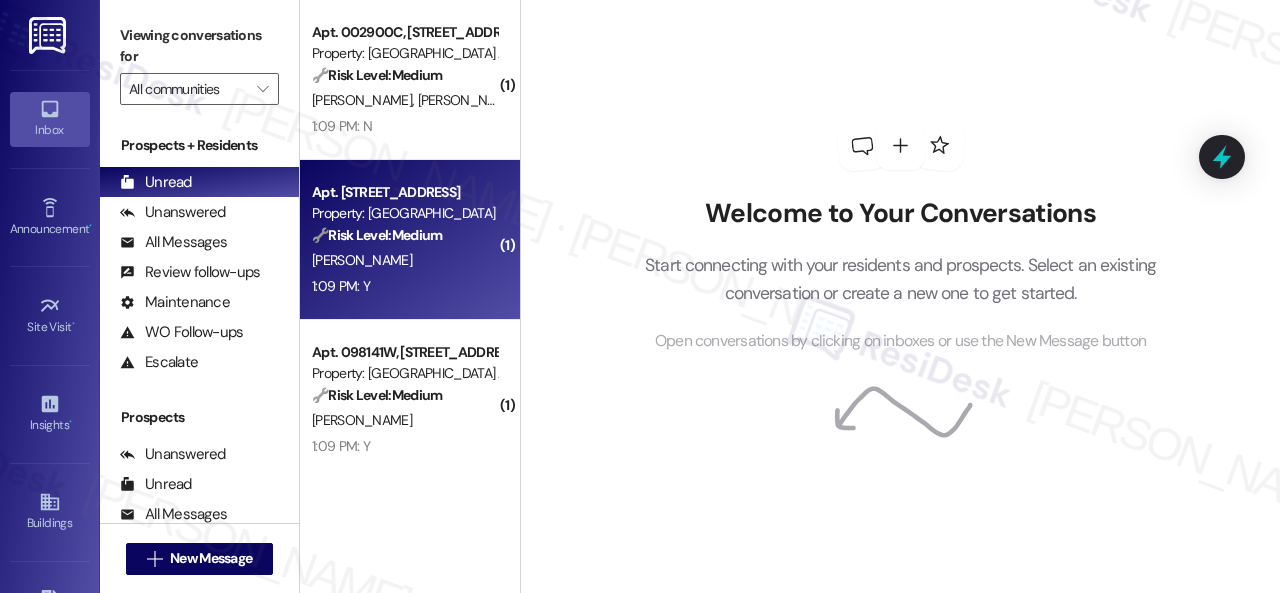 scroll, scrollTop: 0, scrollLeft: 0, axis: both 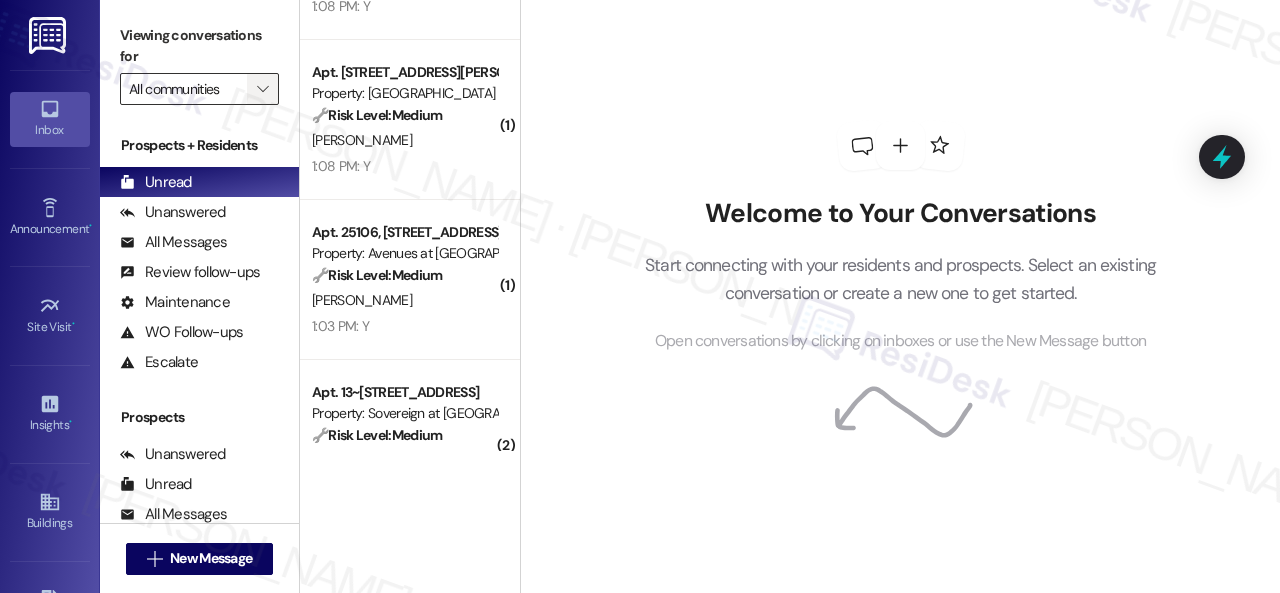 click on "" at bounding box center [262, 89] 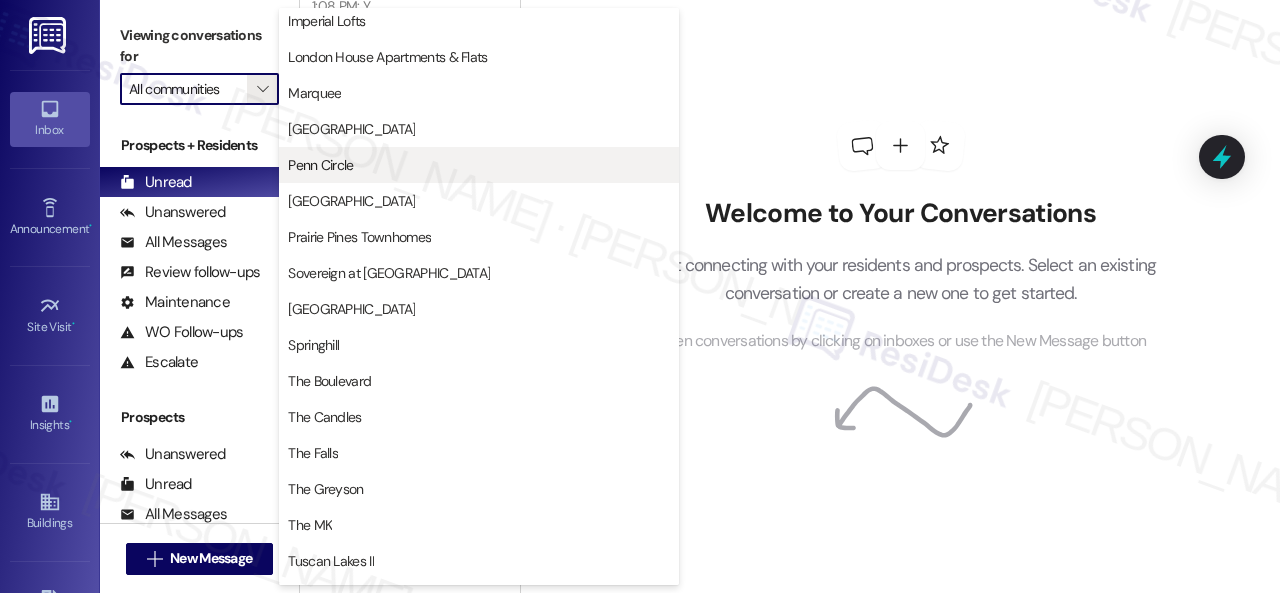 scroll, scrollTop: 396, scrollLeft: 0, axis: vertical 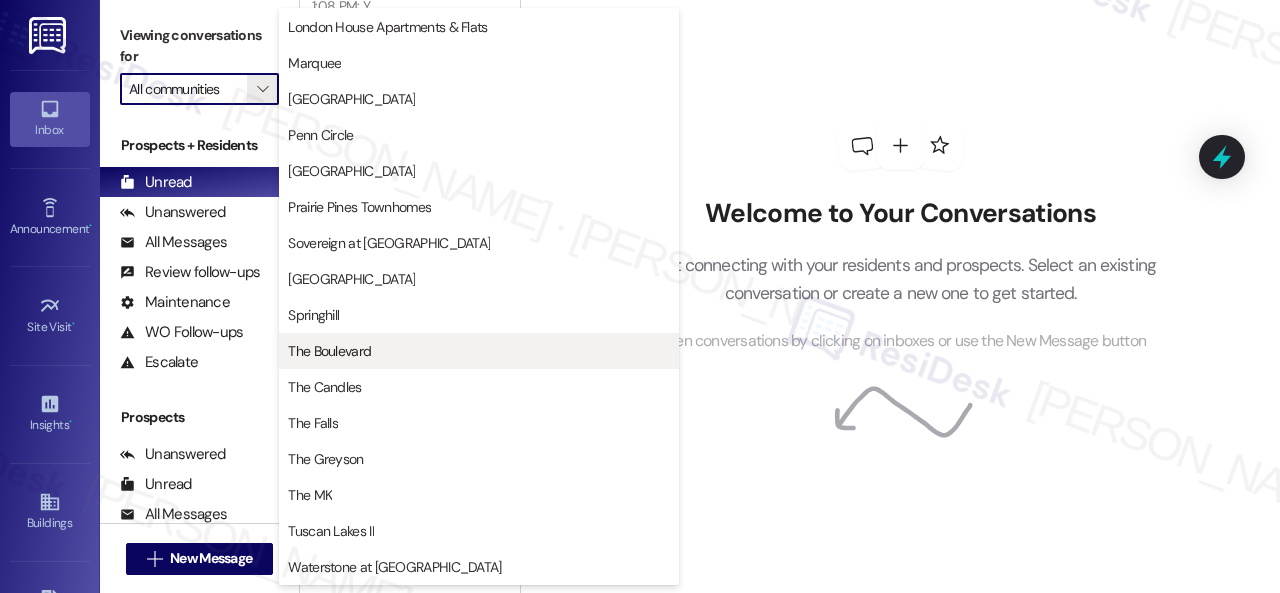 click on "The Boulevard" at bounding box center [329, 351] 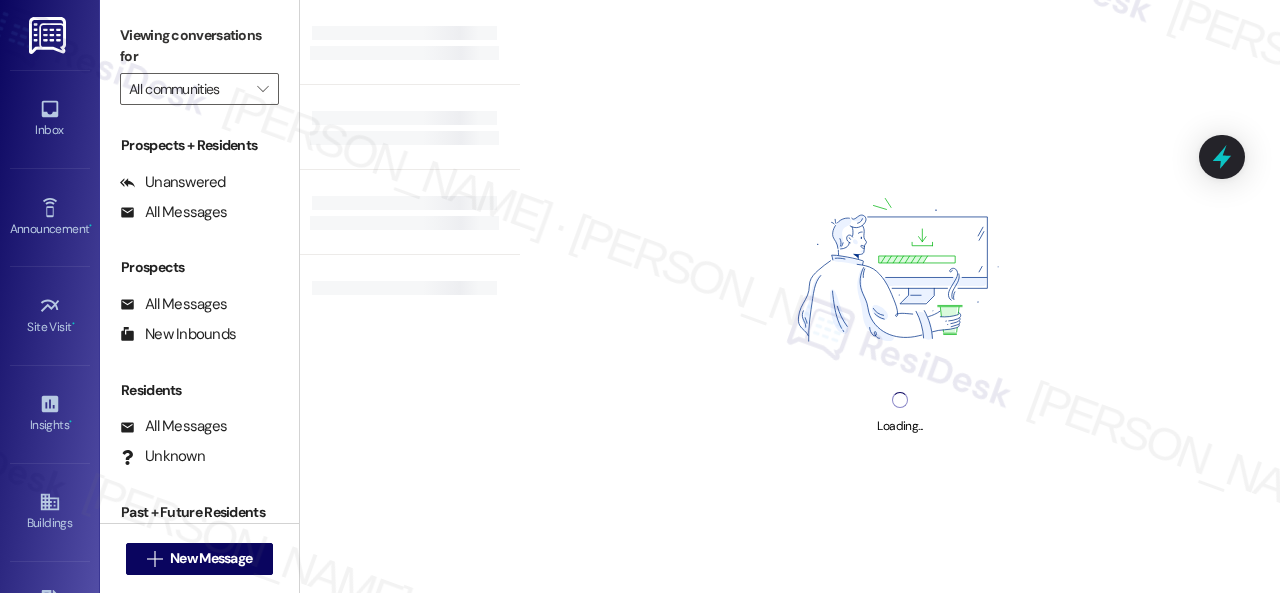type on "The Boulevard" 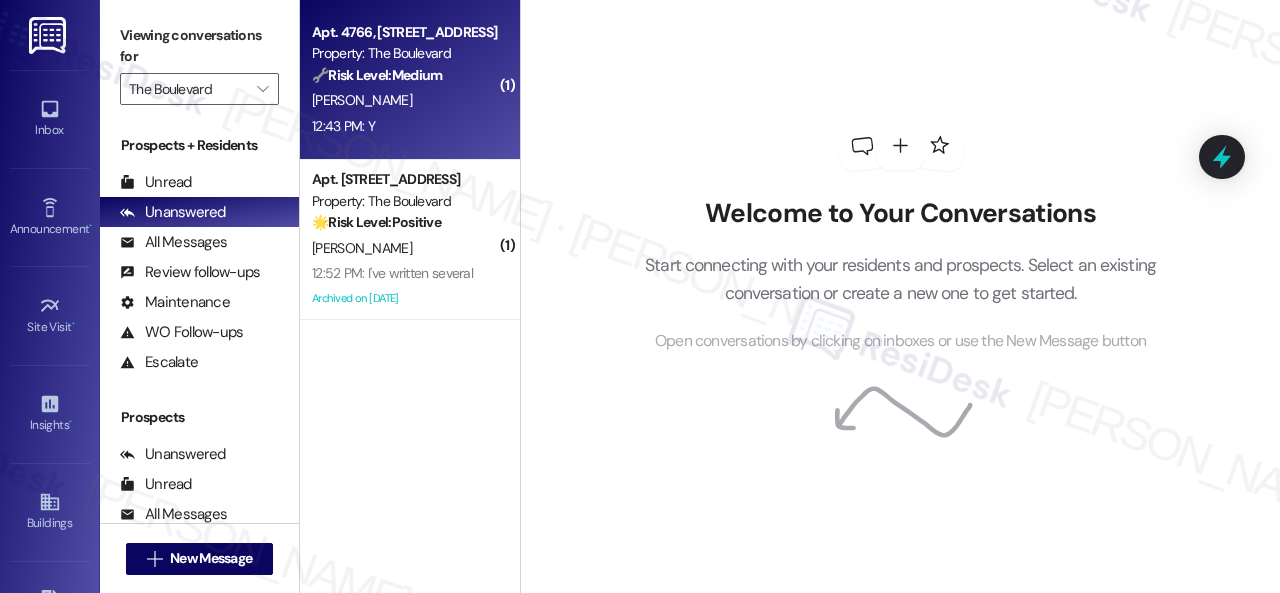 click on "12:43 PM: Y 12:43 PM: Y" at bounding box center [404, 126] 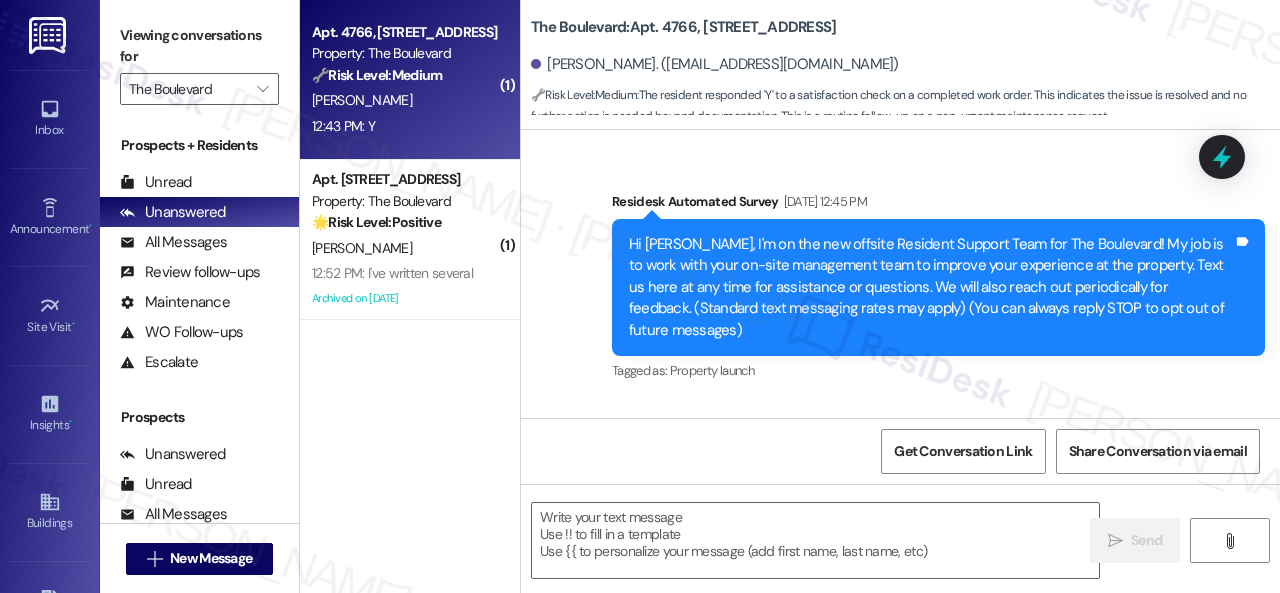 type on "Fetching suggested responses. Please feel free to read through the conversation in the meantime." 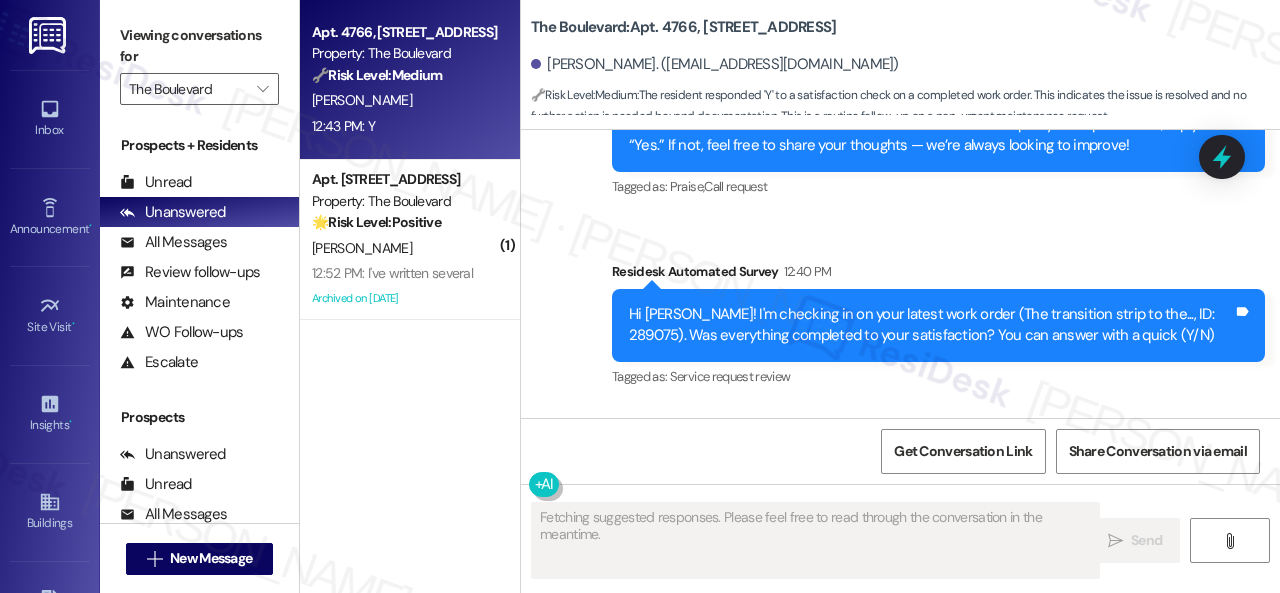 scroll, scrollTop: 8404, scrollLeft: 0, axis: vertical 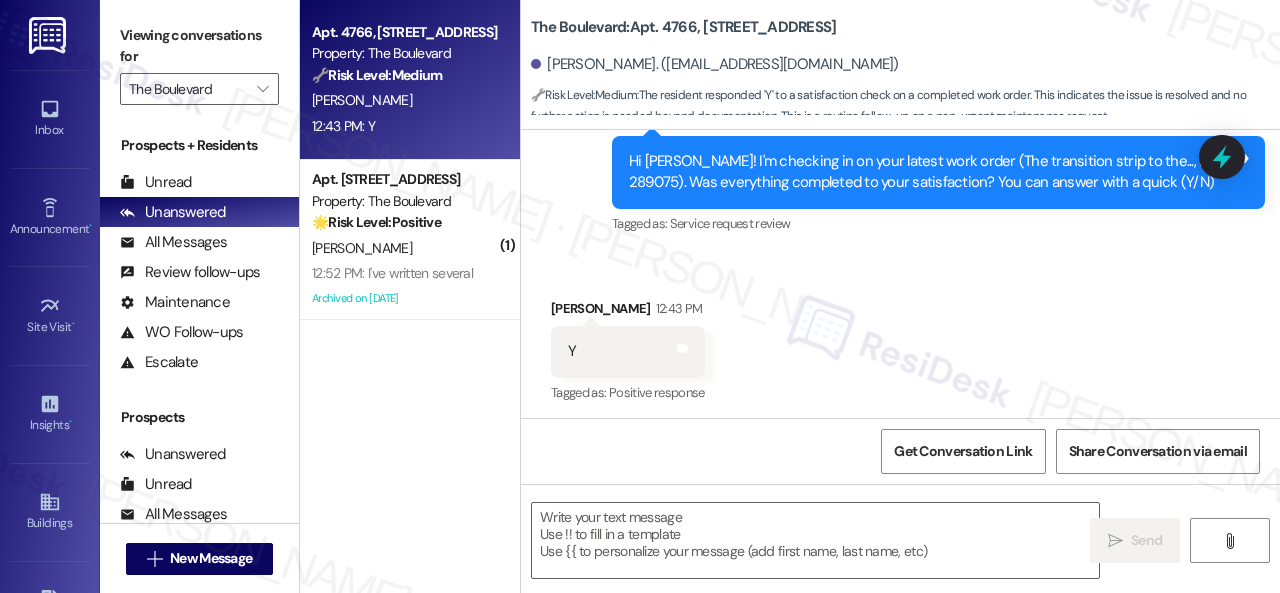 click on "Received via SMS [PERSON_NAME] 12:43 PM Y Tags and notes Tagged as:   Positive response Click to highlight conversations about Positive response" at bounding box center (900, 337) 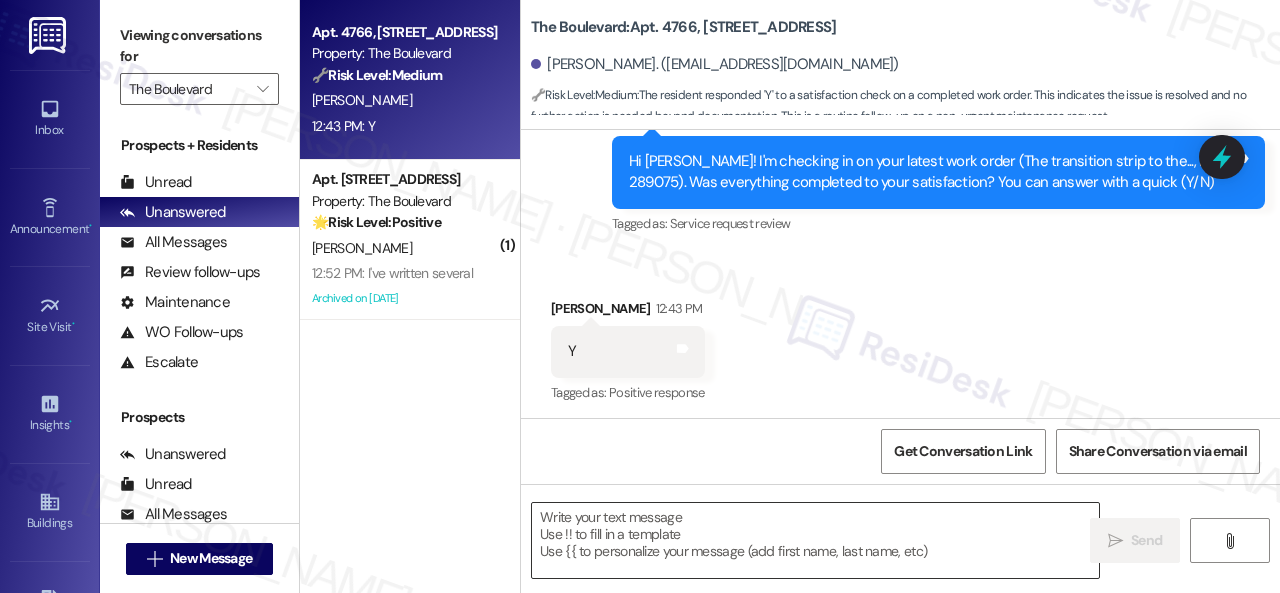 click at bounding box center [815, 540] 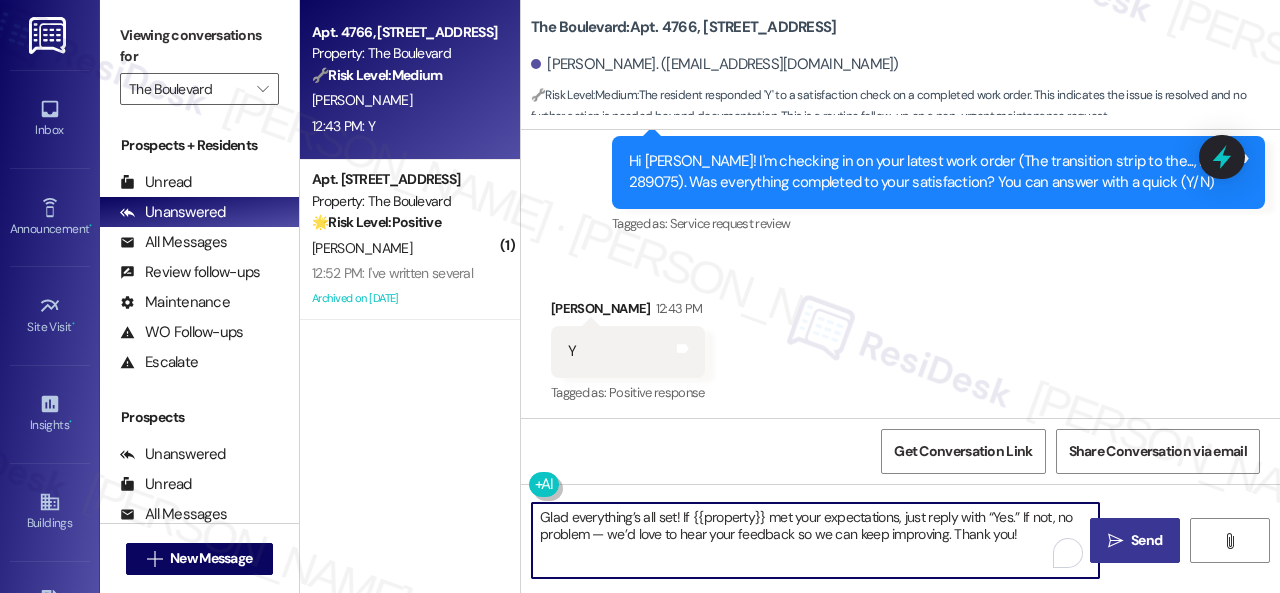 type on "Glad everything’s all set! If {{property}} met your expectations, just reply with “Yes.” If not, no problem — we’d love to hear your feedback so we can keep improving. Thank you!" 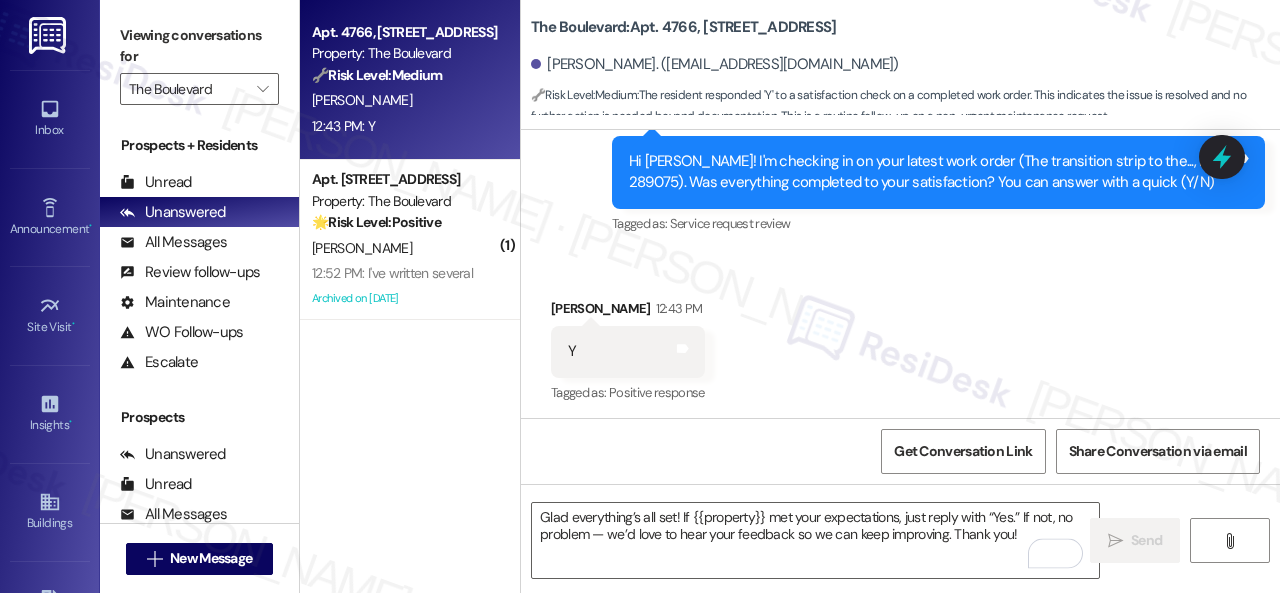 type 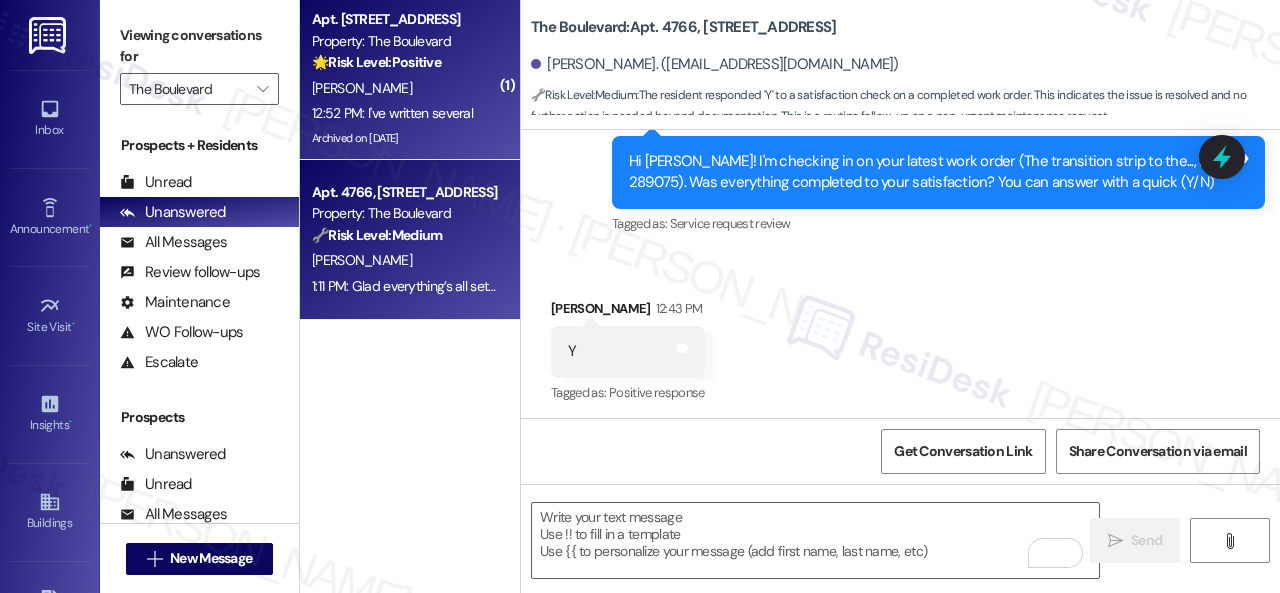click on "12:52 PM: I've written several  12:52 PM: I've written several" at bounding box center (404, 113) 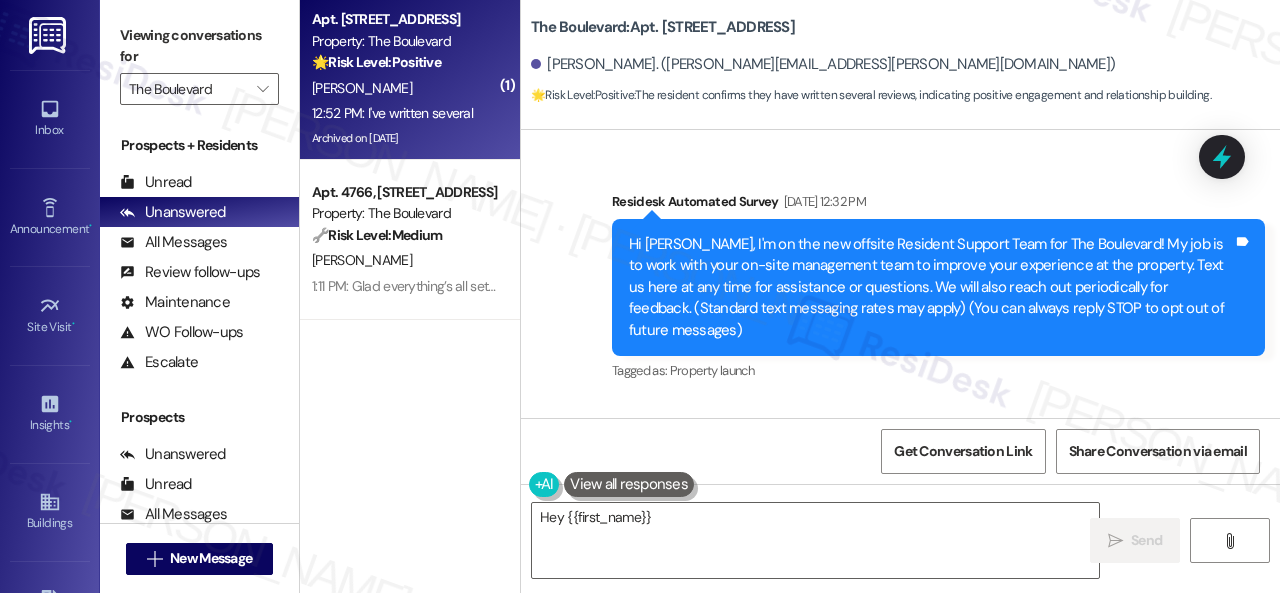 scroll, scrollTop: 42124, scrollLeft: 0, axis: vertical 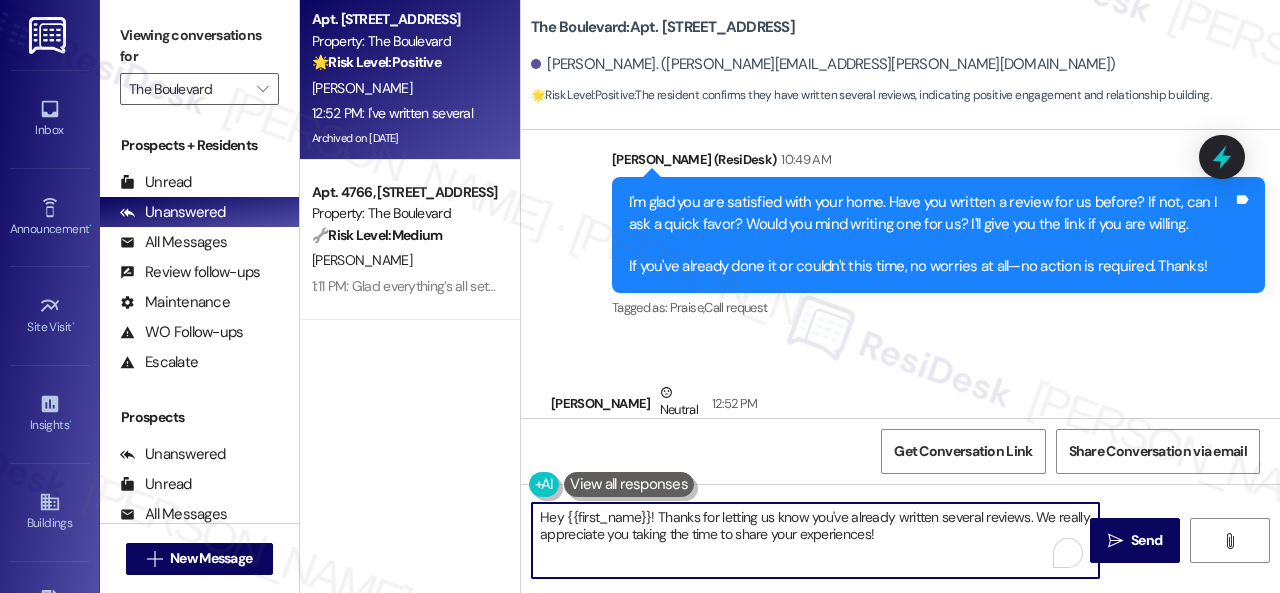 drag, startPoint x: 902, startPoint y: 531, endPoint x: 478, endPoint y: 485, distance: 426.48798 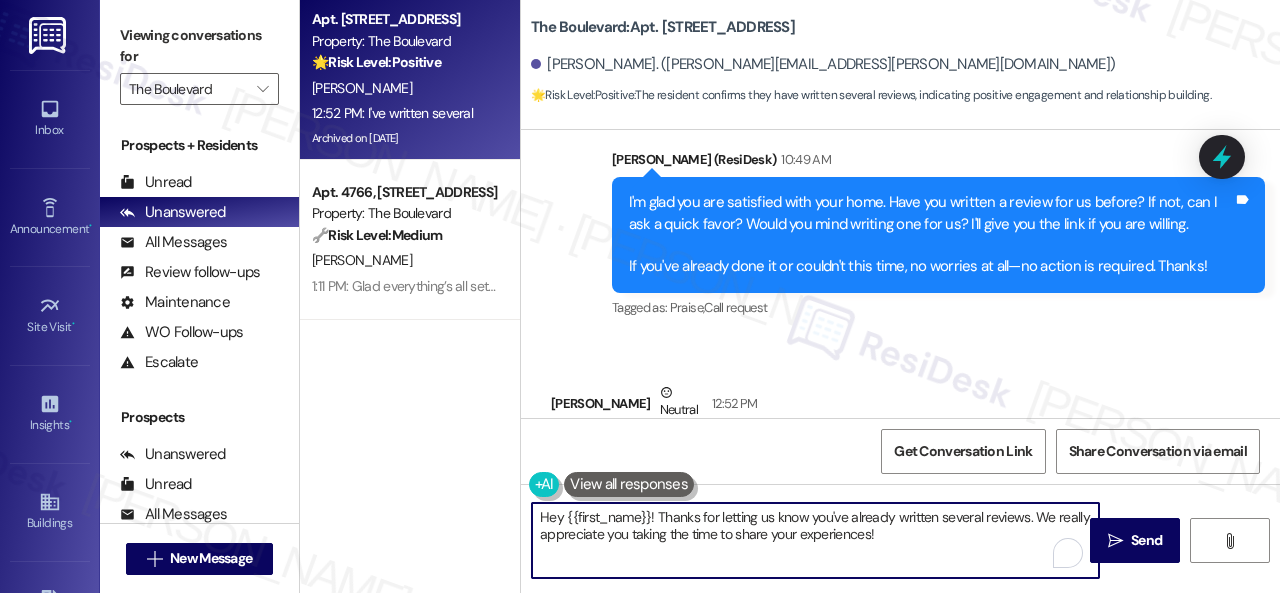 click on "Apt. [STREET_ADDRESS] Property: The Boulevard 🌟  Risk Level:  Positive The resident confirms they have written several reviews, indicating positive engagement and relationship building. [PERSON_NAME] 12:52 PM: I've written several  12:52 PM: I've written several  Archived on [DATE] Apt. 4766, [STREET_ADDRESS] Property: The Boulevard 🔧  Risk Level:  Medium The resident responded 'Y' to a satisfaction check on a completed work order. This indicates the issue is resolved and no further action is needed beyond documentation. This is a routine follow-up on a non-urgent maintenance request. [PERSON_NAME] 1:11 PM: Glad everything’s all set! If The Boulevard met your expectations, just reply with “Yes.” If not, no problem — we’d love to hear your feedback so we can keep improving. Thank you! 1:11 PM: Glad everything’s all set! If The Boulevard met your expectations, just reply with “Yes.” If not, no problem — we’d love to hear your feedback so we can keep improving. Thank you!         🌟" at bounding box center [790, 296] 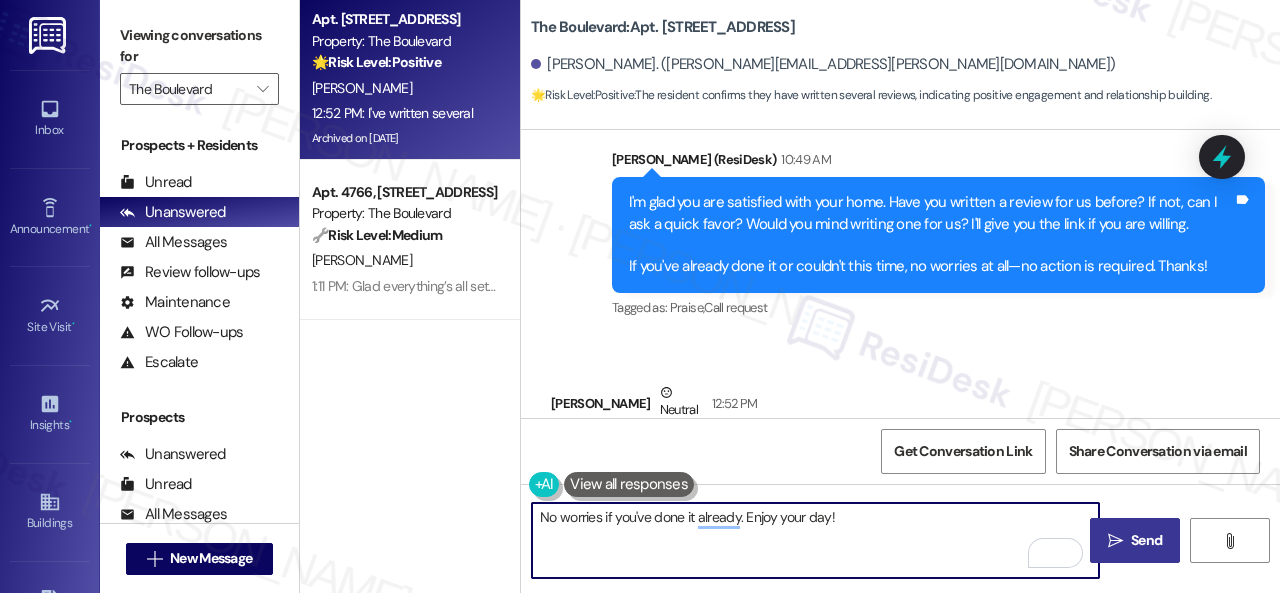 type on "No worries if you've done it already. Enjoy your day!" 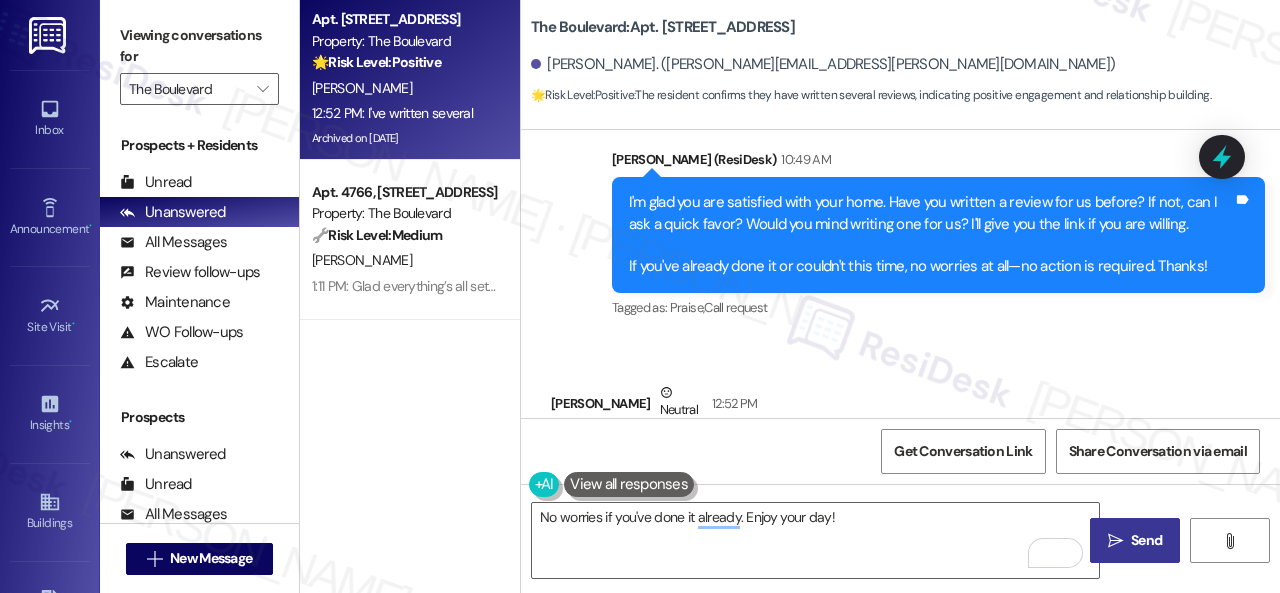 click on "Send" at bounding box center (1146, 540) 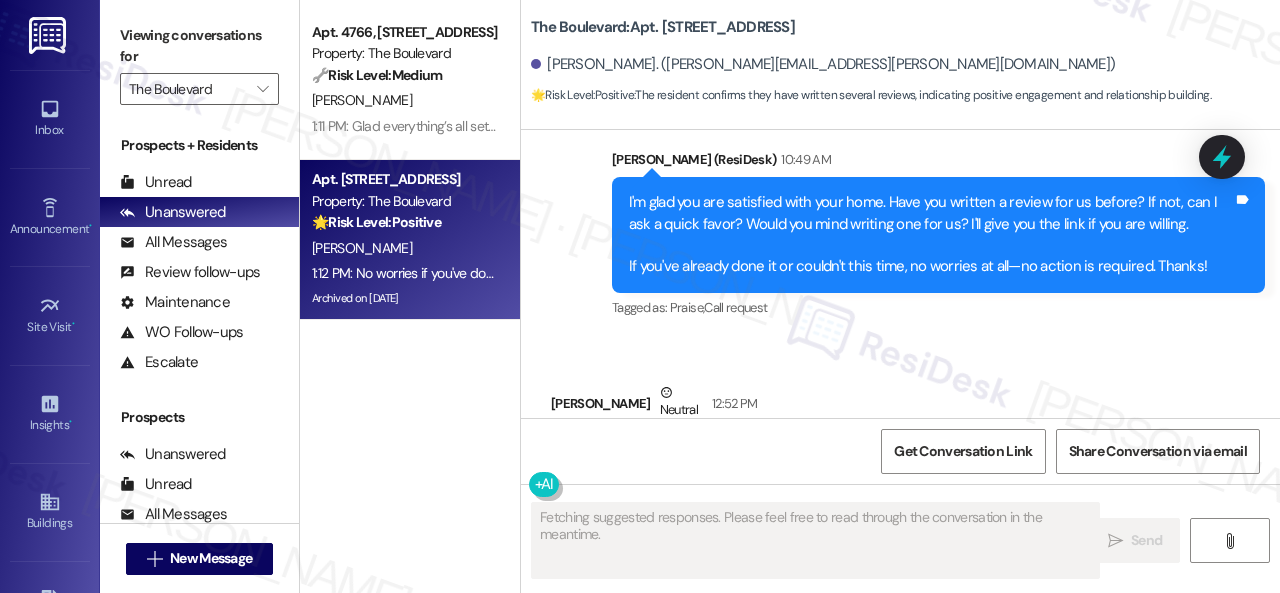 scroll, scrollTop: 42122, scrollLeft: 0, axis: vertical 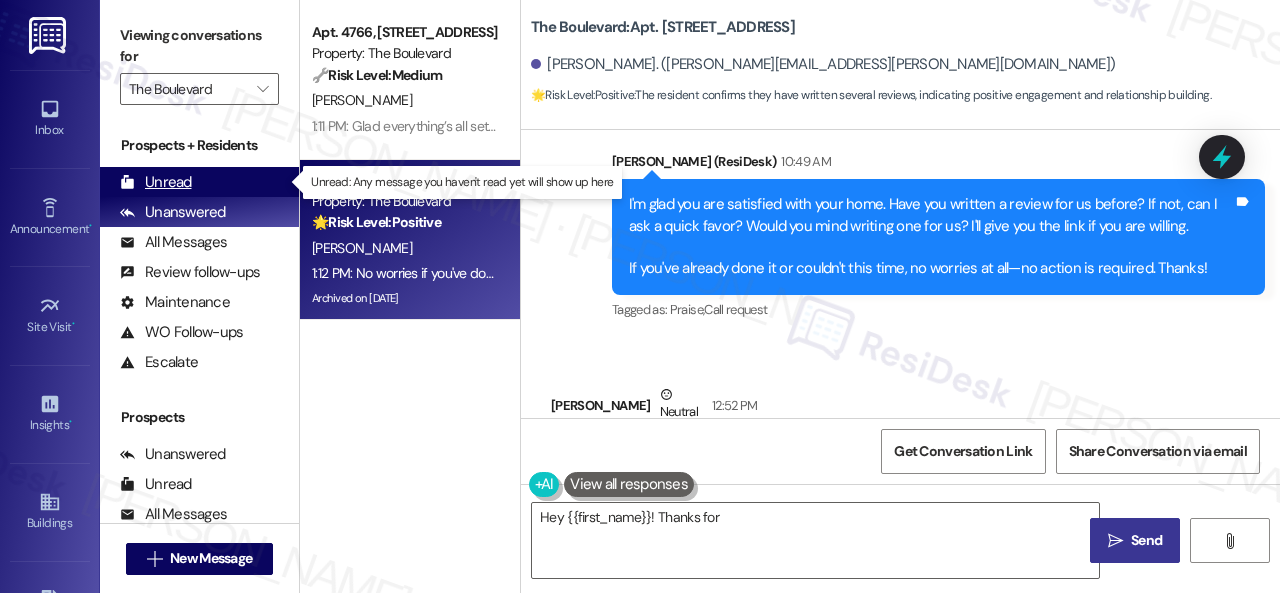 click on "Unread" at bounding box center (156, 182) 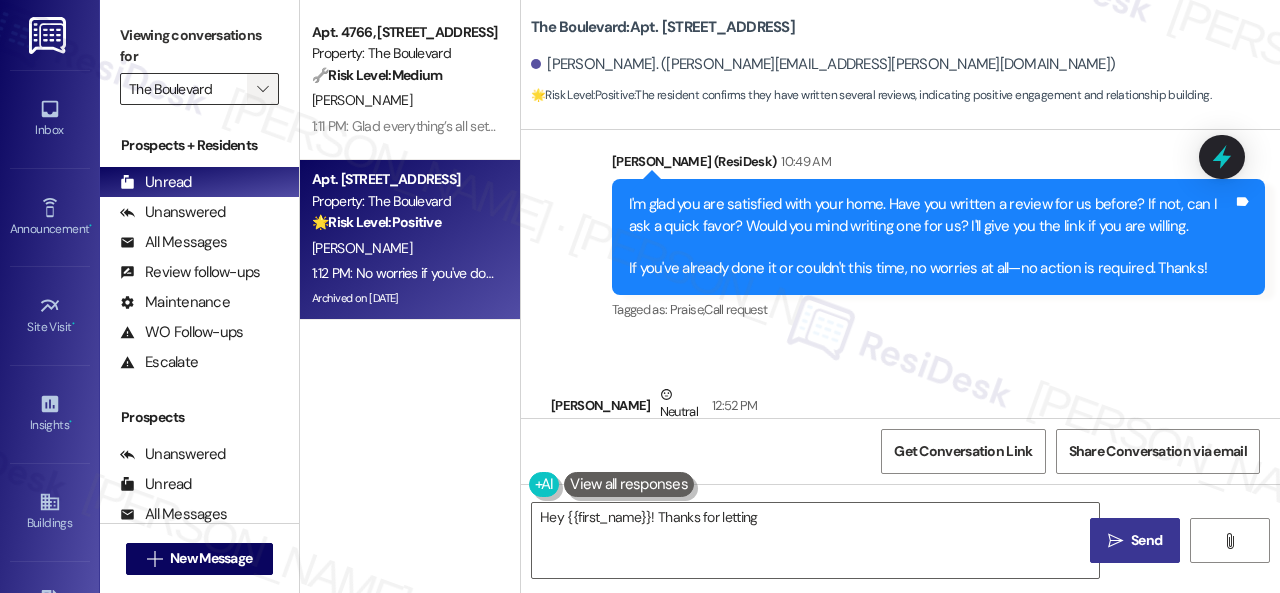 type on "Hey {{first_name}}! Thanks for letting me" 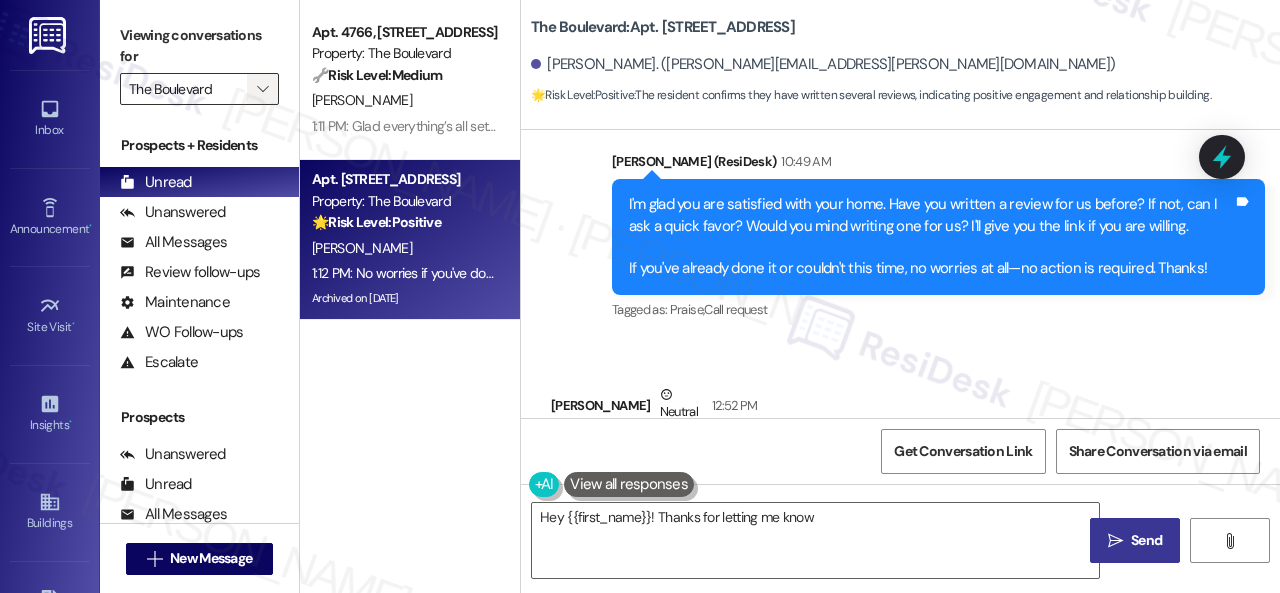 click on "" at bounding box center [262, 89] 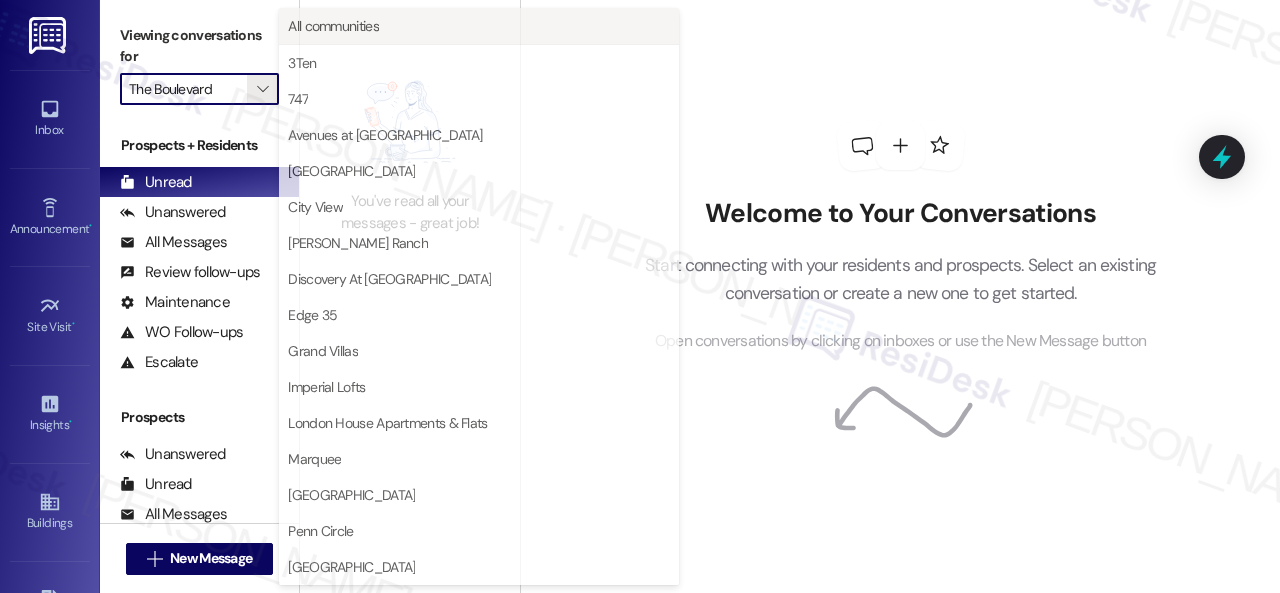 click on "All communities" at bounding box center (333, 26) 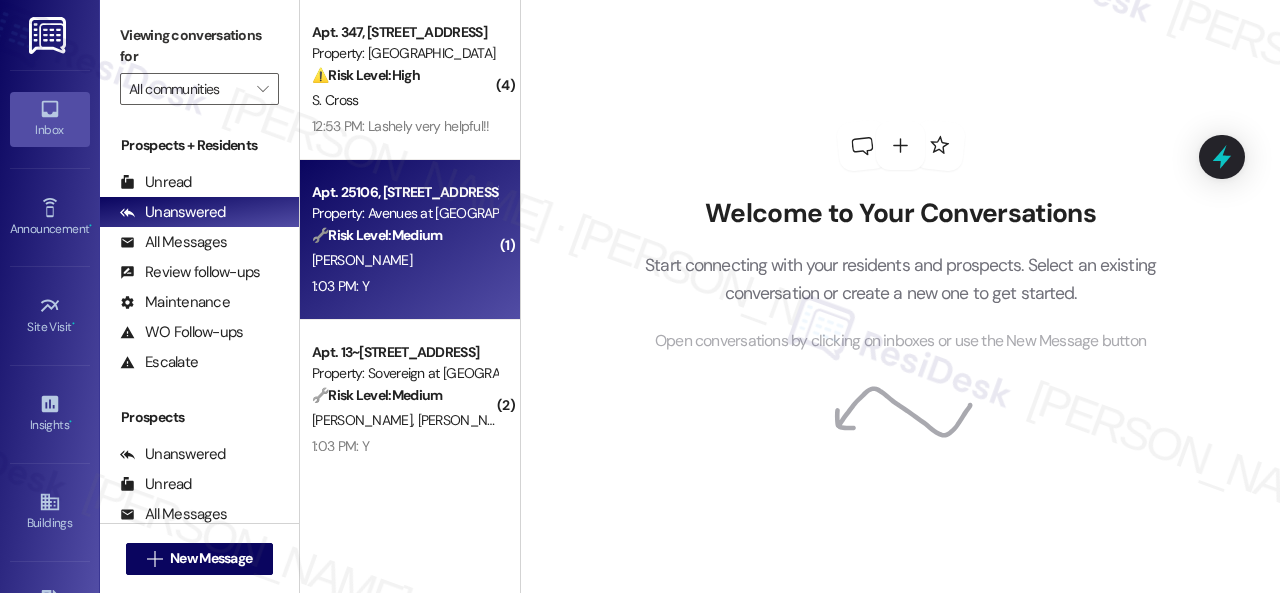click on "1:03 PM: Y 1:03 PM: Y" at bounding box center (404, 286) 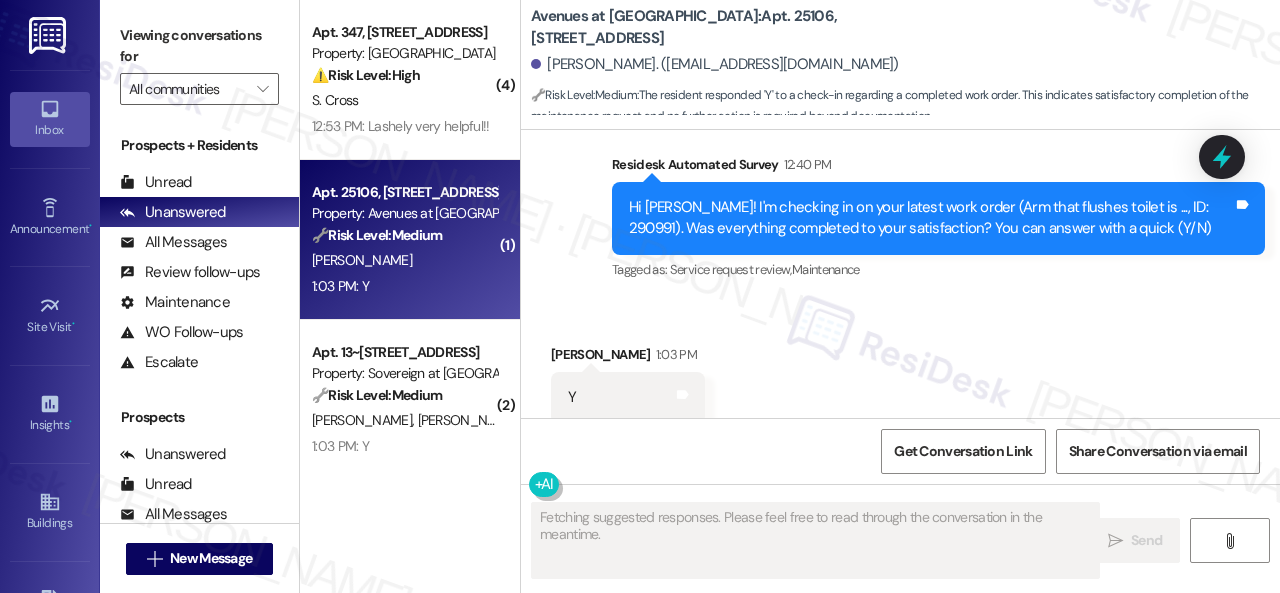 scroll, scrollTop: 6070, scrollLeft: 0, axis: vertical 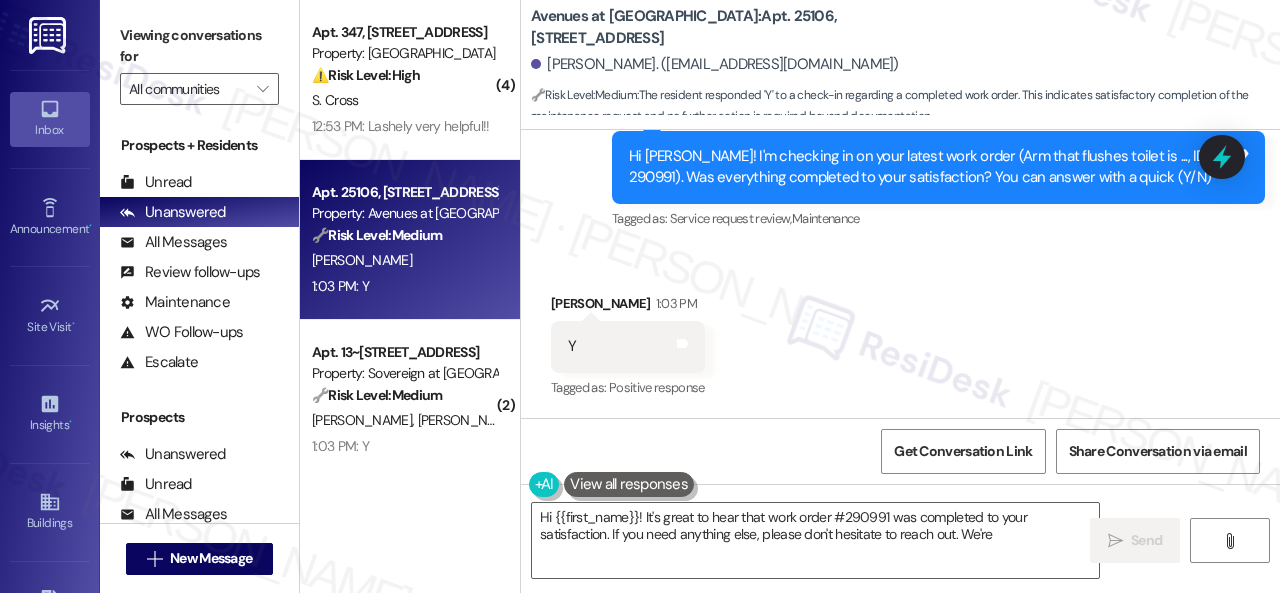 click on "Received via SMS [PERSON_NAME] 1:03 PM Y Tags and notes Tagged as:   Positive response Click to highlight conversations about Positive response" at bounding box center (900, 332) 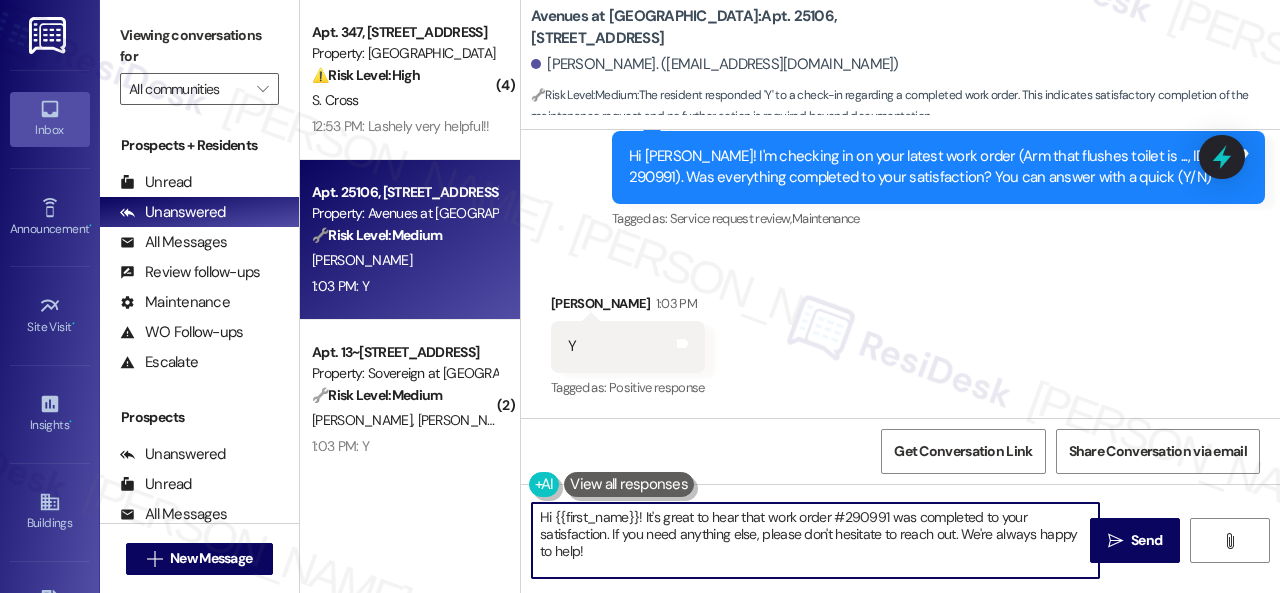 drag, startPoint x: 511, startPoint y: 515, endPoint x: 801, endPoint y: 515, distance: 290 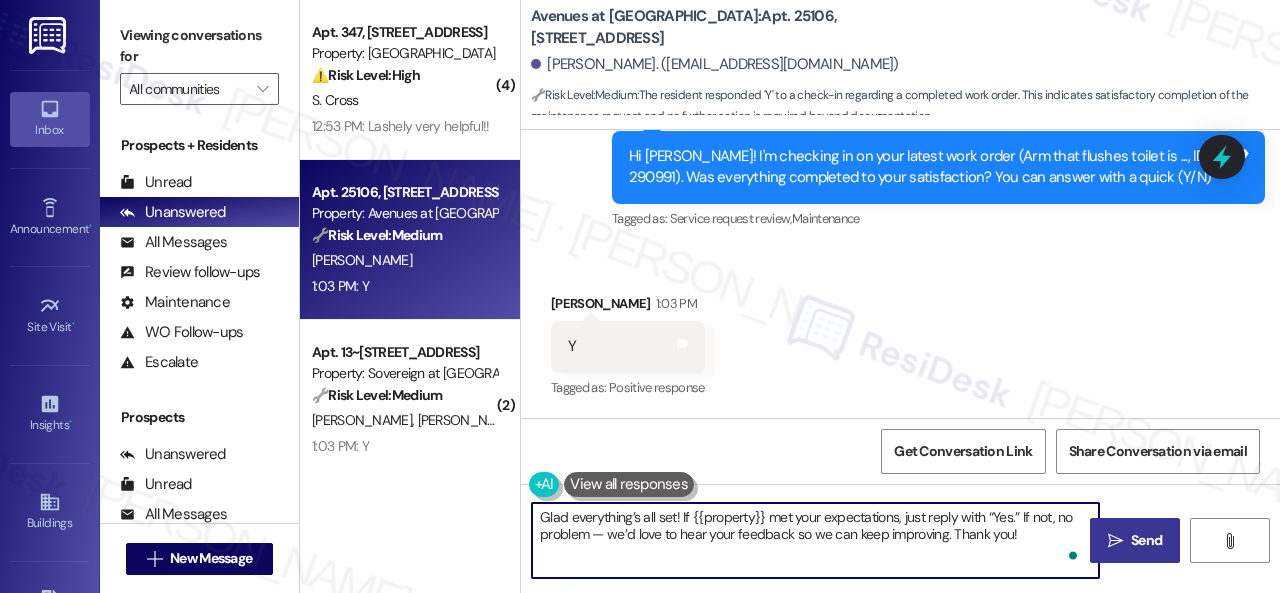 type on "Glad everything’s all set! If {{property}} met your expectations, just reply with “Yes.” If not, no problem — we’d love to hear your feedback so we can keep improving. Thank you!" 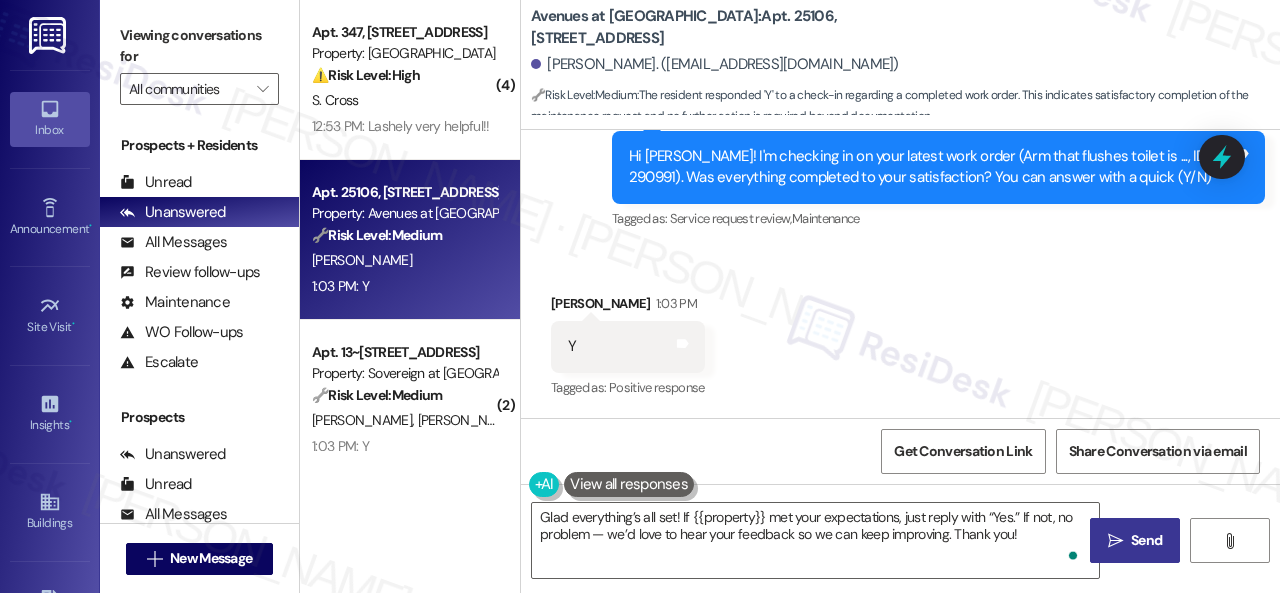 click on "Send" at bounding box center [1146, 540] 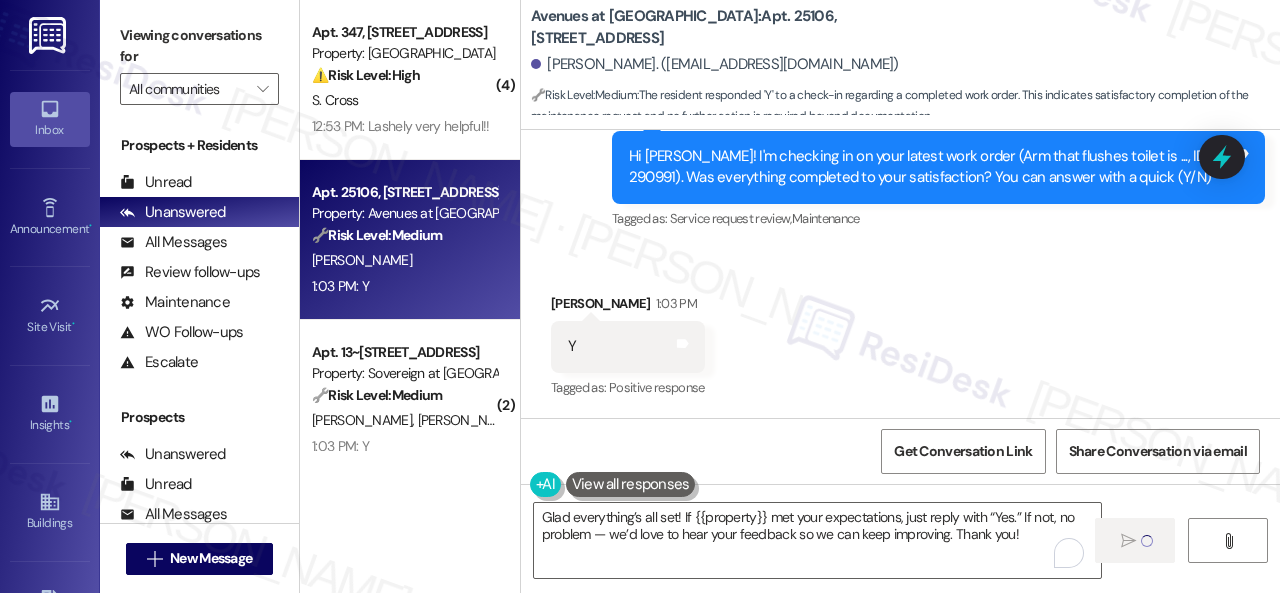 type 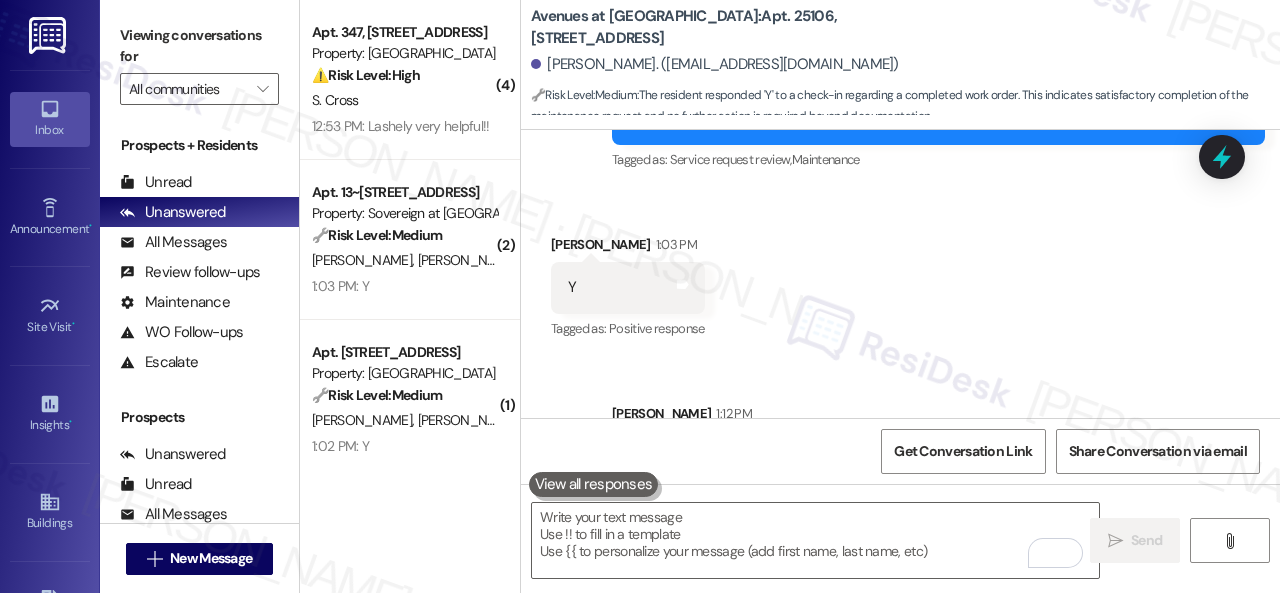 click on "1:03 PM: Y 1:03 PM: Y" at bounding box center [404, 286] 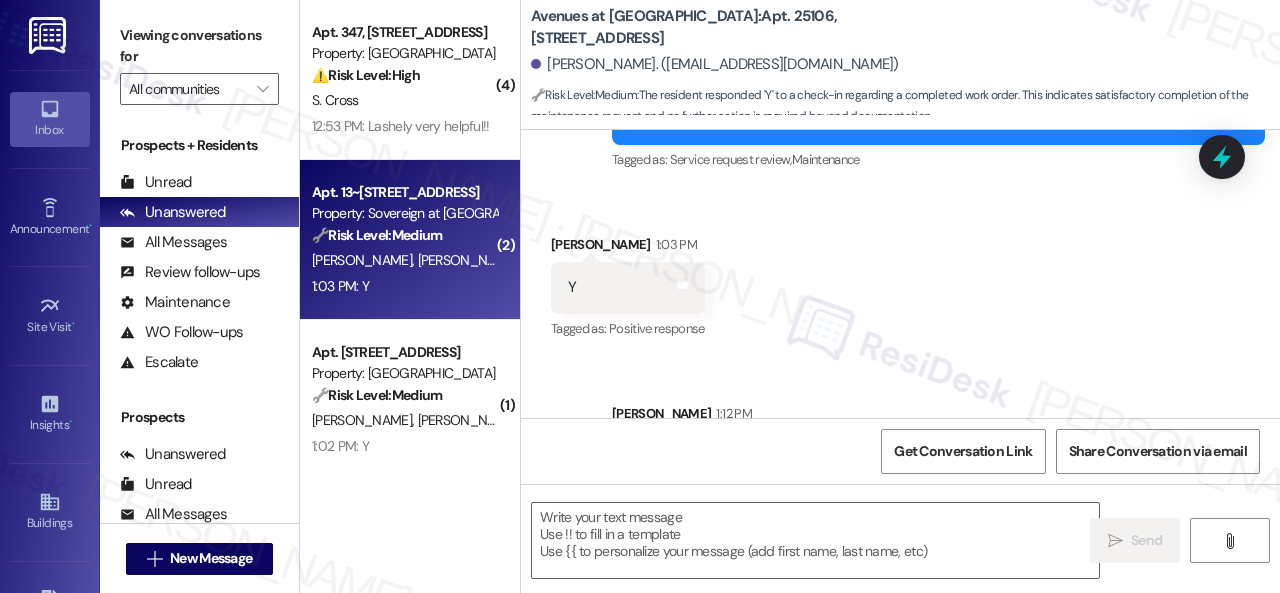 type on "Fetching suggested responses. Please feel free to read through the conversation in the meantime." 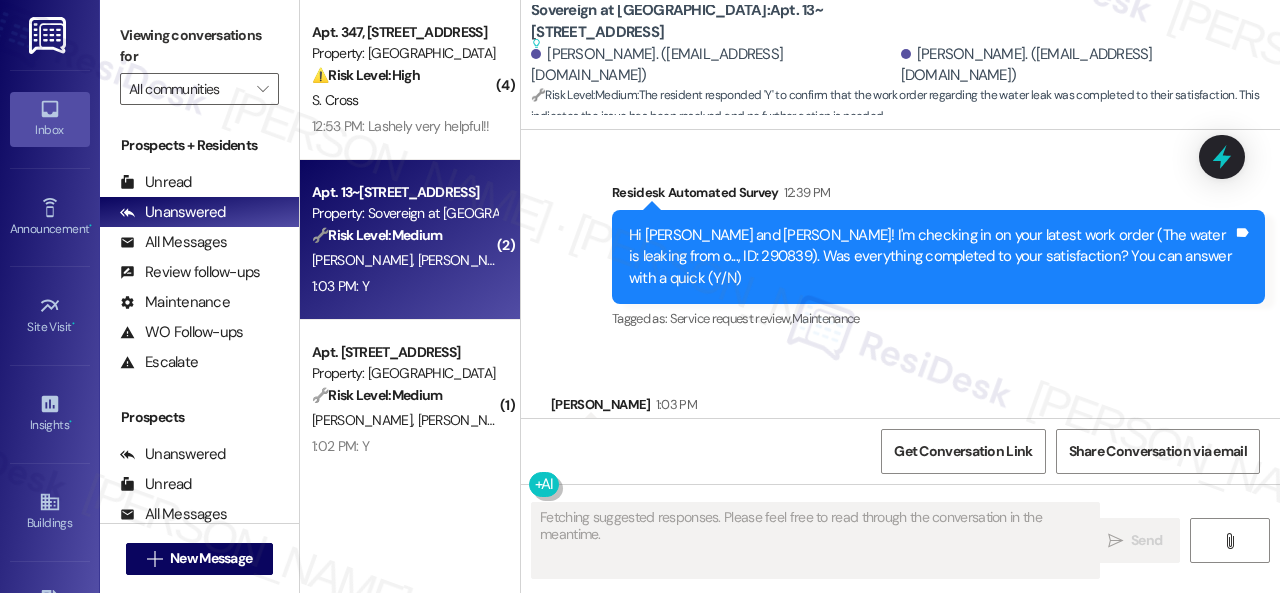 scroll, scrollTop: 2689, scrollLeft: 0, axis: vertical 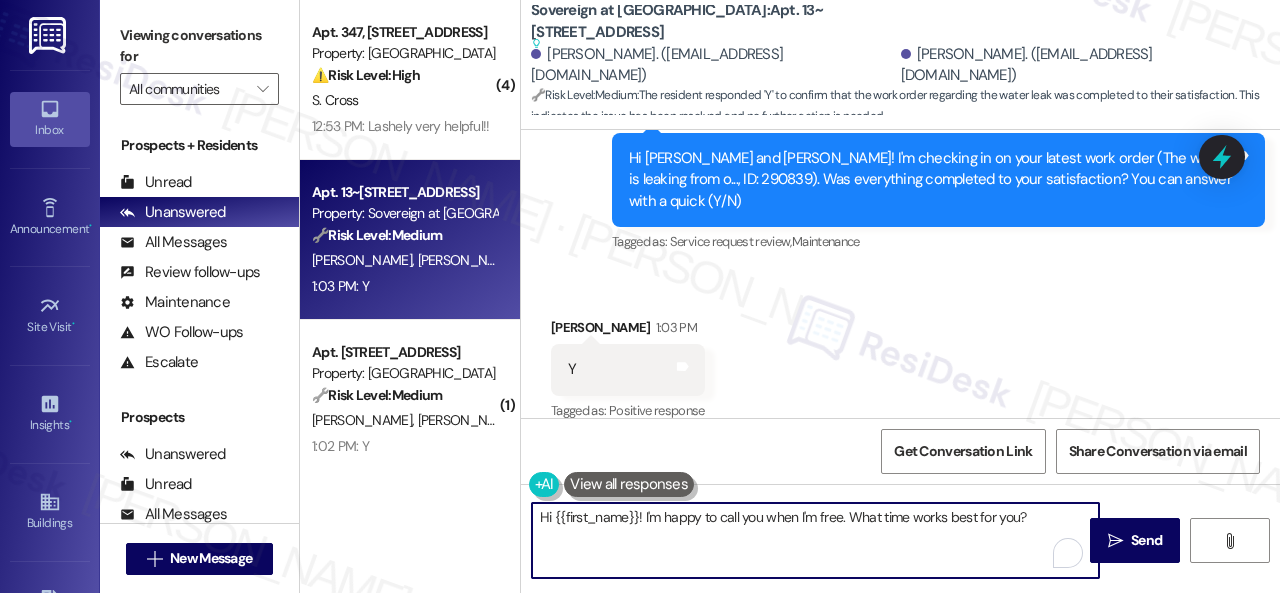drag, startPoint x: 860, startPoint y: 517, endPoint x: 294, endPoint y: 505, distance: 566.1272 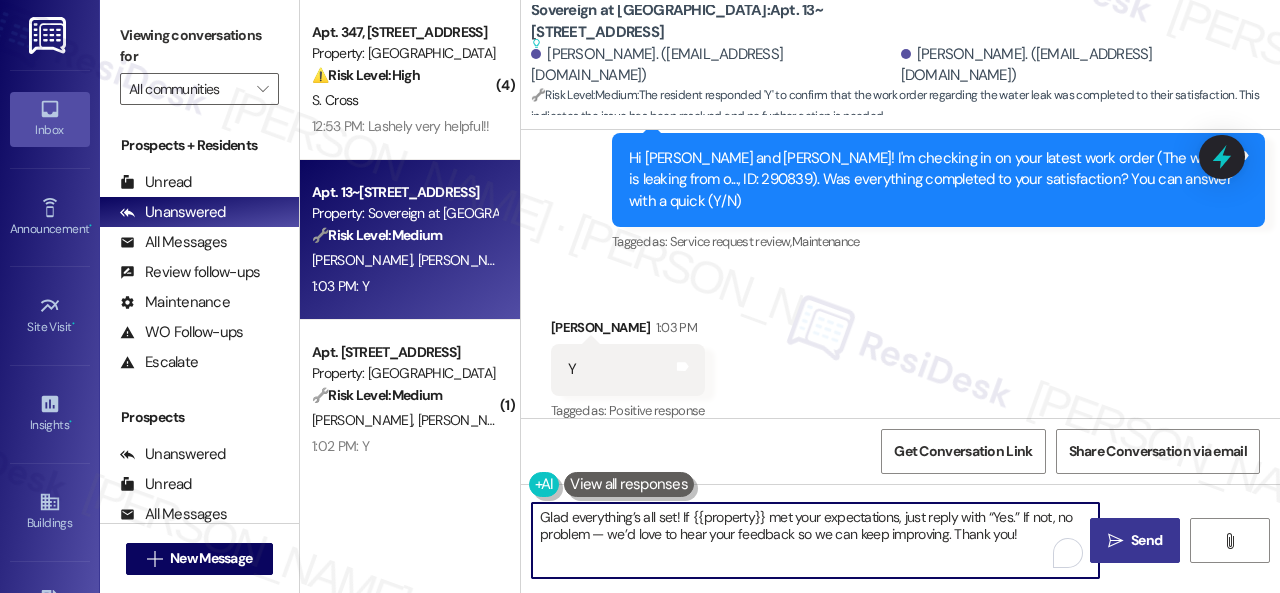 type on "Glad everything’s all set! If {{property}} met your expectations, just reply with “Yes.” If not, no problem — we’d love to hear your feedback so we can keep improving. Thank you!" 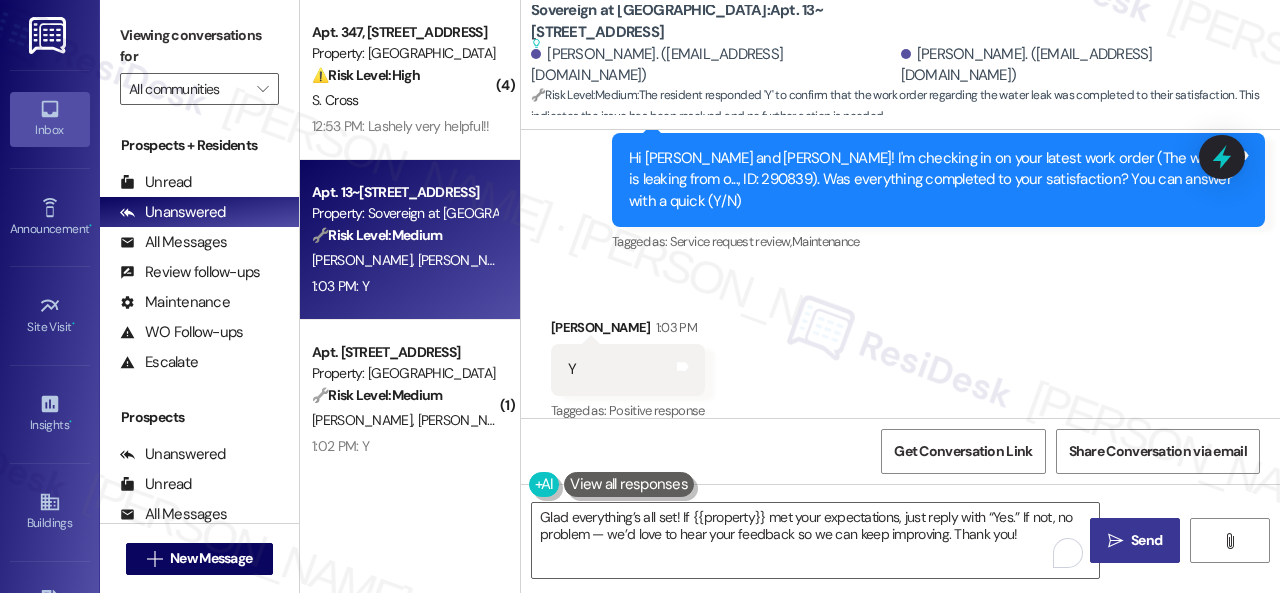click on "Send" at bounding box center (1146, 540) 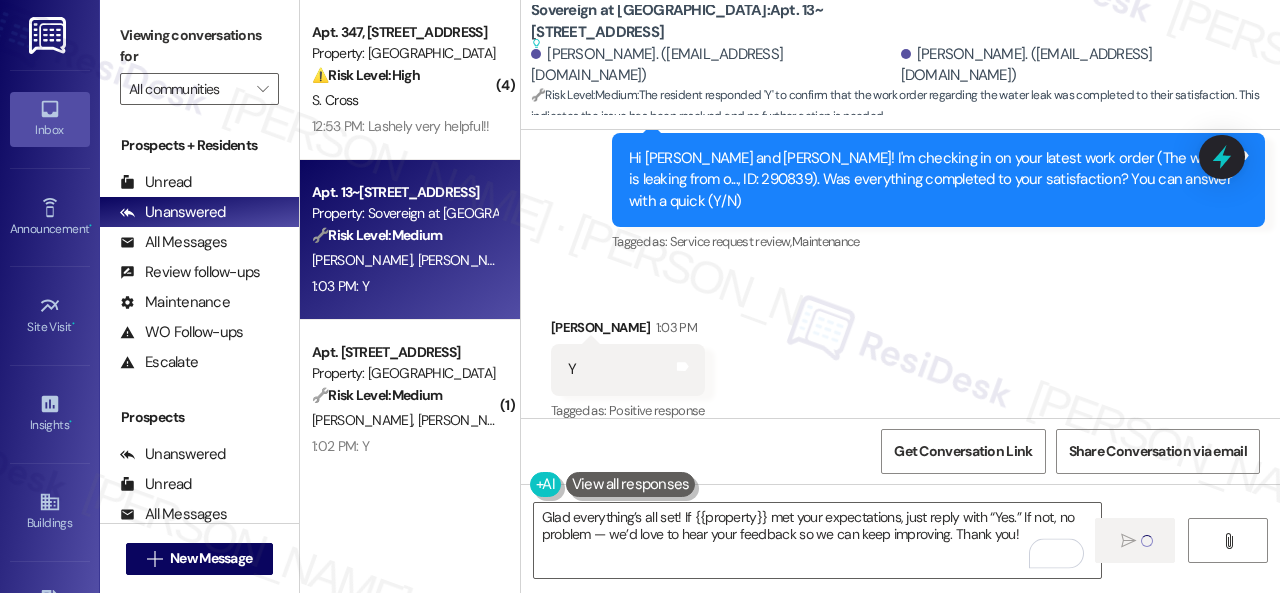 type 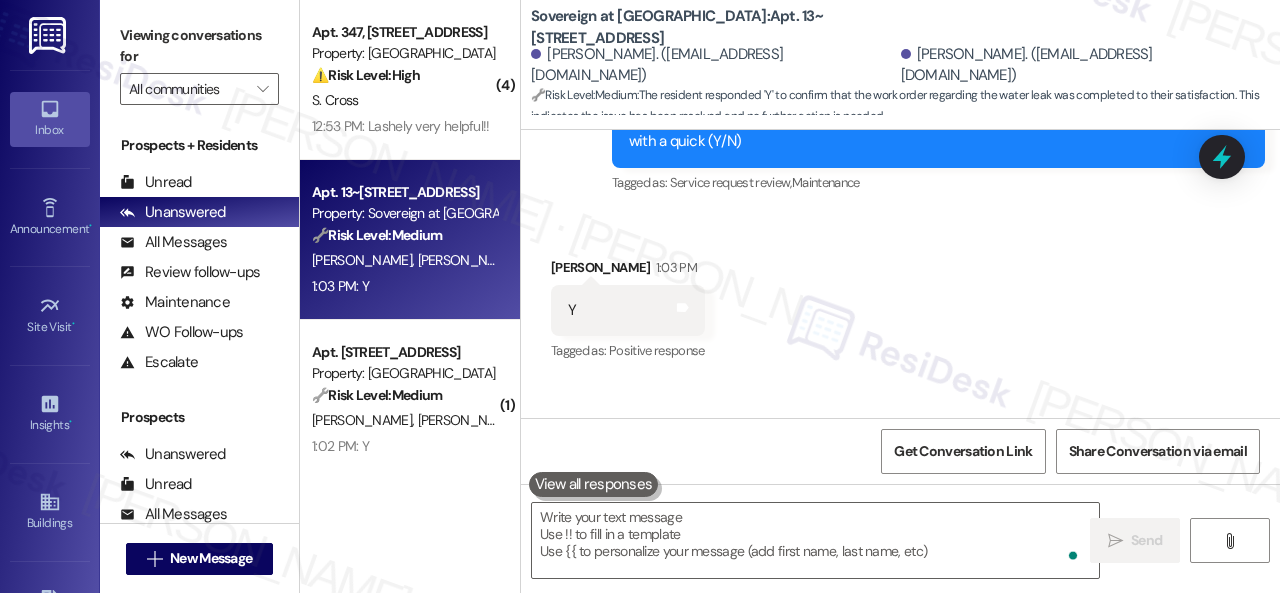 scroll, scrollTop: 2630, scrollLeft: 0, axis: vertical 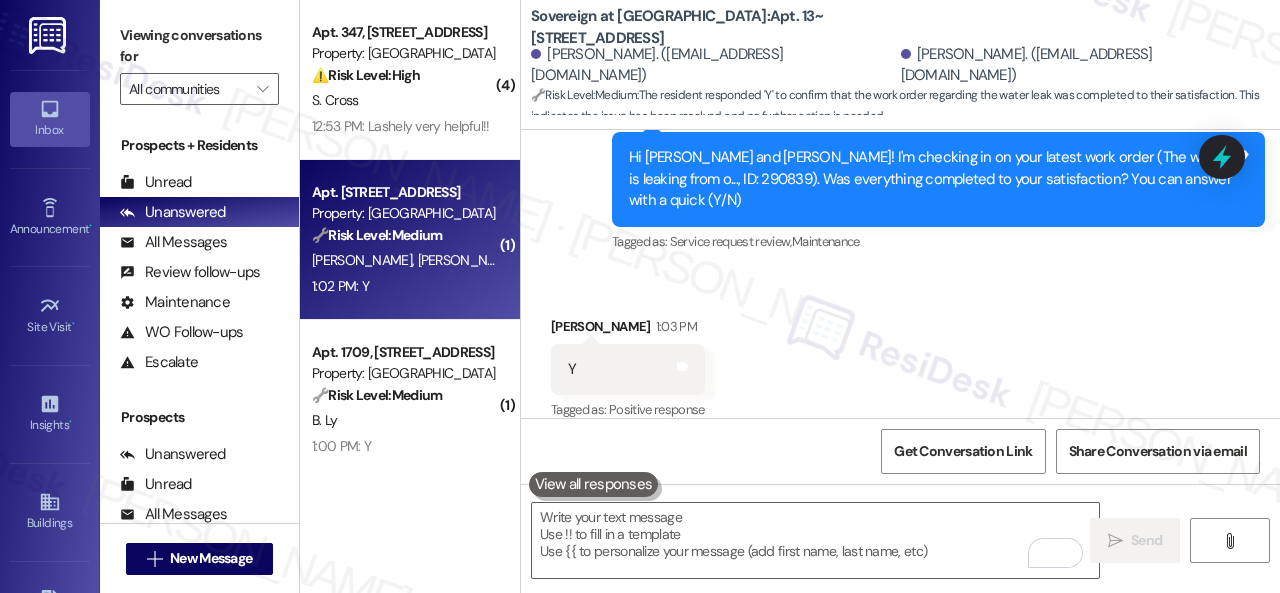 click on "Apt. 5770H1, [STREET_ADDRESS] Property: [GEOGRAPHIC_DATA] 🔧  Risk Level:  Medium The resident confirmed that the work order was completed to their satisfaction. This is a routine follow-up on a maintenance request. [PERSON_NAME] [PERSON_NAME] 1:02 PM: Y 1:02 PM: Y" at bounding box center (410, 240) 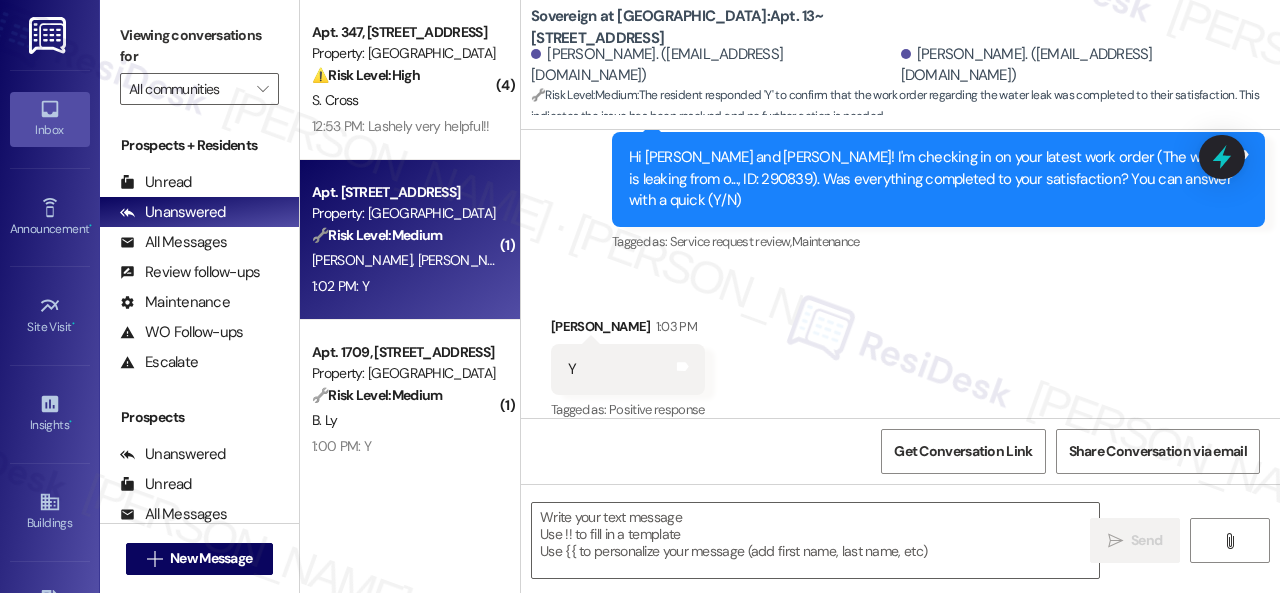 type on "Fetching suggested responses. Please feel free to read through the conversation in the meantime." 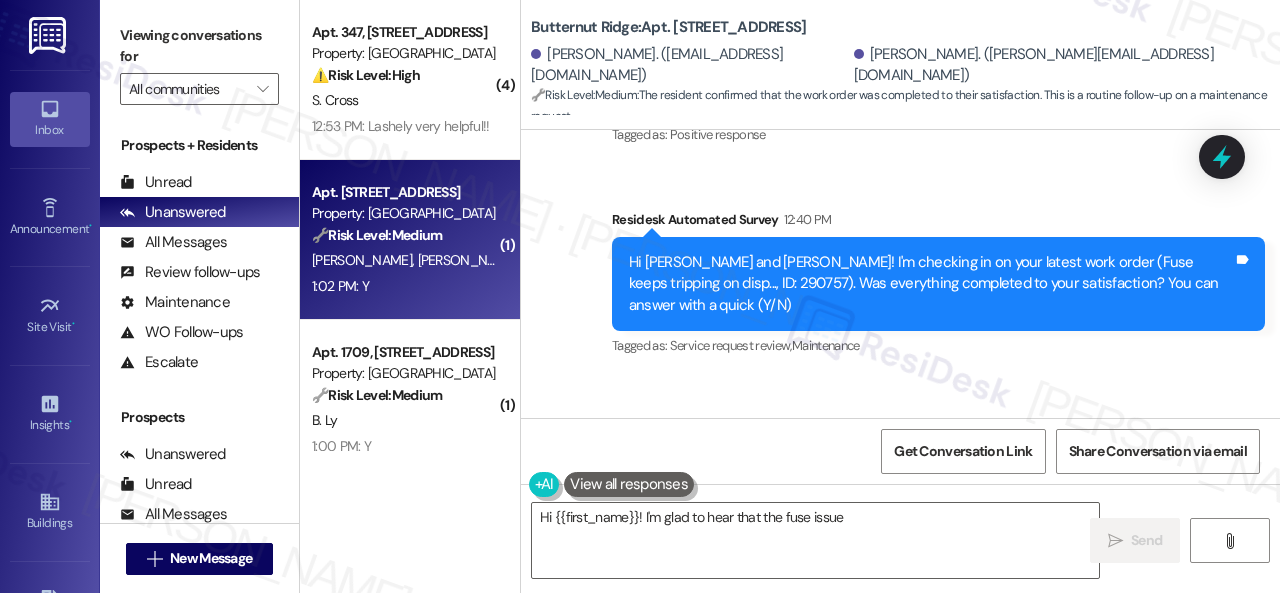 scroll, scrollTop: 1891, scrollLeft: 0, axis: vertical 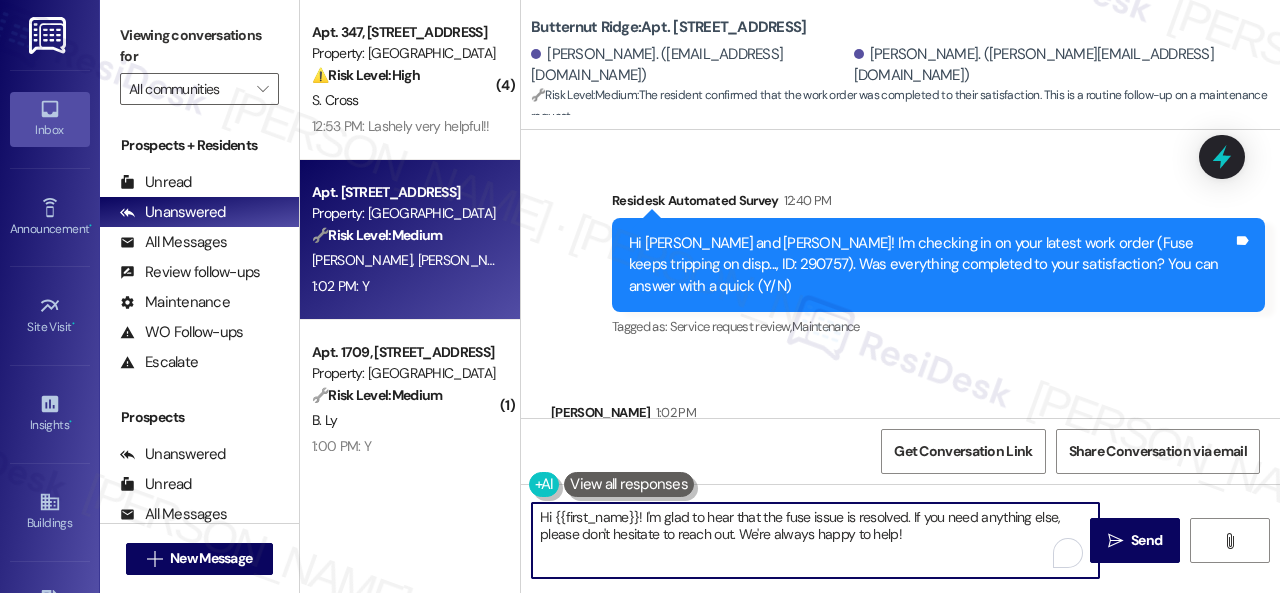drag, startPoint x: 908, startPoint y: 542, endPoint x: 458, endPoint y: 495, distance: 452.44778 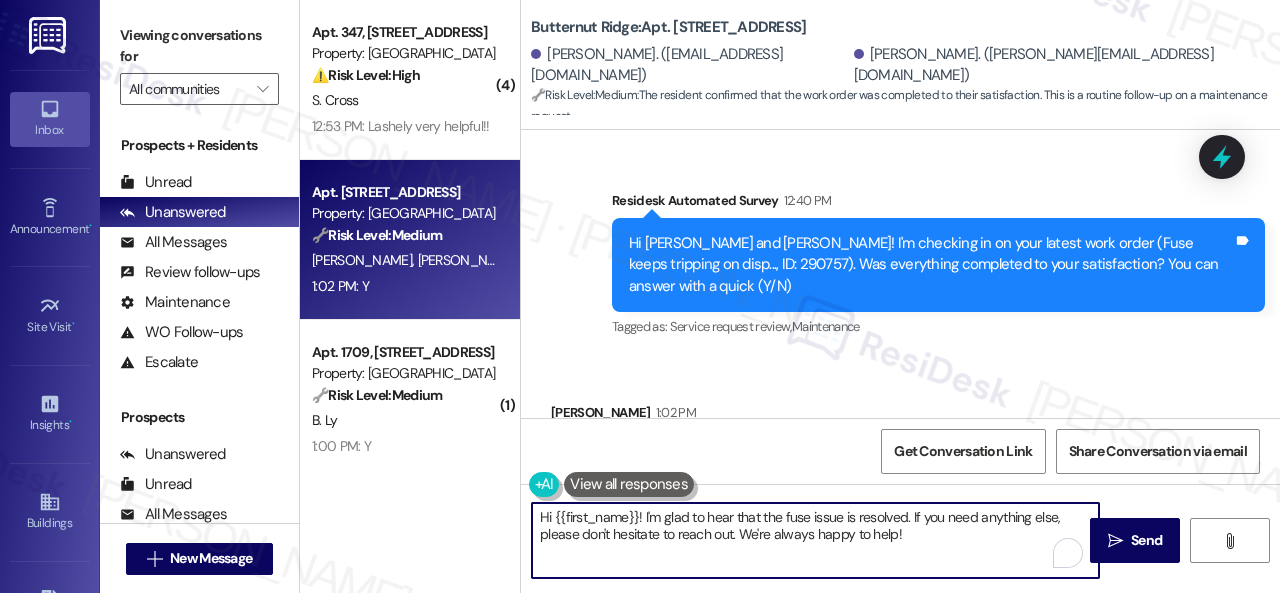 click on "( 4 ) Apt. 347, [STREET_ADDRESS] Property: The Falls ⚠️  Risk Level:  High The resident reports multiple maintenance issues, including a detached kitchen sink, closet doors needing repair, and a bedroom door off its hinges. While not an immediate emergency, these issues affect habitability and require prompt attention to prevent further damage or inconvenience. The resident's limited availability to call also necessitates a quick response. S. Cross 12:53 PM: Lashely very helpful!!  12:53 PM: Lashely very helpful!!  Apt. 5770H1, [STREET_ADDRESS] Property: [GEOGRAPHIC_DATA] 🔧  Risk Level:  Medium The resident confirmed that the work order was completed to their satisfaction. This is a routine follow-up on a maintenance request. [PERSON_NAME] [PERSON_NAME] 1:02 PM: Y 1:02 PM: Y ( 1 ) Apt. 1709, [STREET_ADDRESS] Property: Tuscan Lakes II 🔧  Risk Level:  Medium B. Ly 1:00 PM: Y 1:00 PM: Y ( 2 ) Apt. [STREET_ADDRESS] Property: Discovery At Kingwood 🔧  Risk Level:  Medium ( 5 )" at bounding box center (790, 296) 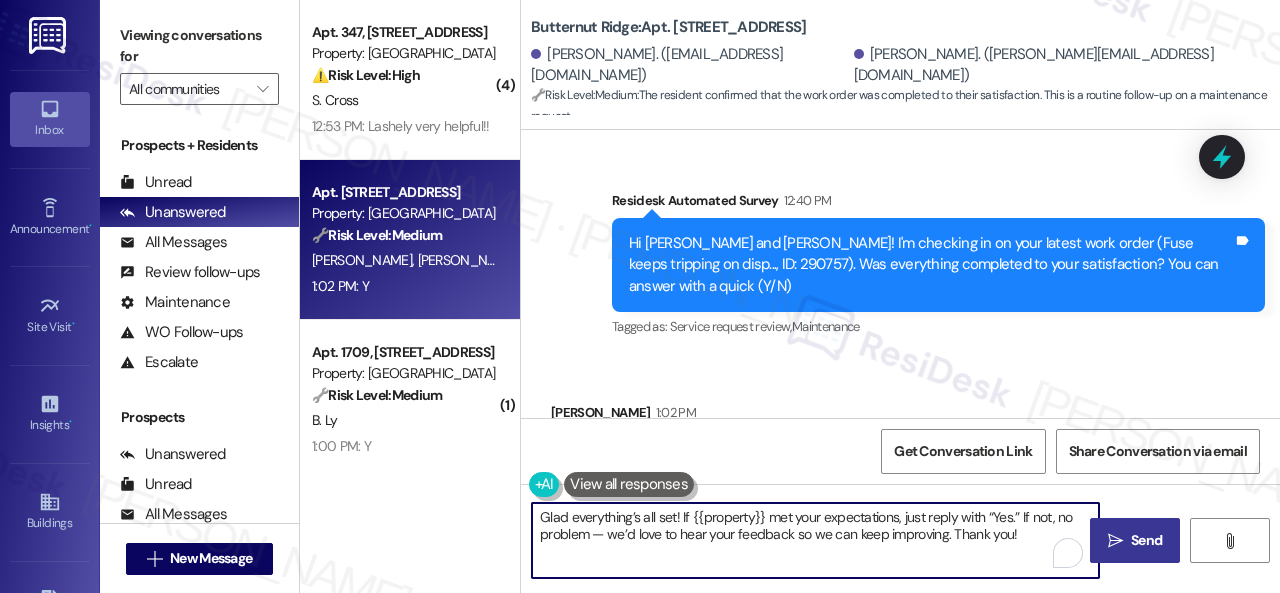 type on "Glad everything’s all set! If {{property}} met your expectations, just reply with “Yes.” If not, no problem — we’d love to hear your feedback so we can keep improving. Thank you!" 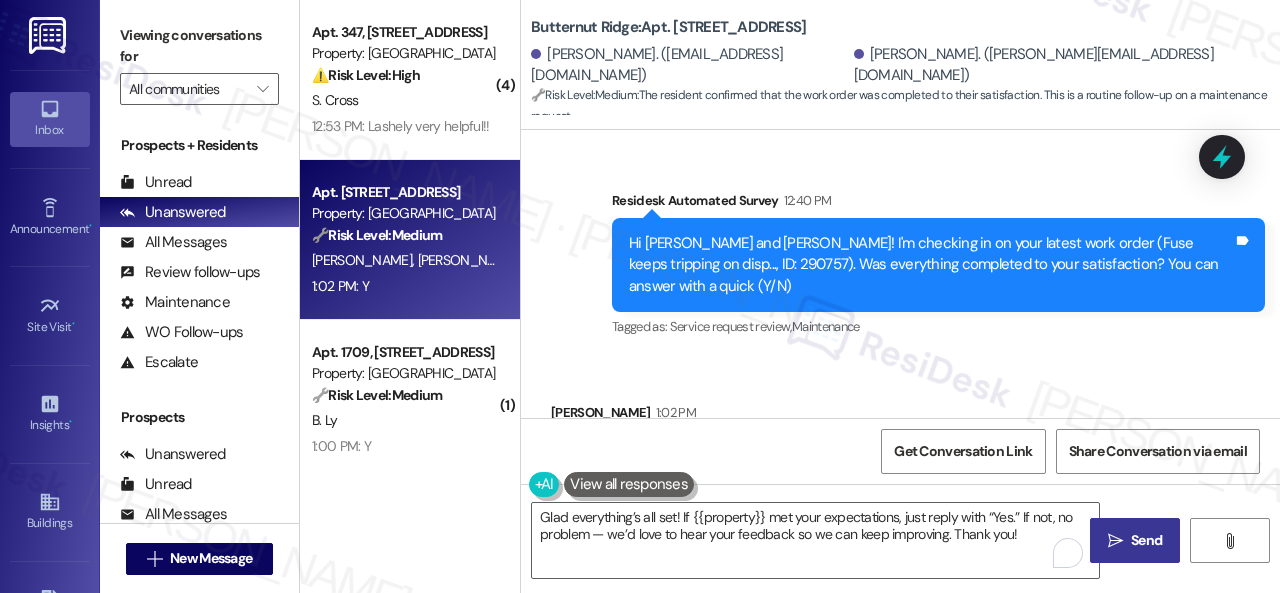 click on "" at bounding box center [1115, 541] 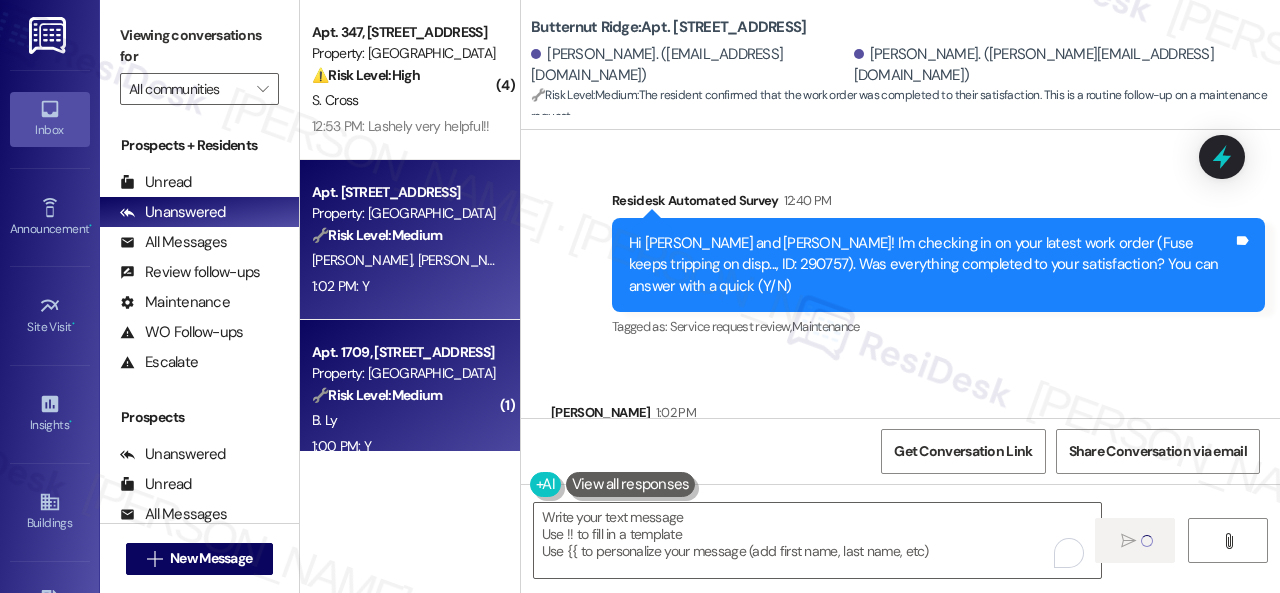 type on "Fetching suggested responses. Please feel free to read through the conversation in the meantime." 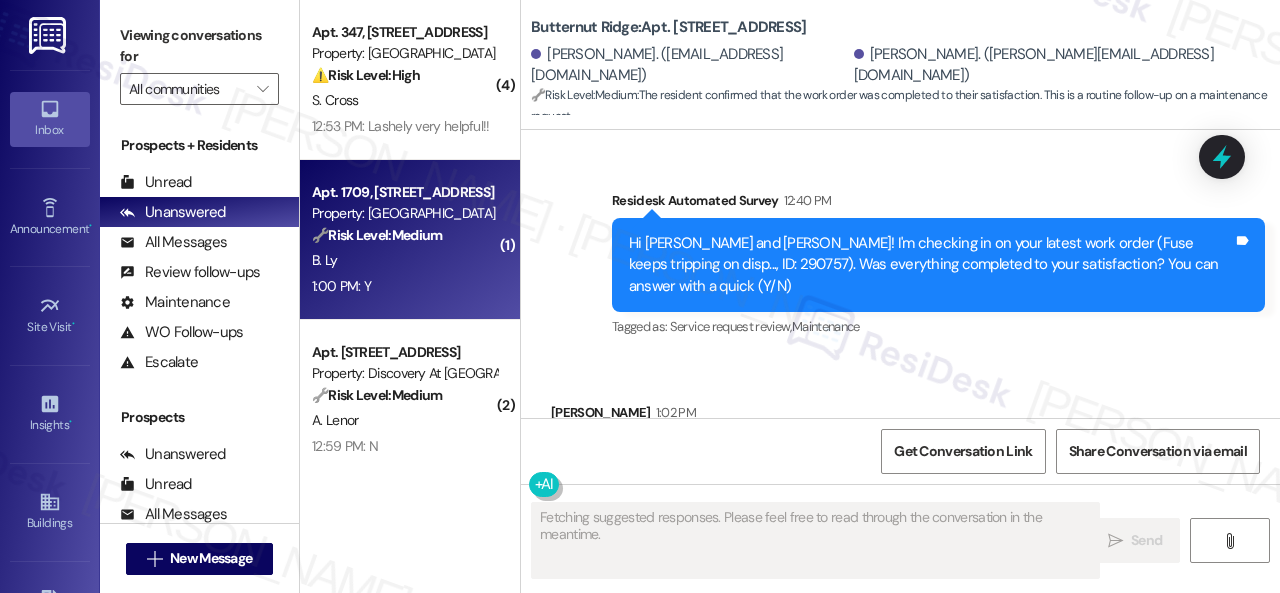 click on "B. Ly" at bounding box center (404, 260) 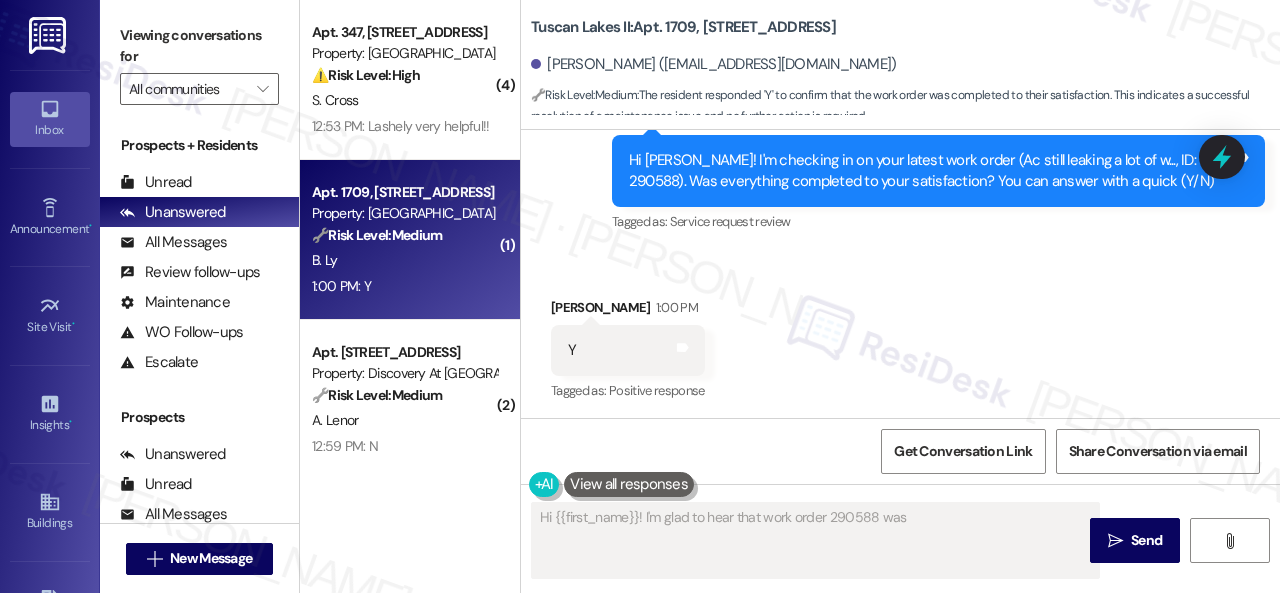 scroll, scrollTop: 3213, scrollLeft: 0, axis: vertical 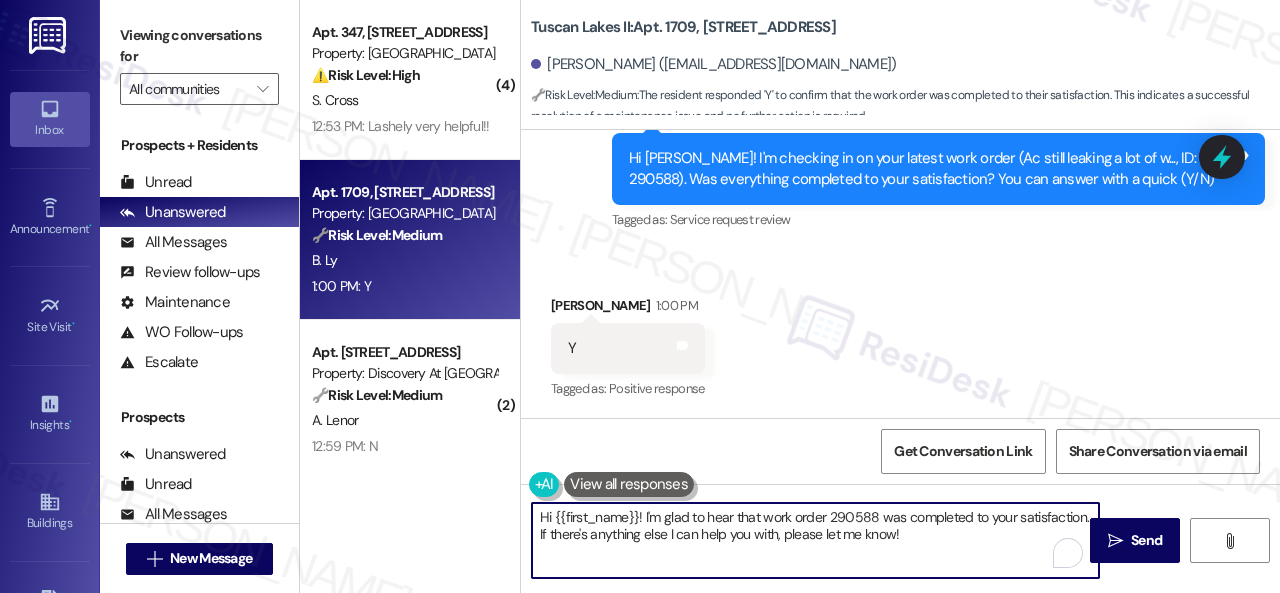 drag, startPoint x: 925, startPoint y: 537, endPoint x: 429, endPoint y: 517, distance: 496.40308 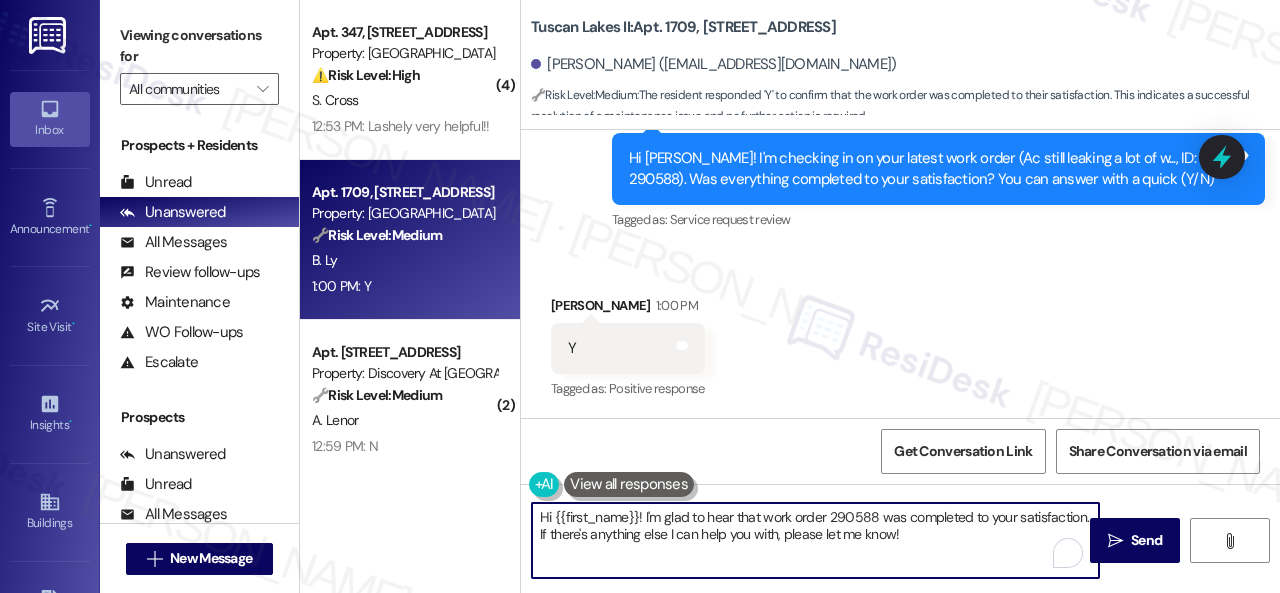 click on "( 4 ) Apt. 347, [STREET_ADDRESS] Property: The Falls ⚠️  Risk Level:  High The resident reports multiple maintenance issues, including a detached kitchen sink, closet doors needing repair, and a bedroom door off its hinges. While not an immediate emergency, these issues affect habitability and require prompt attention to prevent further damage or inconvenience. The resident's limited availability to call also necessitates a quick response. S. Cross 12:53 PM: Lashely very helpful!!  12:53 PM: Lashely very helpful!!  Apt. 1709, [STREET_ADDRESS] Property: Tuscan Lakes II 🔧  Risk Level:  Medium The resident responded 'Y' to confirm that the work order was completed to their satisfaction. This indicates a successful resolution of a maintenance issue and no further action is required. B. Ly 1:00 PM: Y 1:00 PM: Y ( 2 ) Apt. [STREET_ADDRESS] Property: Discovery At Kingwood 🔧  Risk Level:  Medium A. Lenor 12:59 PM: N 12:59 PM: N ( 5 ) Apt. 168, [STREET_ADDRESS] Property: [GEOGRAPHIC_DATA] 🔧" at bounding box center (790, 296) 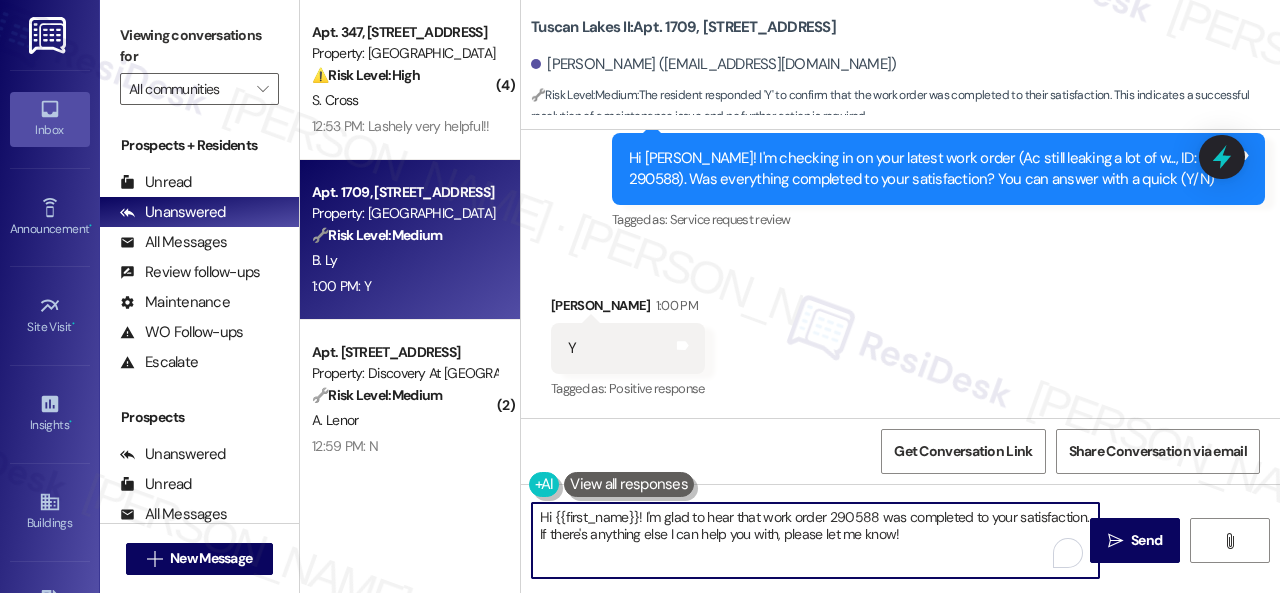 paste on "Glad everything’s all set! If {{property}} met your expectations, just reply with “Yes.” If not, no problem — we’d love to hear your feedback so we can keep improving. Thank you" 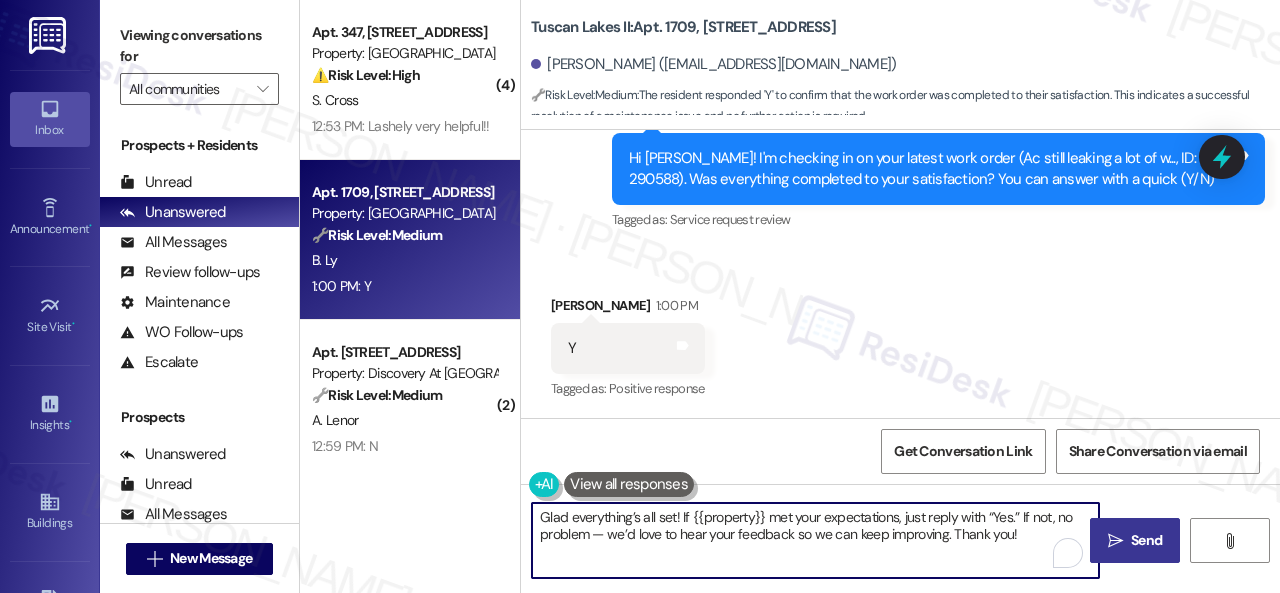 type on "Glad everything’s all set! If {{property}} met your expectations, just reply with “Yes.” If not, no problem — we’d love to hear your feedback so we can keep improving. Thank you!" 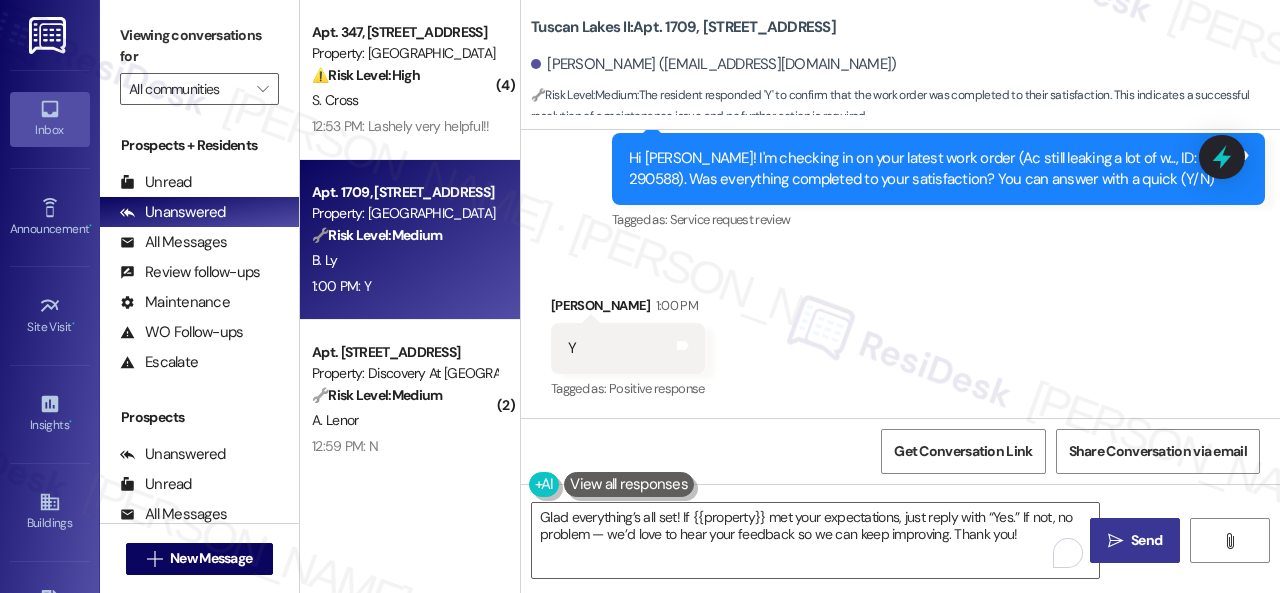 click on "Send" at bounding box center [1146, 540] 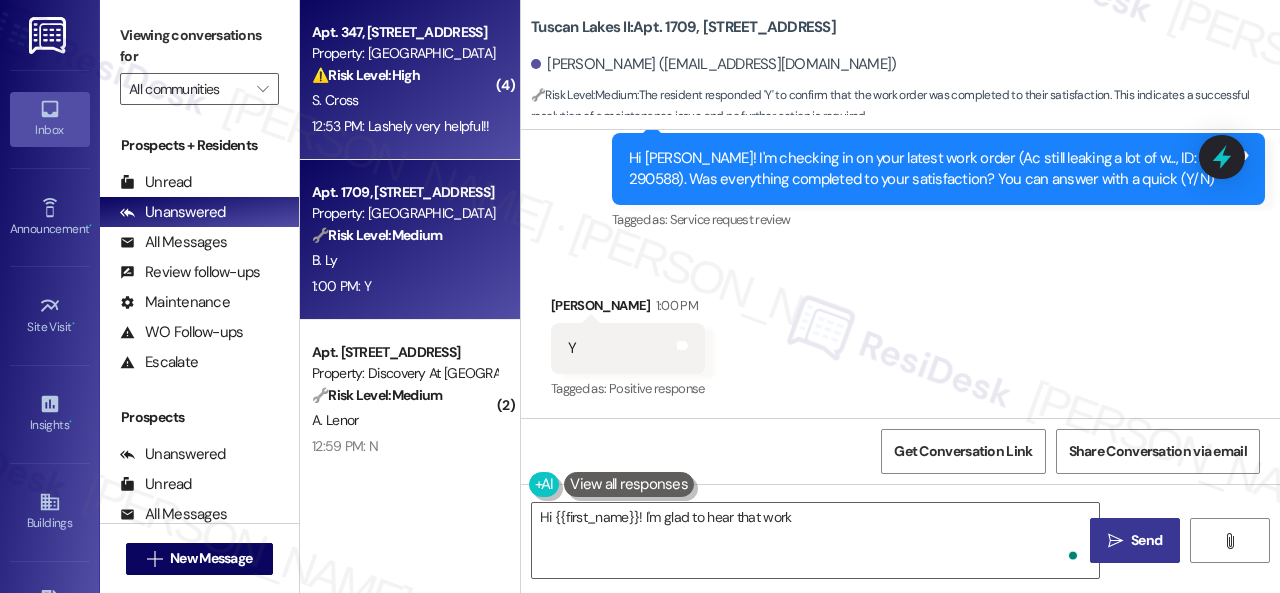 type on "Hi {{first_name}}! I'm glad to hear that work order" 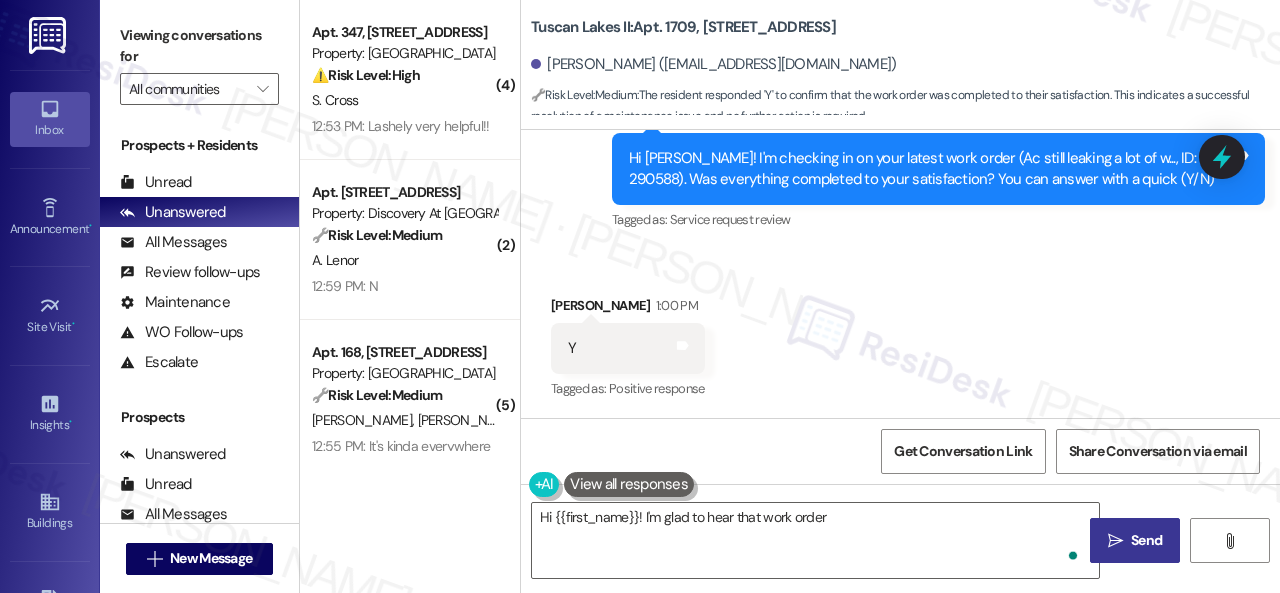 click on "S. Cross" at bounding box center (404, 100) 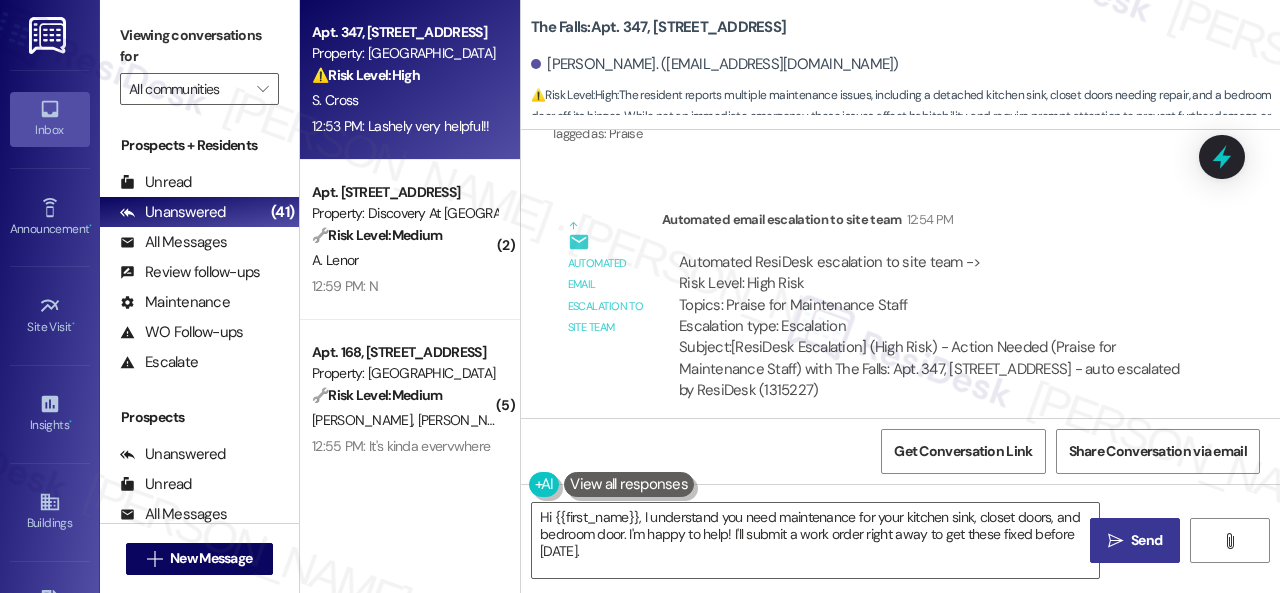 scroll, scrollTop: 3634, scrollLeft: 0, axis: vertical 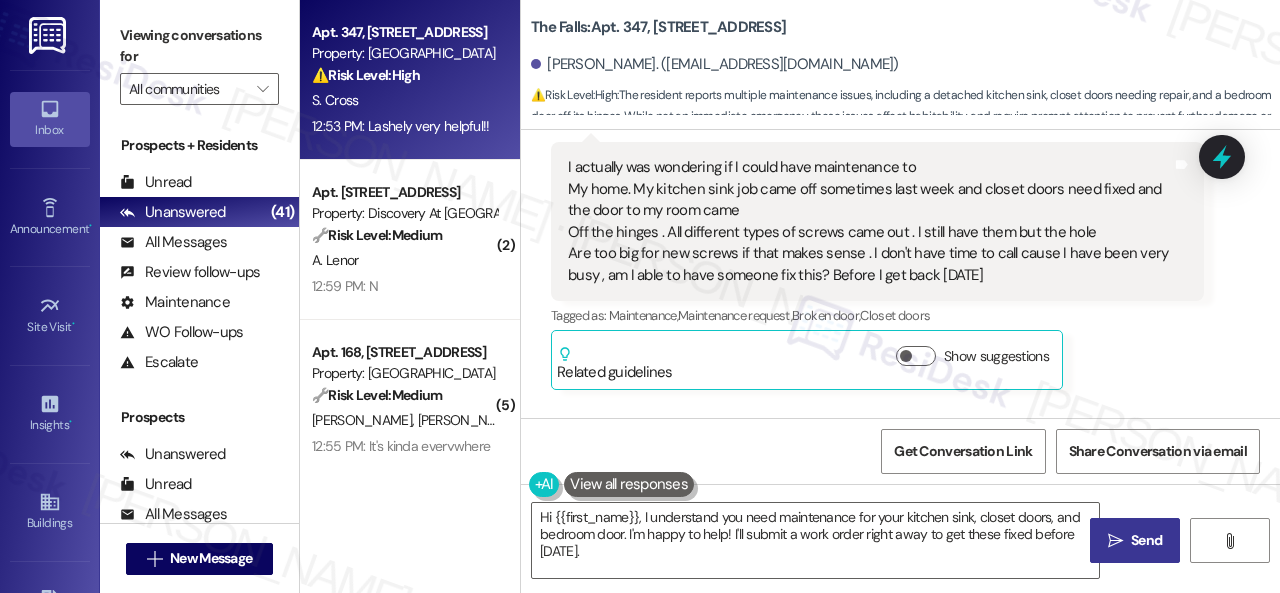 click on "[PERSON_NAME] Question 12:44 PM I actually was wondering if I could have maintenance to
My home. My kitchen sink job came off sometimes last week and closet doors need fixed and the door to my room came
Off the hinges . All different types of screws came out . I still have them but the hole
Are too big for new screws if that makes sense . I don't have time to call cause I have been very busy , am I able to have someone fix this? Before I get back [DATE] Tags and notes Tagged as:   Maintenance ,  Click to highlight conversations about Maintenance Maintenance request ,  Click to highlight conversations about Maintenance request Broken door ,  Click to highlight conversations about Broken door Closet doors Click to highlight conversations about Closet doors  Related guidelines Show suggestions" at bounding box center (877, 265) 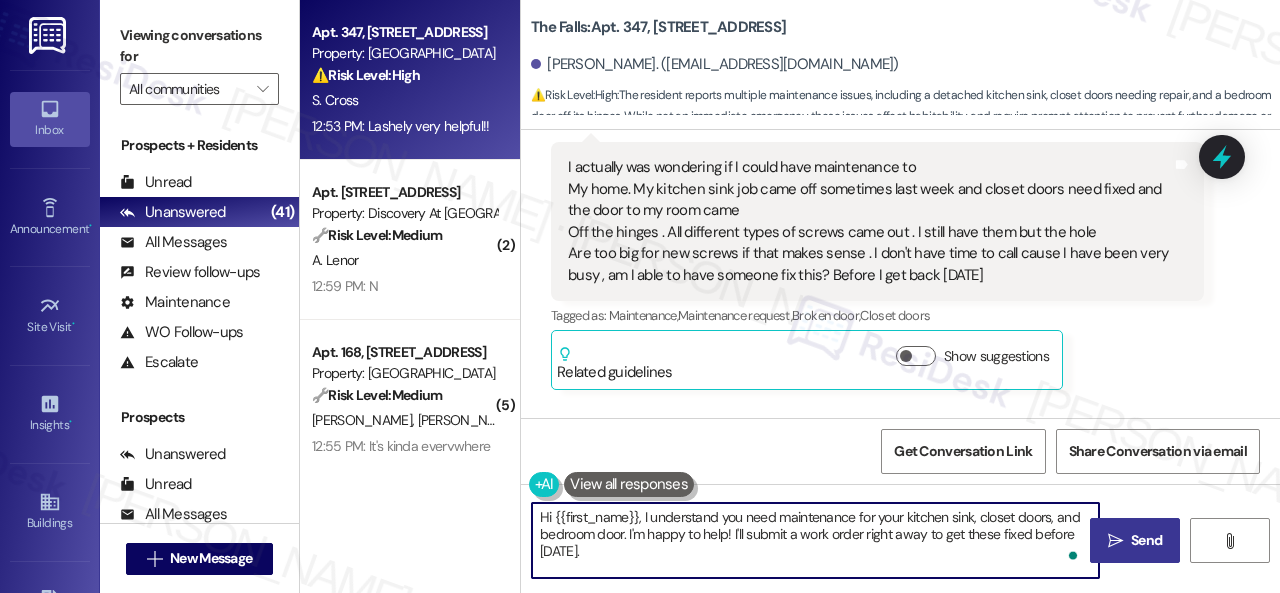 drag, startPoint x: 630, startPoint y: 536, endPoint x: 653, endPoint y: 548, distance: 25.942244 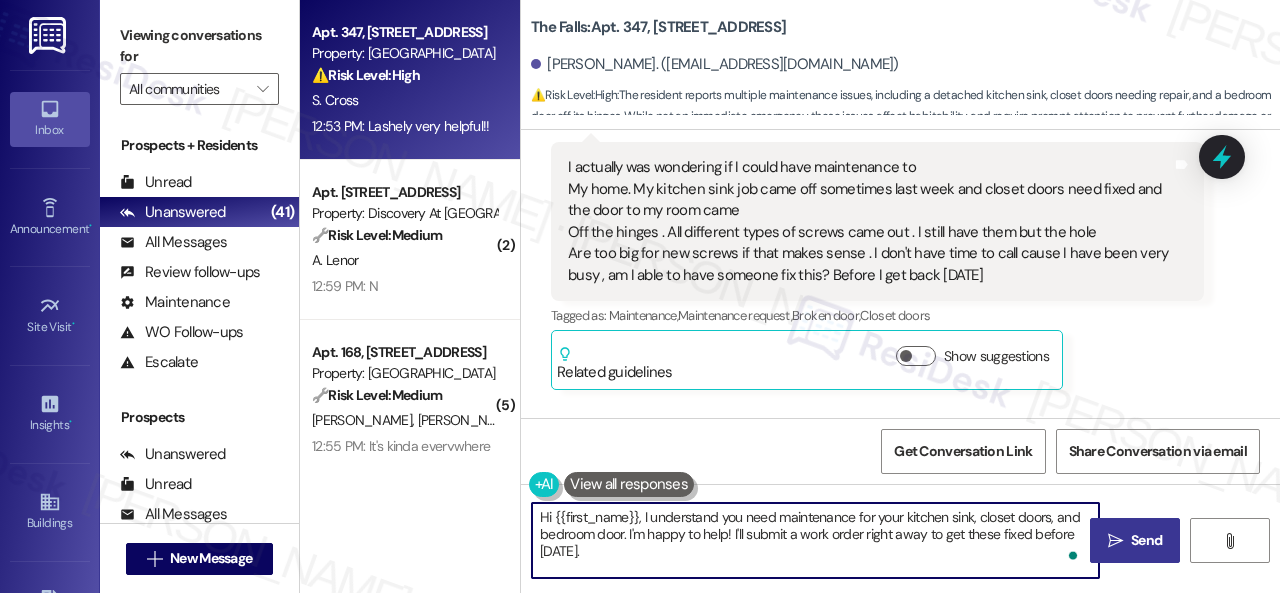 click on "Hi {{first_name}}, I understand you need maintenance for your kitchen sink, closet doors, and bedroom door. I'm happy to help! I'll submit a work order right away to get these fixed before [DATE]." at bounding box center [815, 540] 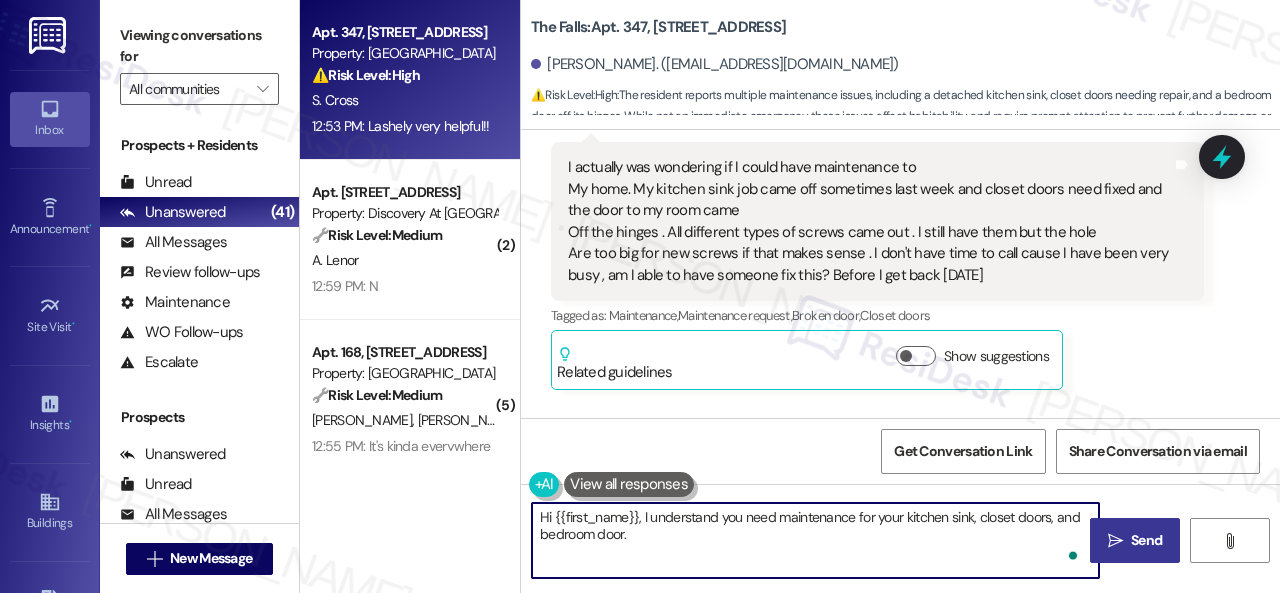 paste on "Is there a work order for the issue already? If so, may I have the work order number to follow up with the site team? If not yet, I'll be happy to submit it on your behalf. Please tell me more about your kitchen sink and closet doors. Please be as detailed as possible and provide photos if available.
Note: Due to limited availability, our maintenance team isn't able to call or schedule visits in advance. By submitting a work order, you're permitting them to enter your apartment, even if you're not home. If any children may be alone during the visit, please let me know so we can inform the team." 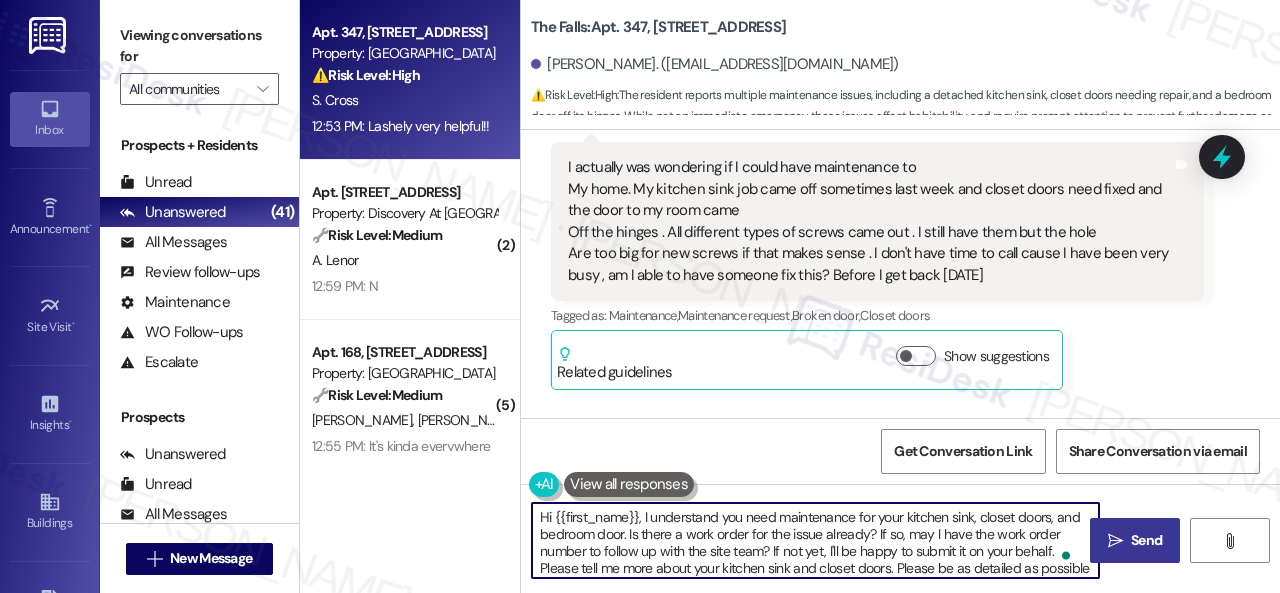 scroll, scrollTop: 102, scrollLeft: 0, axis: vertical 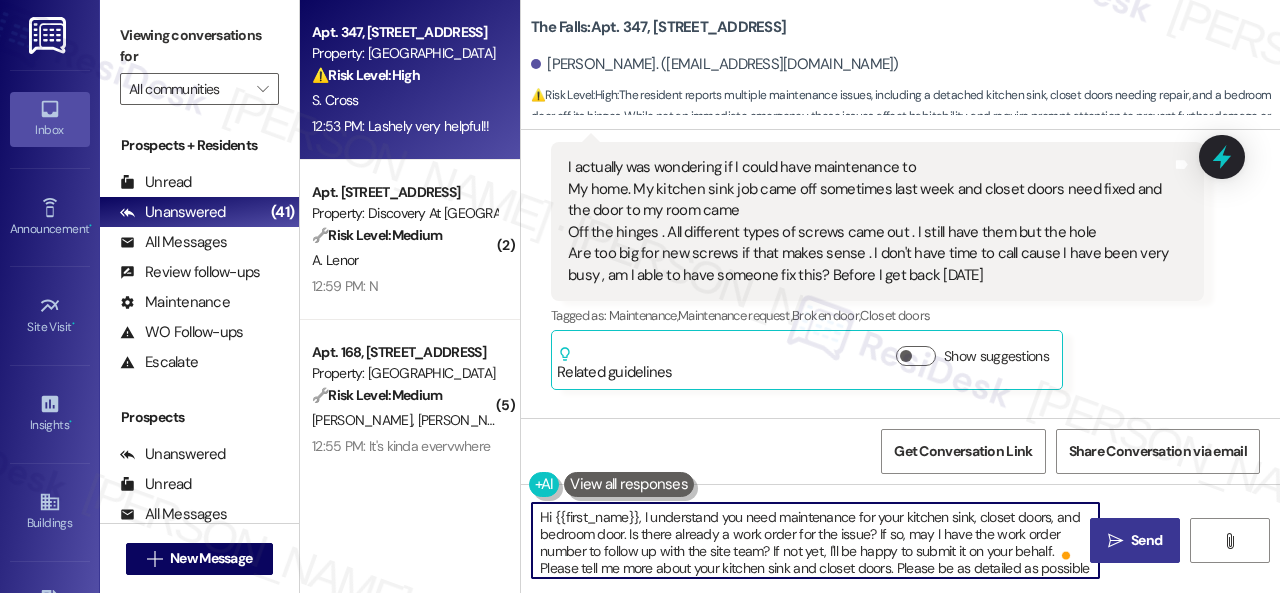 click on "Hi {{first_name}}, I understand you need maintenance for your kitchen sink, closet doors, and bedroom door. Is there already a work order for the issue? If so, may I have the work order number to follow up with the site team? If not yet, I'll be happy to submit it on your behalf. Please tell me more about your kitchen sink and closet doors. Please be as detailed as possible and provide photos if available.
Note: Due to limited availability, our maintenance team isn't able to call or schedule visits in advance. By submitting a work order, you're permitting them to enter your apartment, even if you're not home. If any children may be alone during the visit, please let me know so we can inform the team." at bounding box center (815, 540) 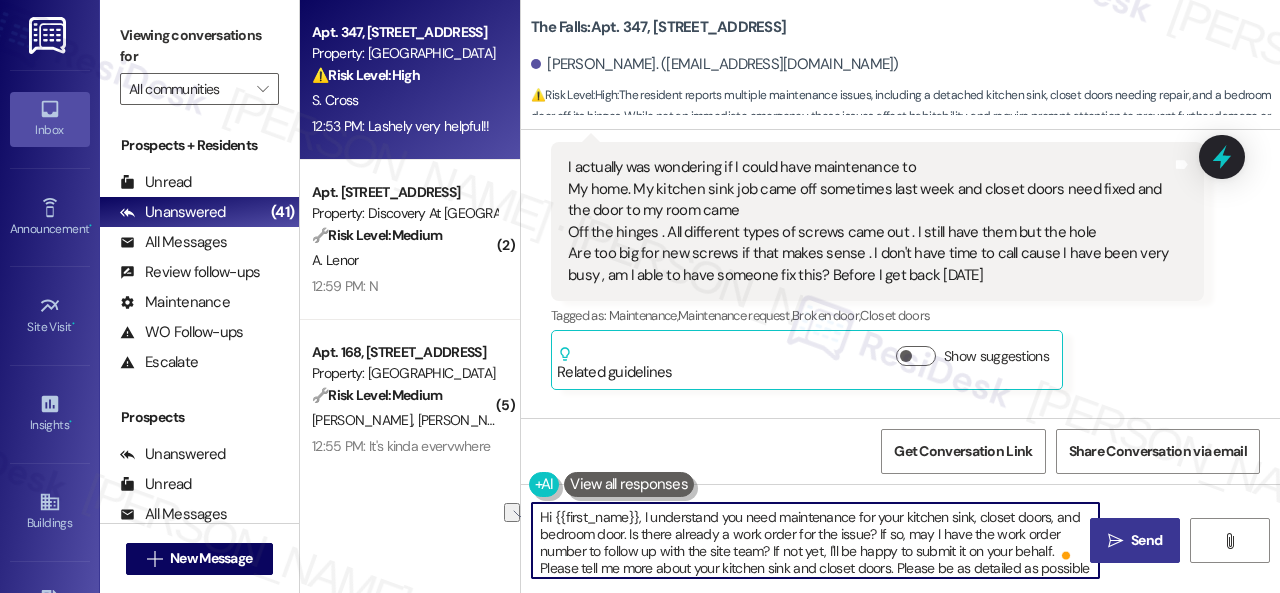 drag, startPoint x: 734, startPoint y: 533, endPoint x: 629, endPoint y: 533, distance: 105 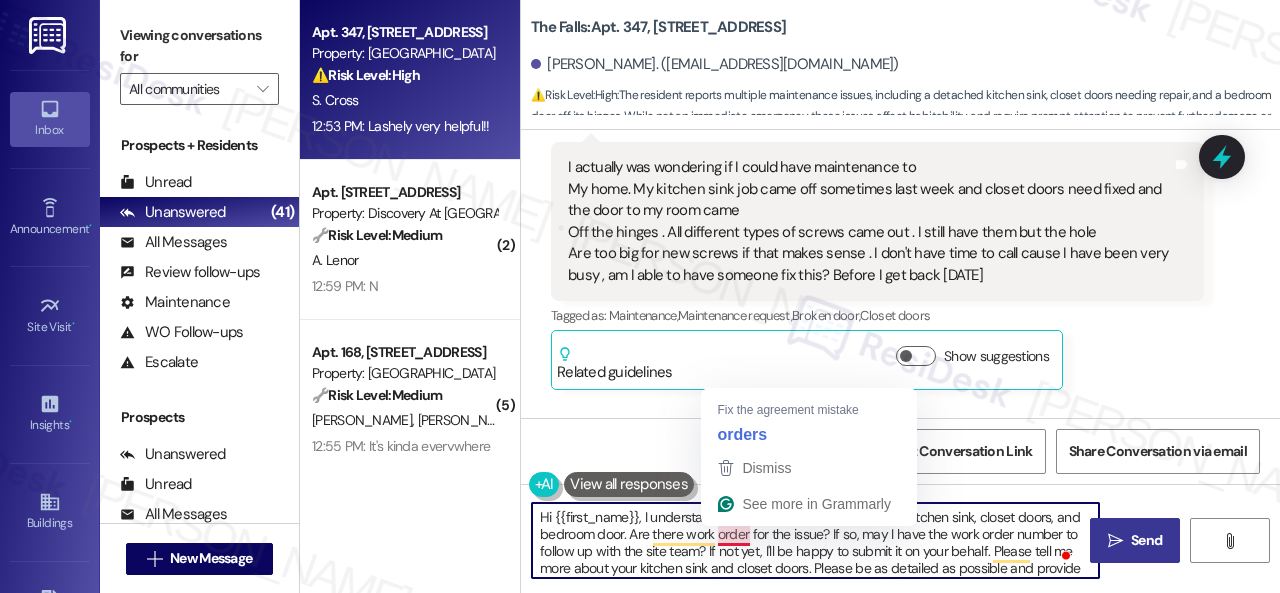 click on "Hi {{first_name}}, I understand you need maintenance for your kitchen sink, closet doors, and bedroom door. Are there work order for the issue? If so, may I have the work order number to follow up with the site team? If not yet, I'll be happy to submit it on your behalf. Please tell me more about your kitchen sink and closet doors. Please be as detailed as possible and provide photos if available.
Note: Due to limited availability, our maintenance team isn't able to call or schedule visits in advance. By submitting a work order, you're permitting them to enter your apartment, even if you're not home. If any children may be alone during the visit, please let me know so we can inform the team." at bounding box center [815, 540] 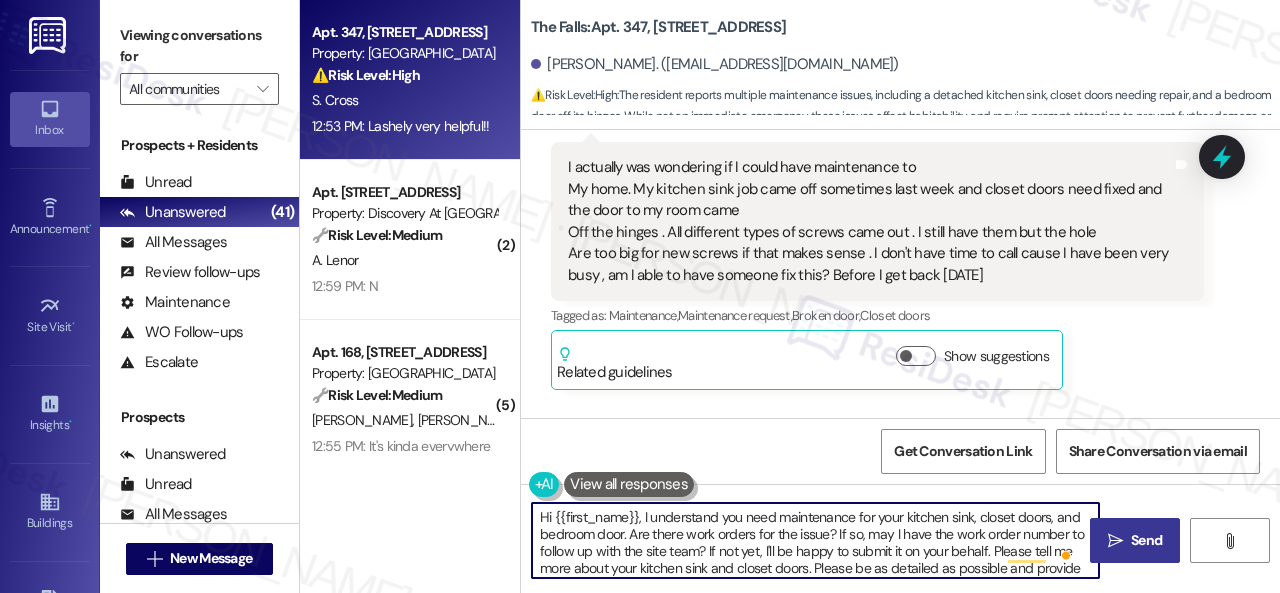 click on "Hi {{first_name}}, I understand you need maintenance for your kitchen sink, closet doors, and bedroom door. Are there work orders for the issue? If so, may I have the work order number to follow up with the site team? If not yet, I'll be happy to submit it on your behalf. Please tell me more about your kitchen sink and closet doors. Please be as detailed as possible and provide photos if available.
Note: Due to limited availability, our maintenance team isn't able to call or schedule visits in advance. By submitting a work order, you're permitting them to enter your apartment, even if you're not home. If any children may be alone during the visit, please let me know so we can inform the team." at bounding box center [815, 540] 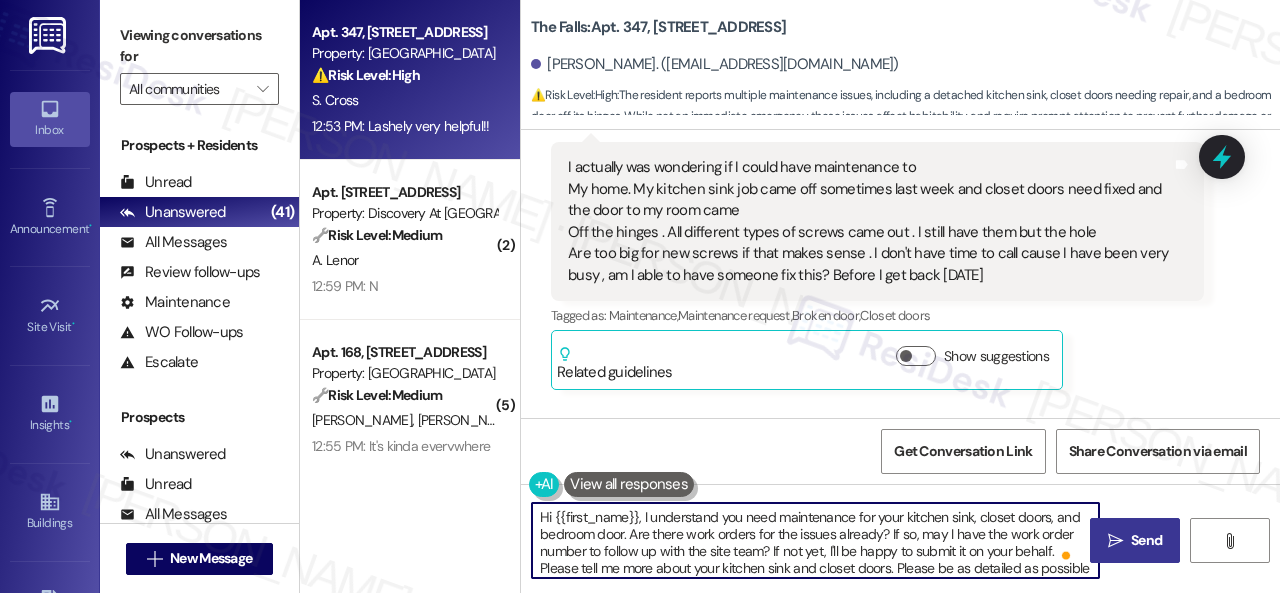 scroll, scrollTop: 82, scrollLeft: 0, axis: vertical 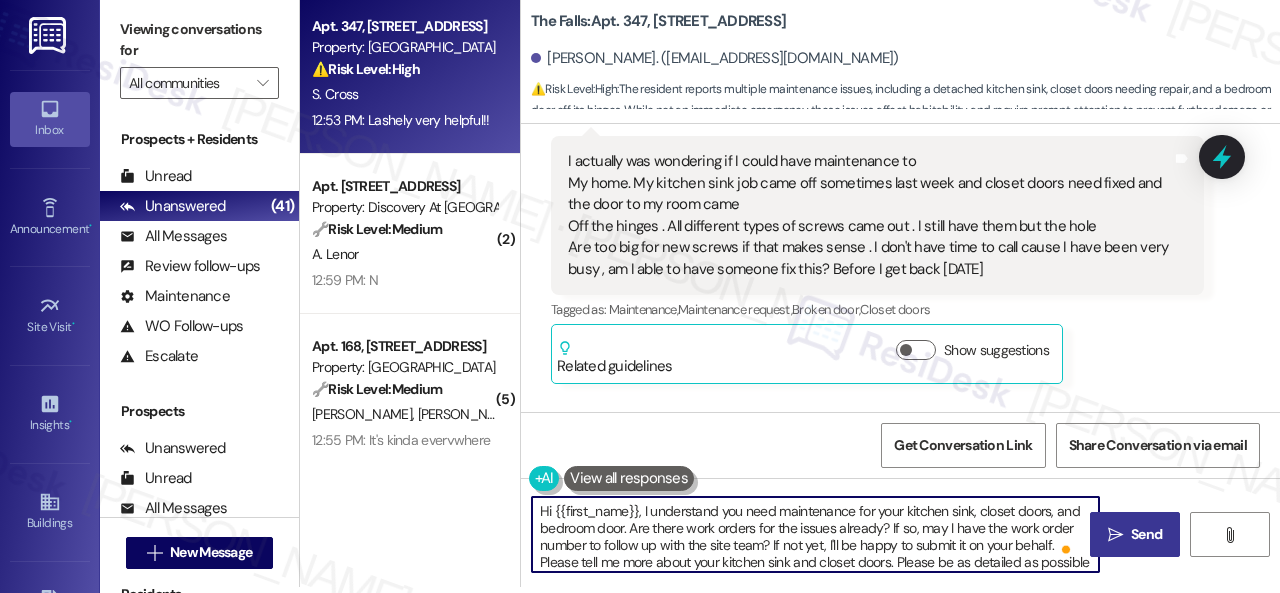 type on "Hi {{first_name}}, I understand you need maintenance for your kitchen sink, closet doors, and bedroom door. Are there work orders for the issues already? If so, may I have the work order number to follow up with the site team? If not yet, I'll be happy to submit it on your behalf. Please tell me more about your kitchen sink and closet doors. Please be as detailed as possible and provide photos if available.
Note: Due to limited availability, our maintenance team isn't able to call or schedule visits in advance. By submitting a work order, you're permitting them to enter your apartment, even if you're not home. If any children may be alone during the visit, please let me know so we can inform the team." 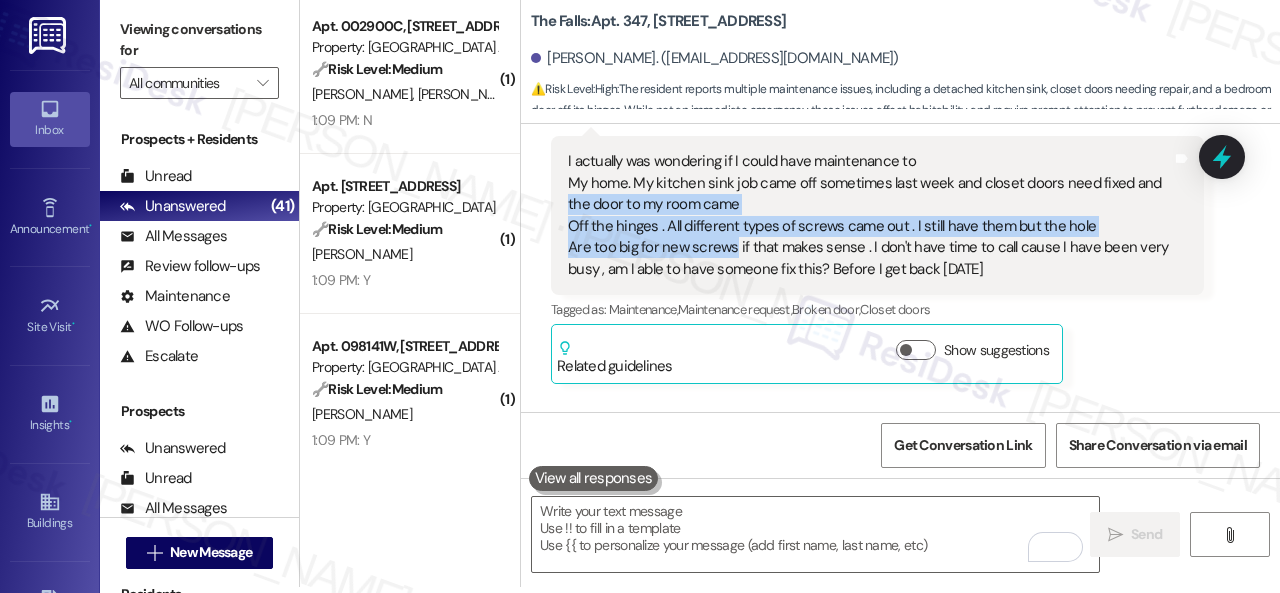 drag, startPoint x: 568, startPoint y: 207, endPoint x: 730, endPoint y: 246, distance: 166.62833 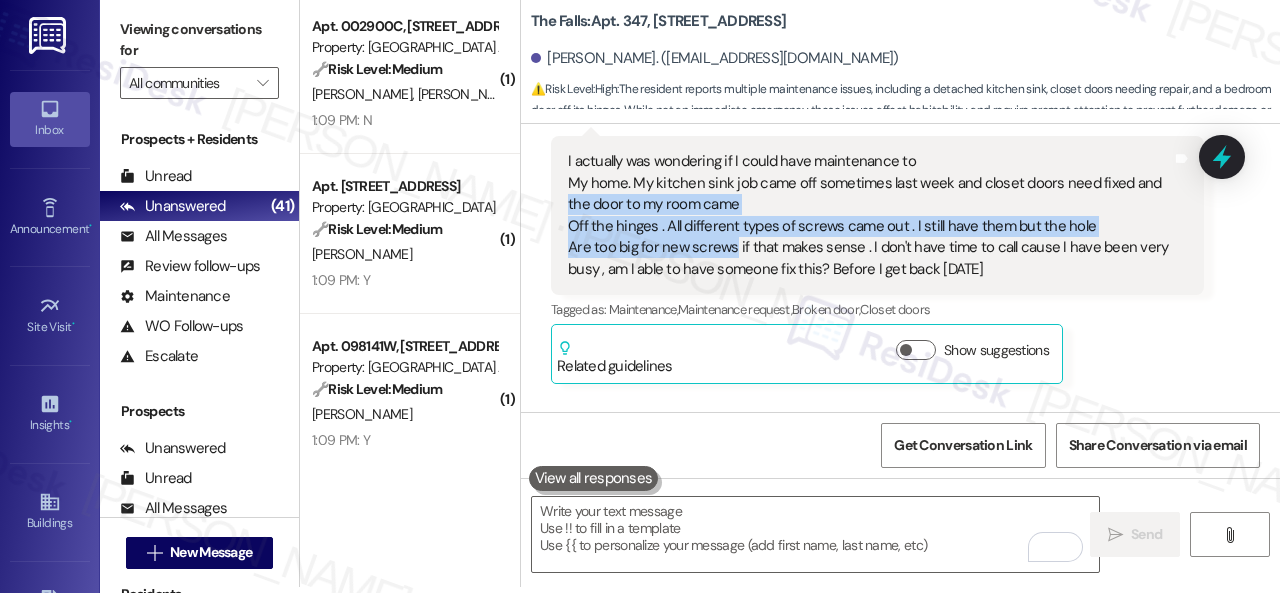 copy on "the door to my room came
Off the hinges . All different types of screws came out . I still have them but the hole
Are too big for new screws" 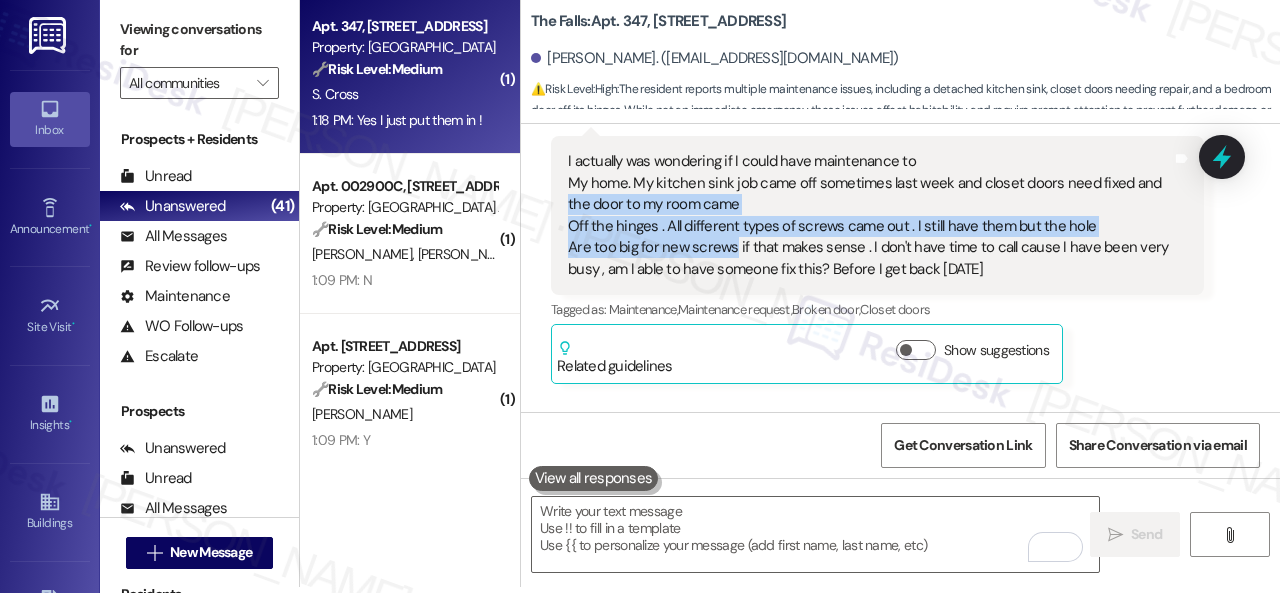 scroll, scrollTop: 0, scrollLeft: 0, axis: both 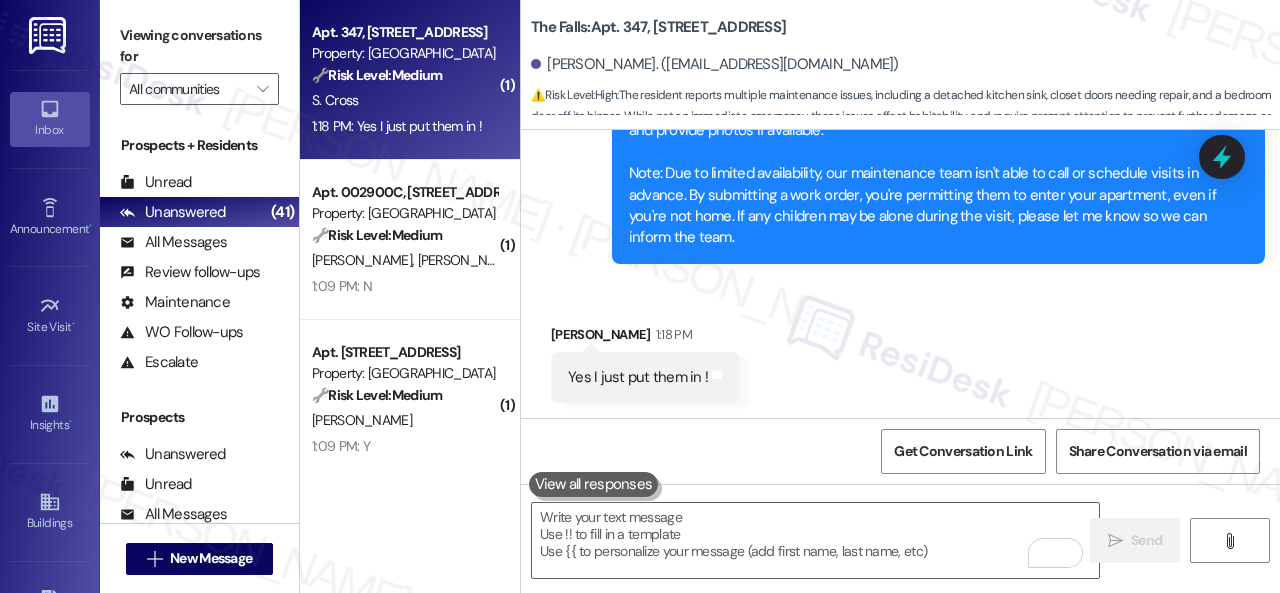 click on "Received via SMS [PERSON_NAME] 1:18 PM Yes I just put them in !  Tags and notes" at bounding box center (900, 348) 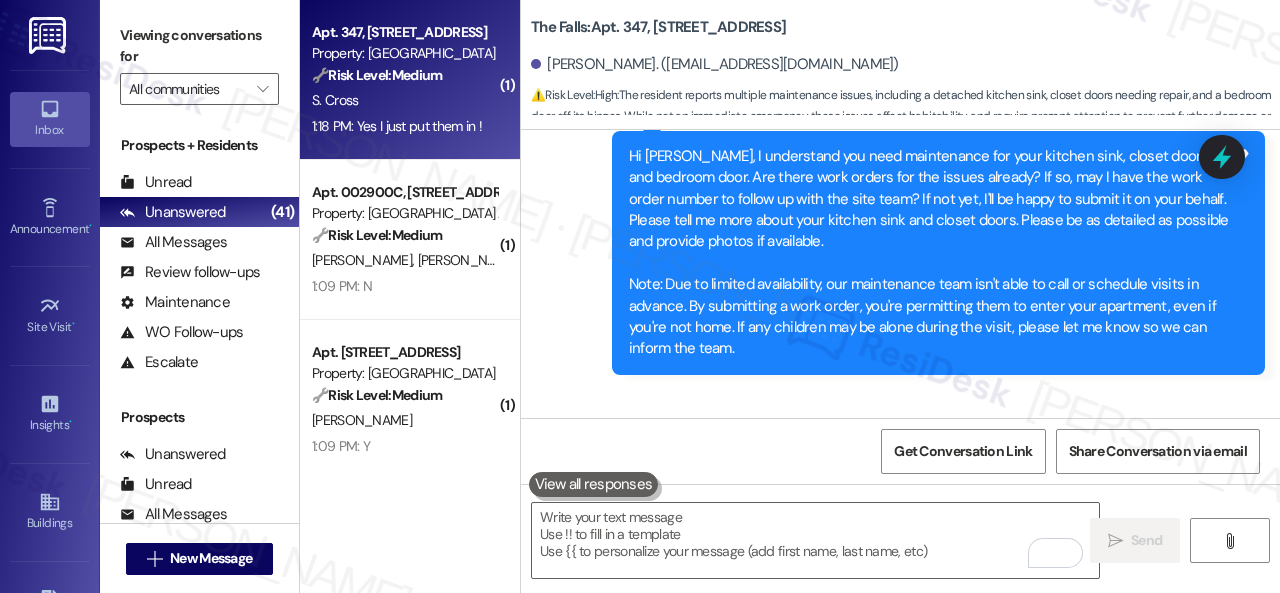 scroll, scrollTop: 3906, scrollLeft: 0, axis: vertical 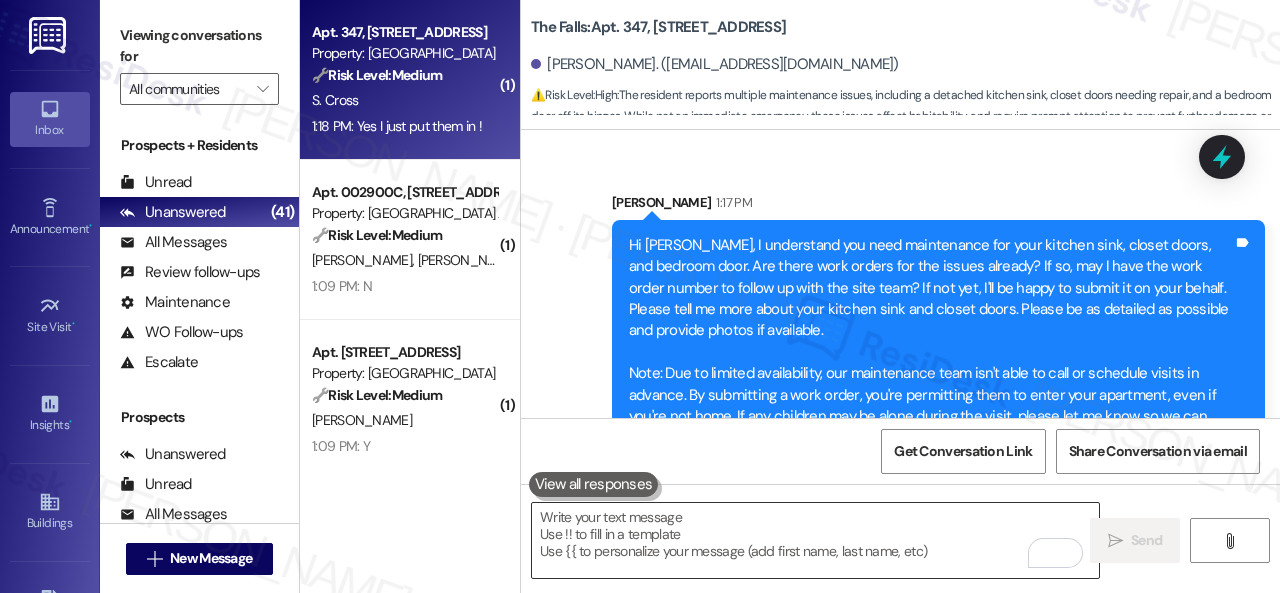 click at bounding box center [815, 540] 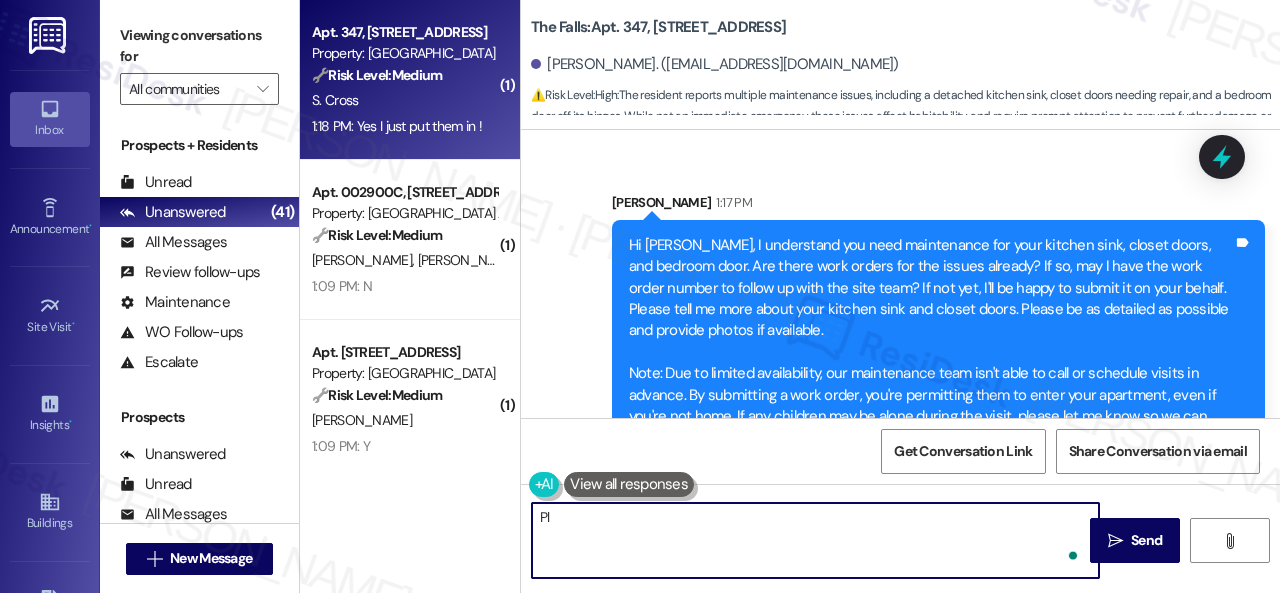 type on "P" 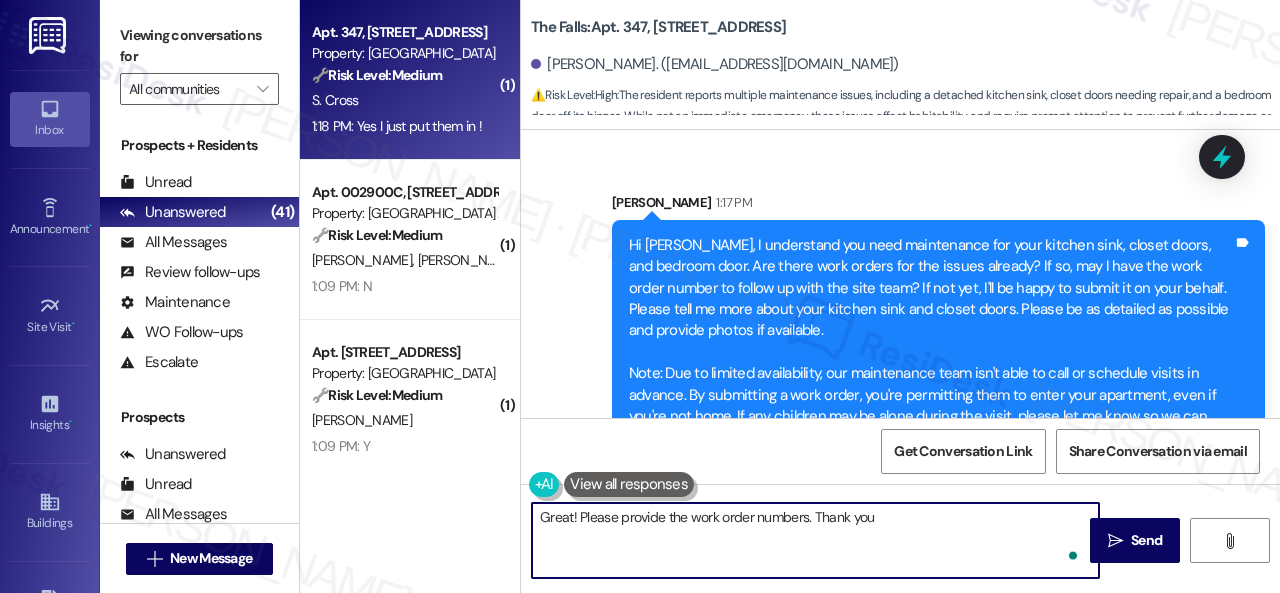 type on "Great! Please provide the work order numbers. Thank you." 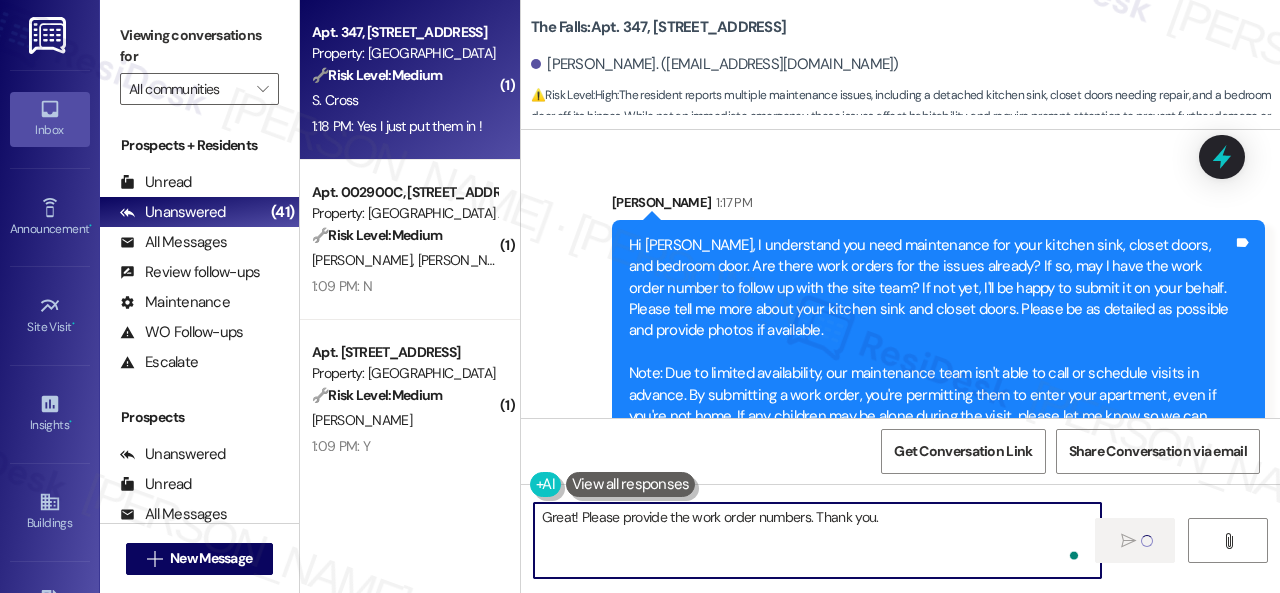 type 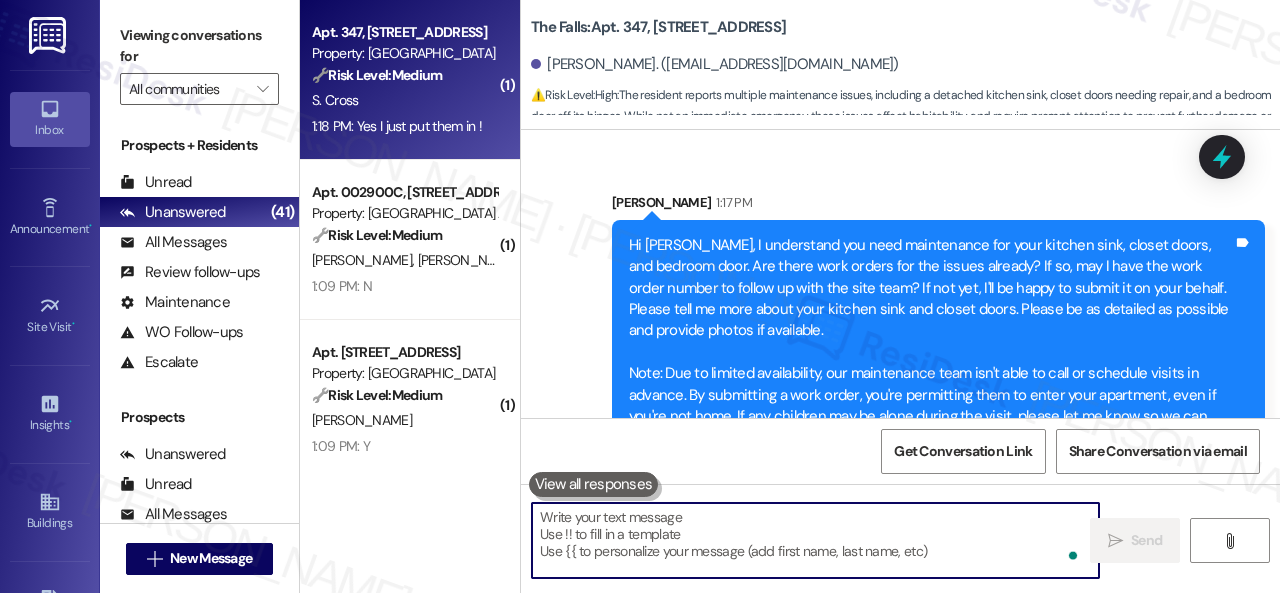 scroll, scrollTop: 4105, scrollLeft: 0, axis: vertical 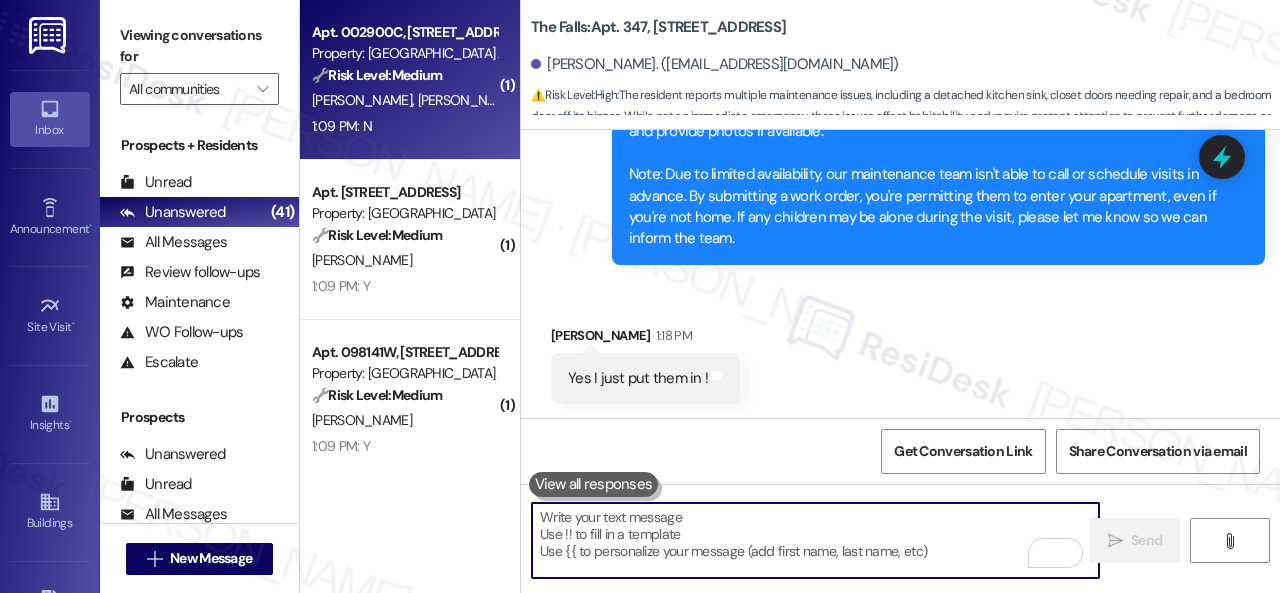 click on "1:09 PM: N 1:09 PM: N" at bounding box center (404, 126) 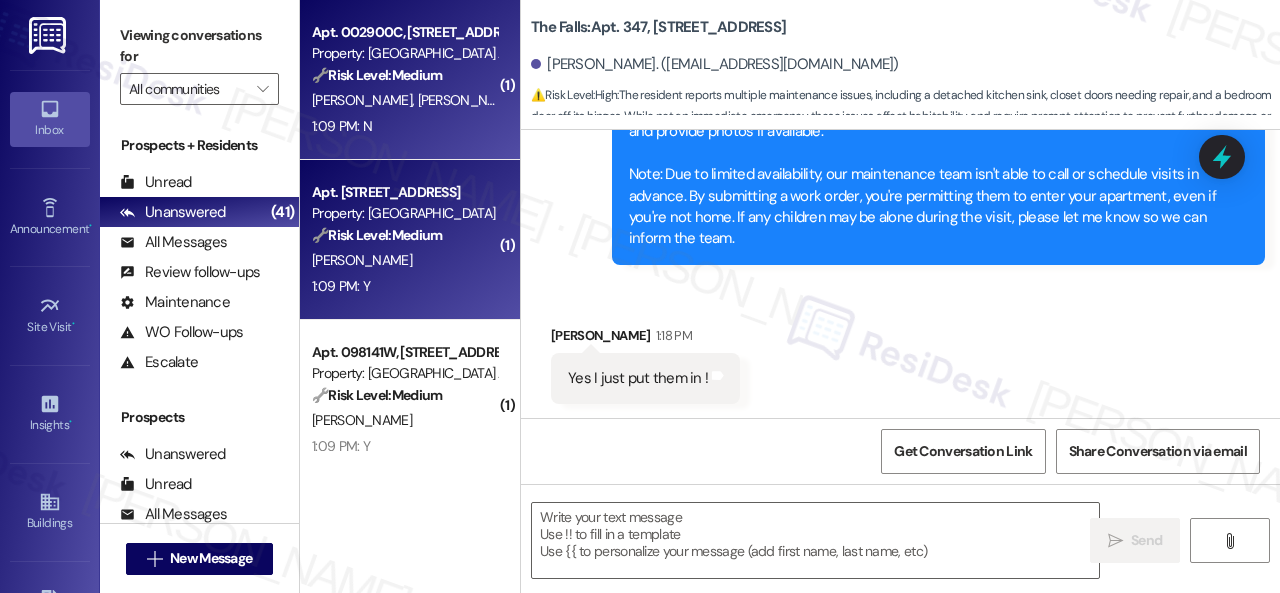 type on "Fetching suggested responses. Please feel free to read through the conversation in the meantime." 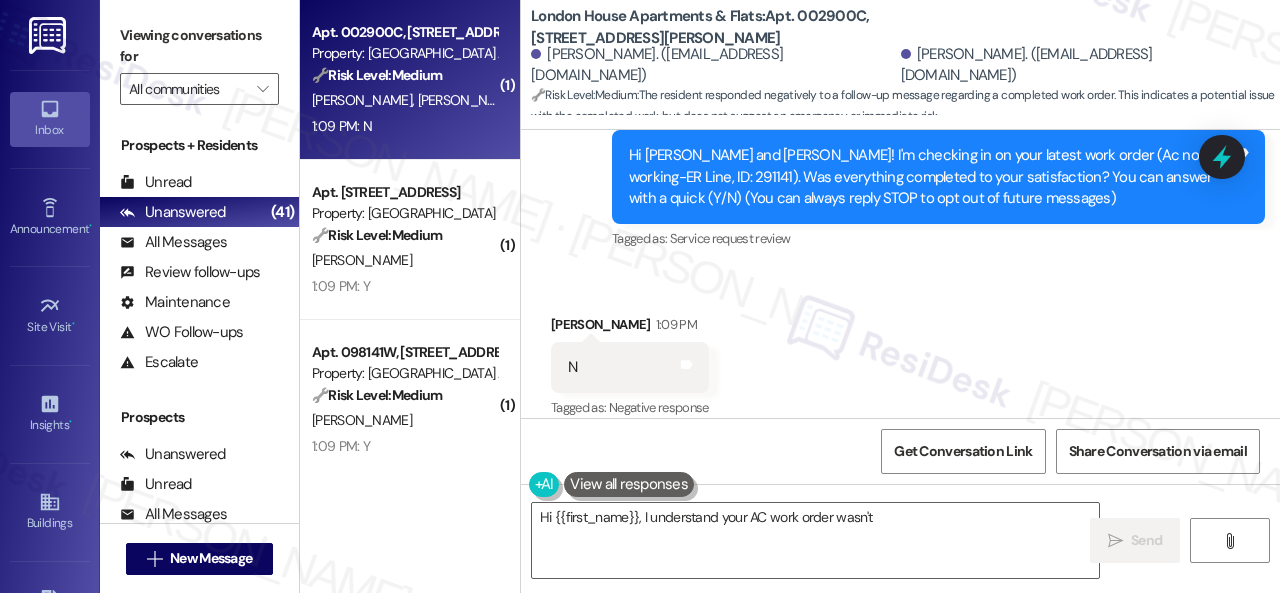 scroll, scrollTop: 313, scrollLeft: 0, axis: vertical 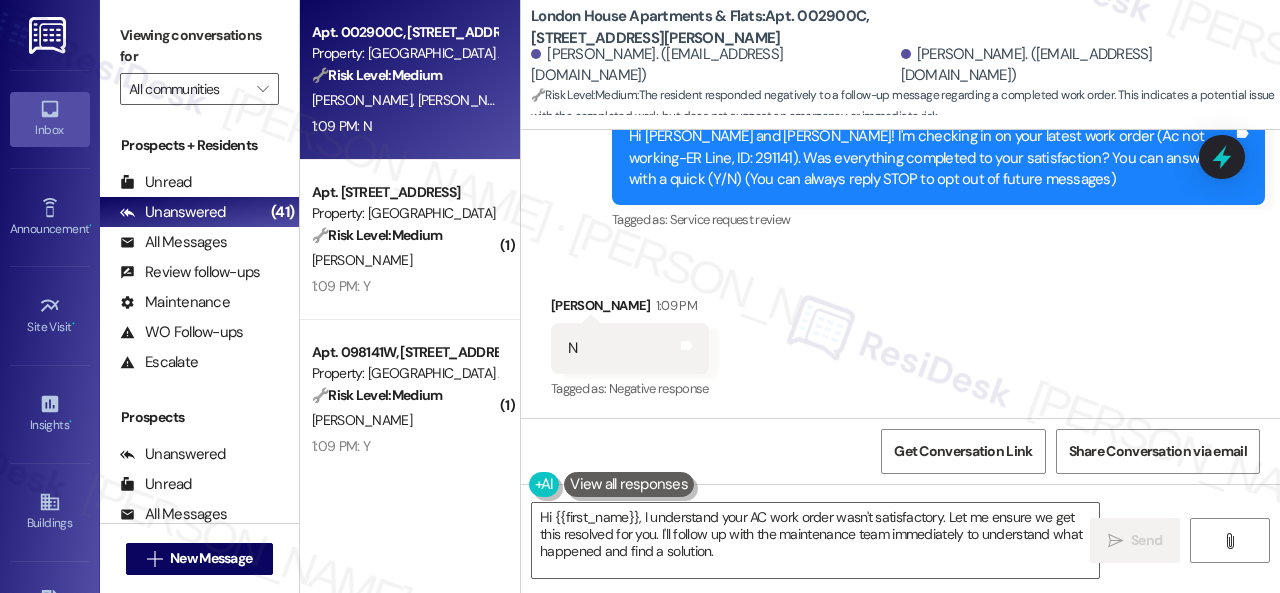 click on "Survey, sent via SMS Residesk Automated Survey 12:40 PM Hi [PERSON_NAME] and [PERSON_NAME]! I'm checking in on your latest work order (Ac not working-ER Line, ID: 291141). Was everything completed to your satisfaction? You can answer with a quick (Y/N) (You can always reply STOP to opt out of future messages) Tags and notes Tagged as:   Service request review Click to highlight conversations about Service request review" at bounding box center [900, 144] 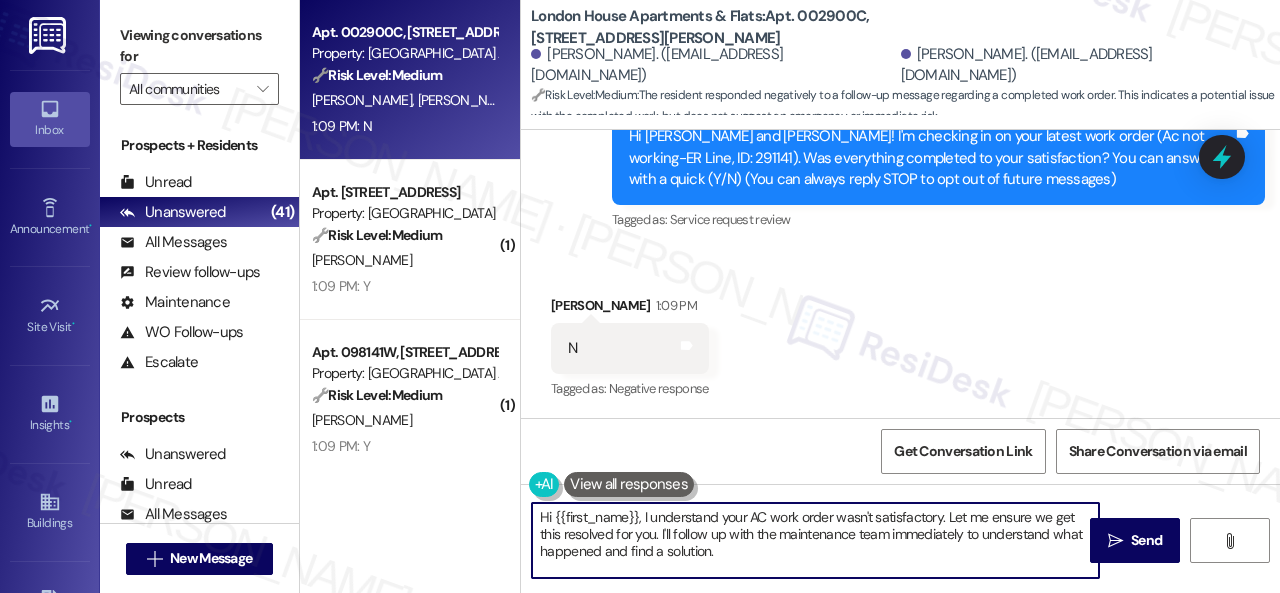 drag, startPoint x: 498, startPoint y: 491, endPoint x: 805, endPoint y: 518, distance: 308.185 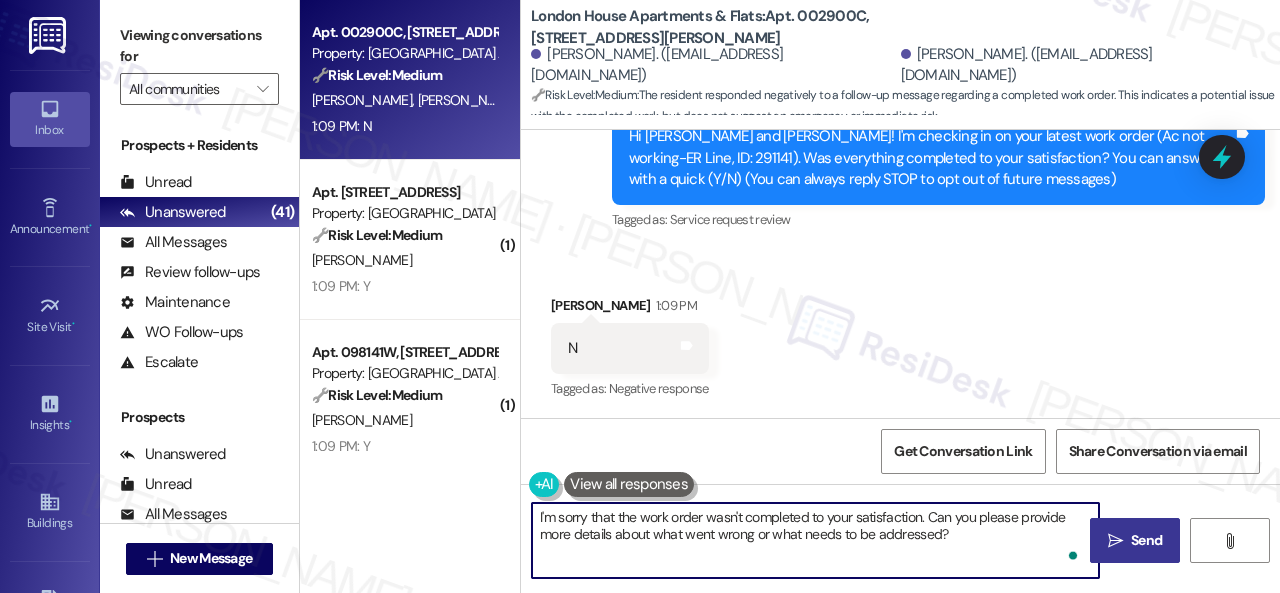 type on "I'm sorry that the work order wasn't completed to your satisfaction. Can you please provide more details about what went wrong or what needs to be addressed?" 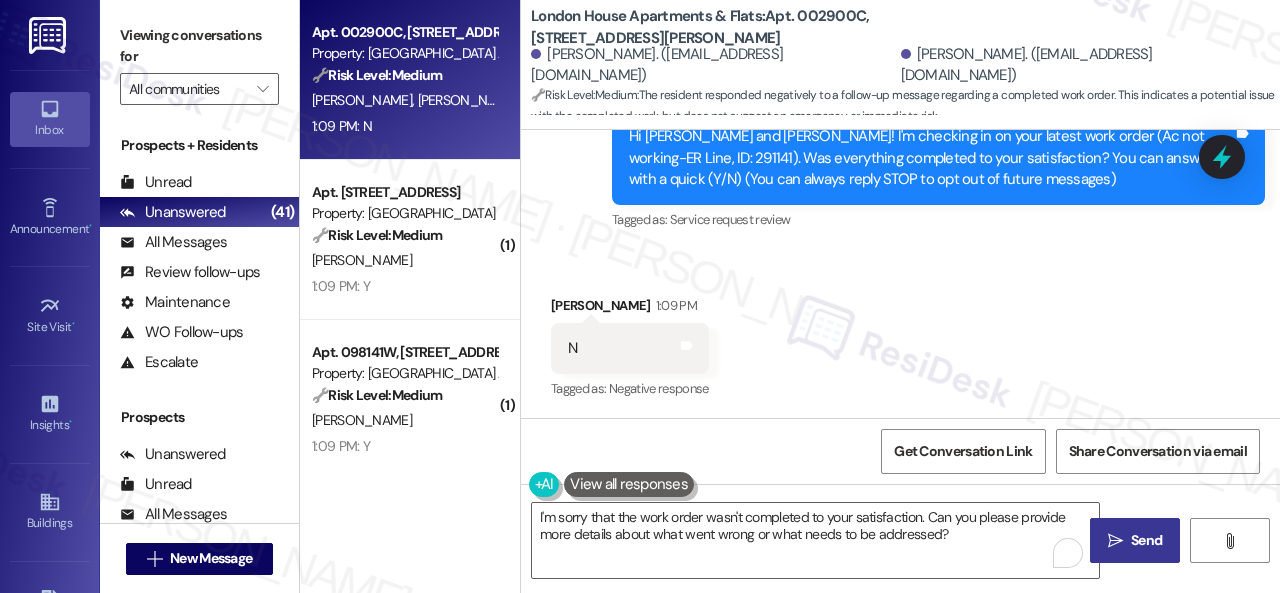 click on " Send" at bounding box center [1135, 540] 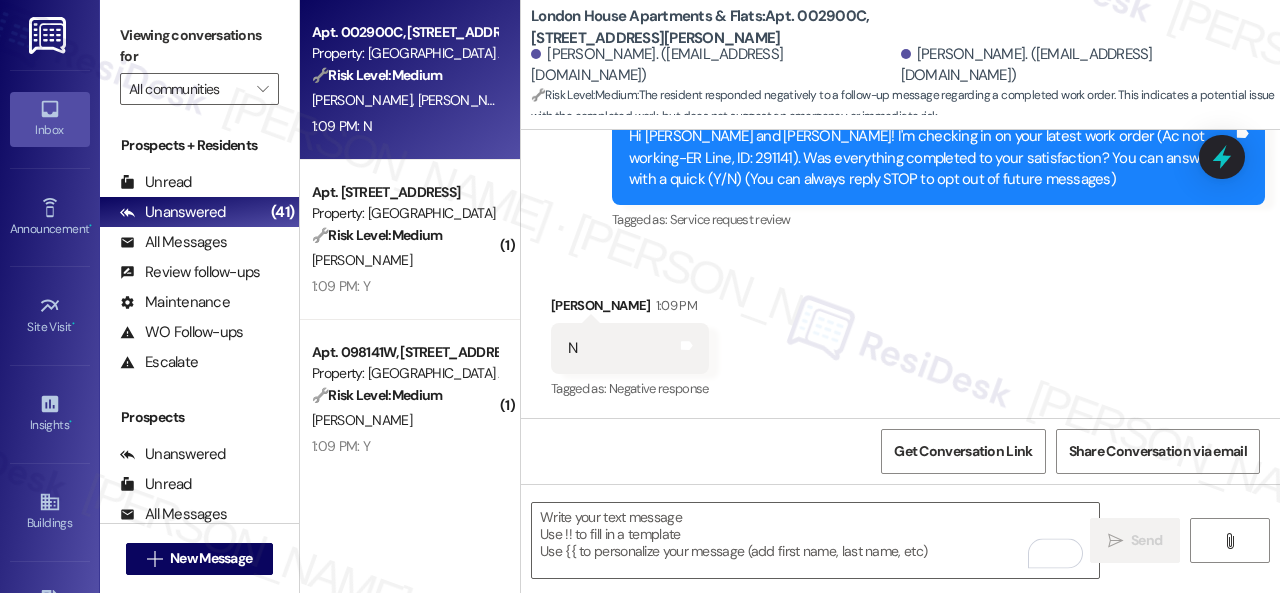 type on "Fetching suggested responses. Please feel free to read through the conversation in the meantime." 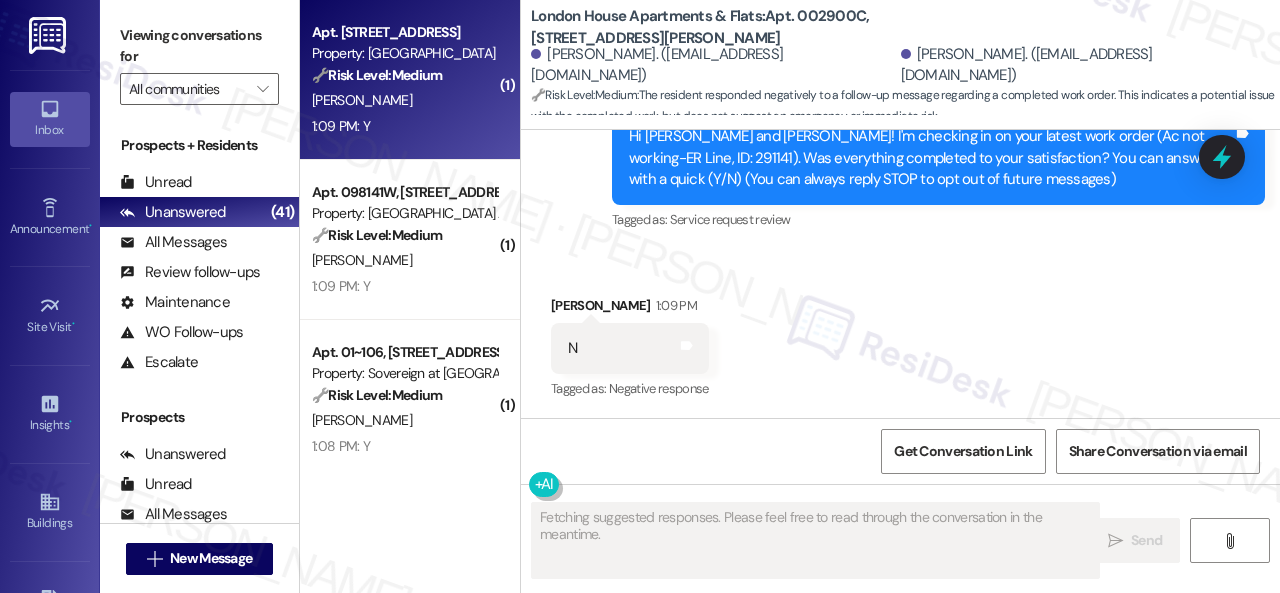 click on "1:09 PM: Y 1:09 PM: Y" at bounding box center [404, 126] 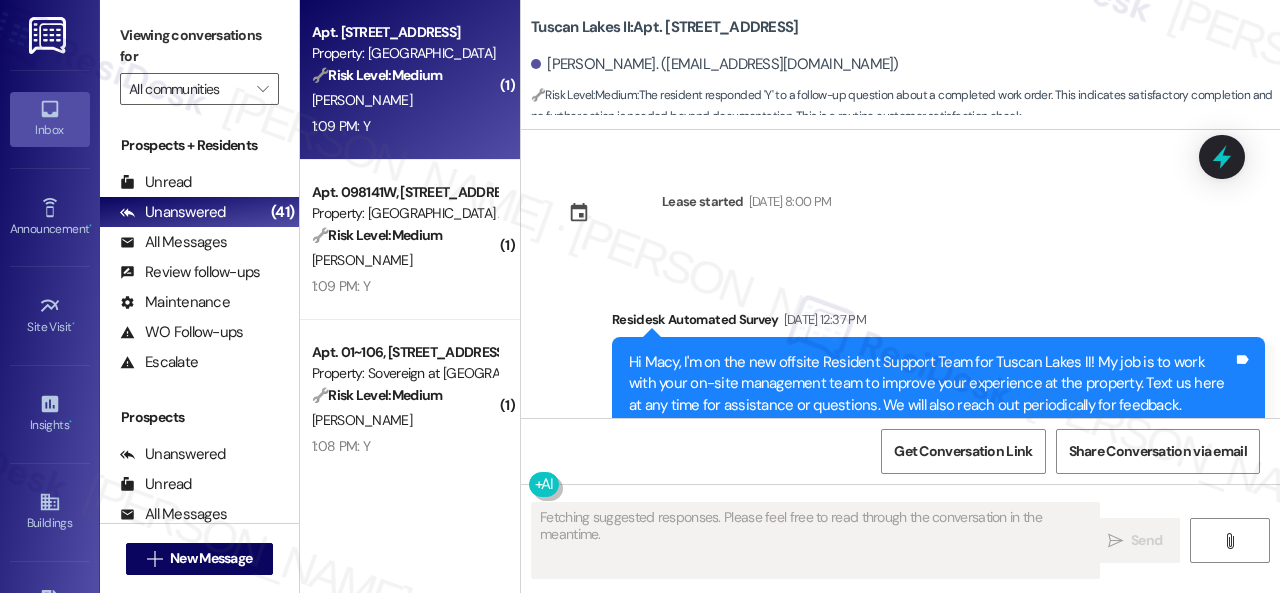 scroll, scrollTop: 9906, scrollLeft: 0, axis: vertical 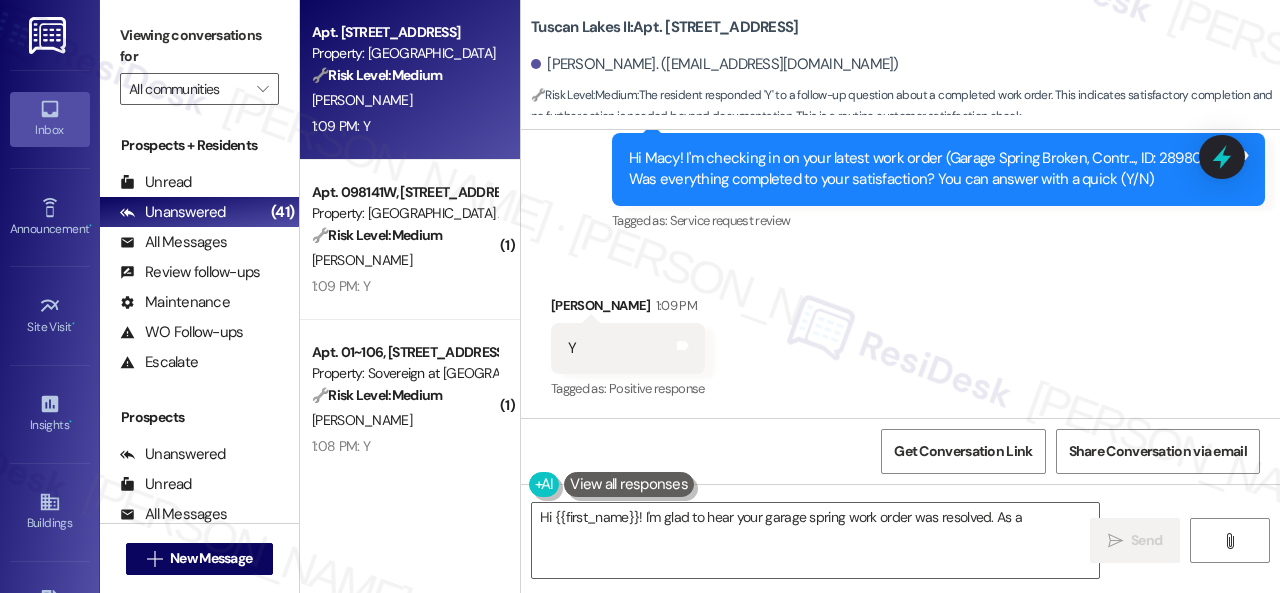 click on "Sent via SMS [PERSON_NAME]   (ResiDesk) [DATE] 1:12 PM Great to hear the issues are resolved! If Tuscan Lakes II lived up to your expectations, reply “Yes.” If not, feel free to share your thoughts — we’re always looking to improve! Tags and notes Tagged as:   Praise ,  Click to highlight conversations about Praise Call request Click to highlight conversations about Call request Survey, sent via SMS Residesk Automated Survey 12:39 PM Hi Macy! I'm checking in on your latest work order (Garage Spring Broken, Contr..., ID: 289809). Was everything completed to your satisfaction? You can answer with a quick (Y/N) Tags and notes Tagged as:   Service request review Click to highlight conversations about Service request review" at bounding box center [900, 60] 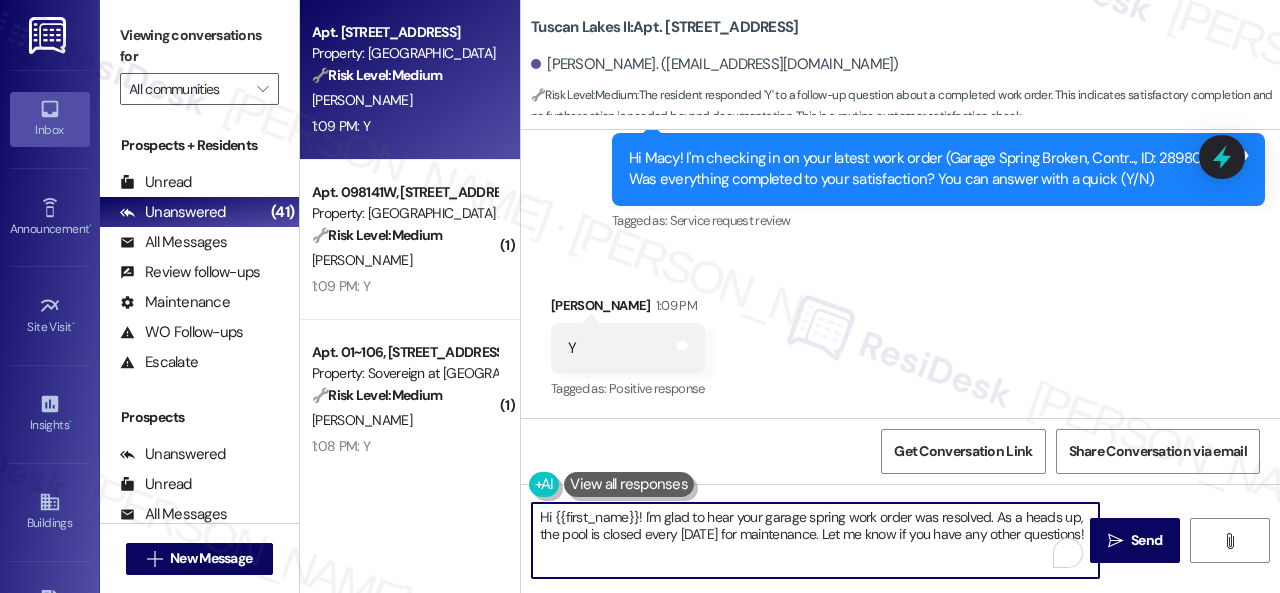 drag, startPoint x: 497, startPoint y: 517, endPoint x: 514, endPoint y: 511, distance: 18.027756 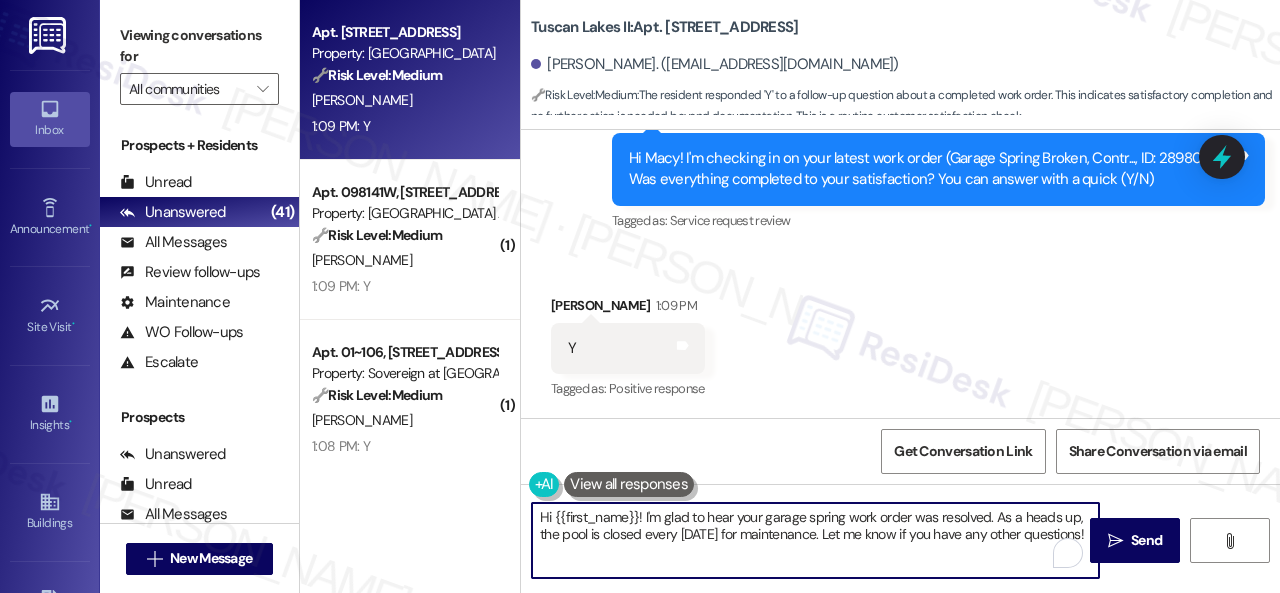 click on "Apt. [STREET_ADDRESS] Property: Tuscan Lakes II 🔧  Risk Level:  Medium The resident responded 'Y' to a follow-up question about a completed work order. This indicates satisfactory completion and no further action is needed beyond documentation. This is a routine customer satisfaction check. [PERSON_NAME] 1:09 PM: Y 1:09 PM: Y ( 1 ) Apt. 098141W, [STREET_ADDRESS][PERSON_NAME] Property: London House Apartments & Flats 🔧  Risk Level:  Medium The resident responded 'Y' to confirm that the garbage disposal work order was completed to their satisfaction. This indicates a successful resolution and no further action is needed. [PERSON_NAME] 1:09 PM: Y 1:09 PM: Y ( 1 ) Apt. 01~106, [STREET_ADDRESS] Property: Sovereign at [GEOGRAPHIC_DATA] 🔧  Risk Level:  Medium The resident responded 'Y' to a follow-up question about a completed work order. This indicates the issue was resolved to their satisfaction, and no further action is needed. This is a routine customer satisfaction check. [PERSON_NAME] 1:08 PM: Y 1:08 PM: Y ( 1 ) (" at bounding box center (790, 296) 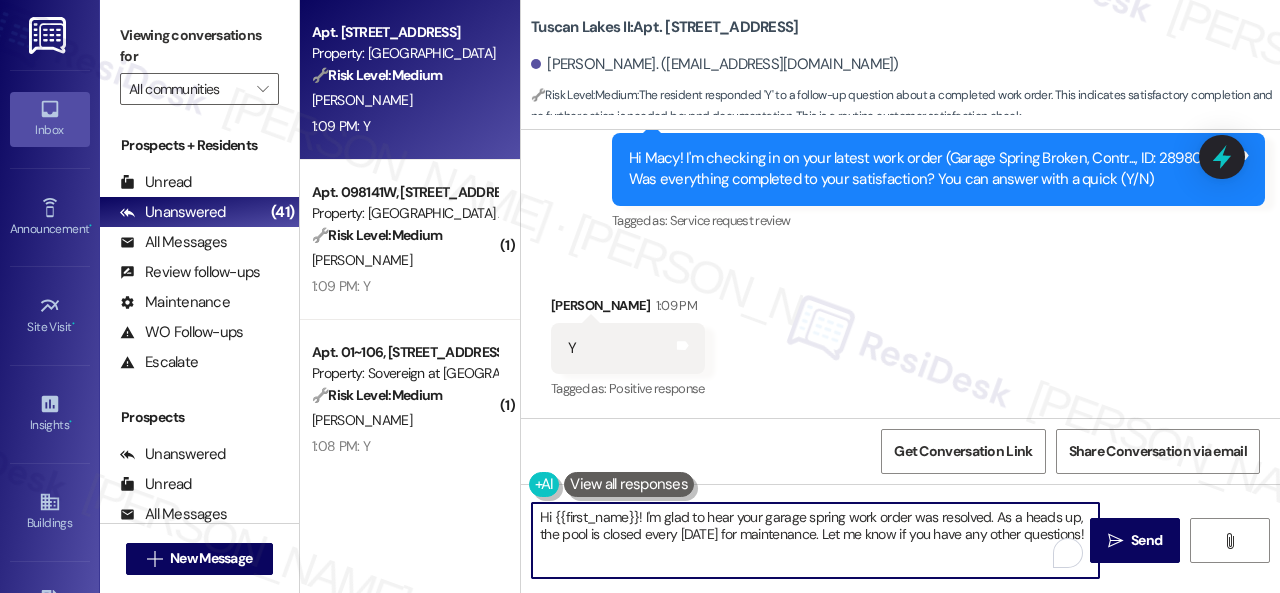 paste on "Glad everything’s all set! If {{property}} met your expectations, just reply with “Yes.” If not, no problem — we’d love to hear your feedback so we can keep improving. Thank you" 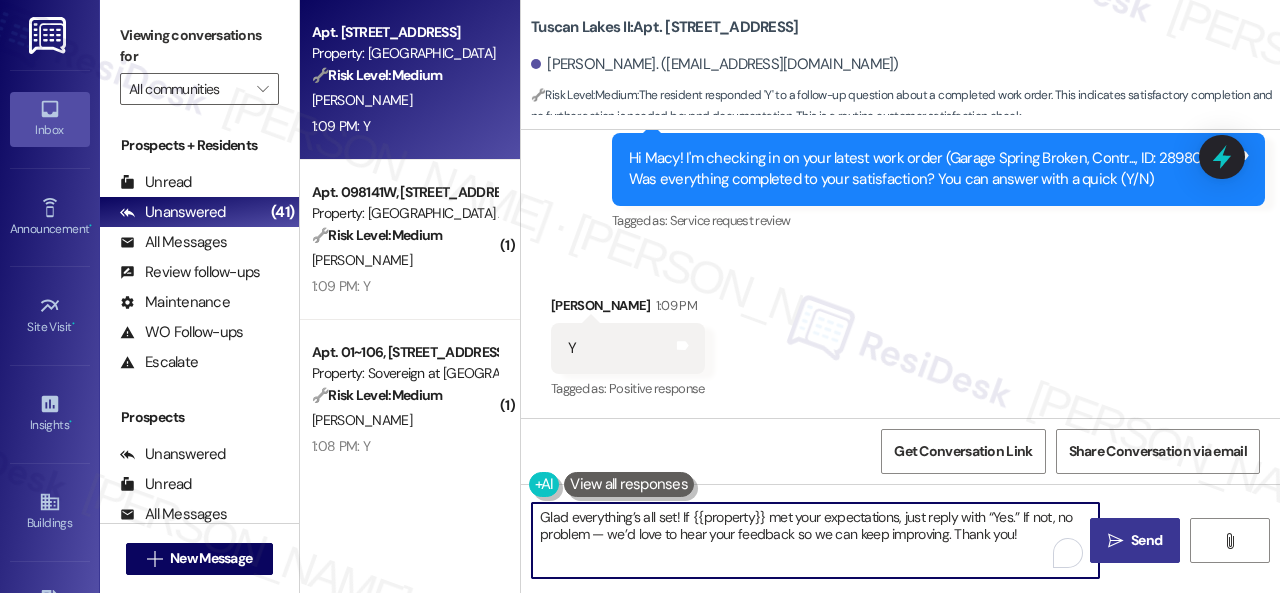 type on "Glad everything’s all set! If {{property}} met your expectations, just reply with “Yes.” If not, no problem — we’d love to hear your feedback so we can keep improving. Thank you!" 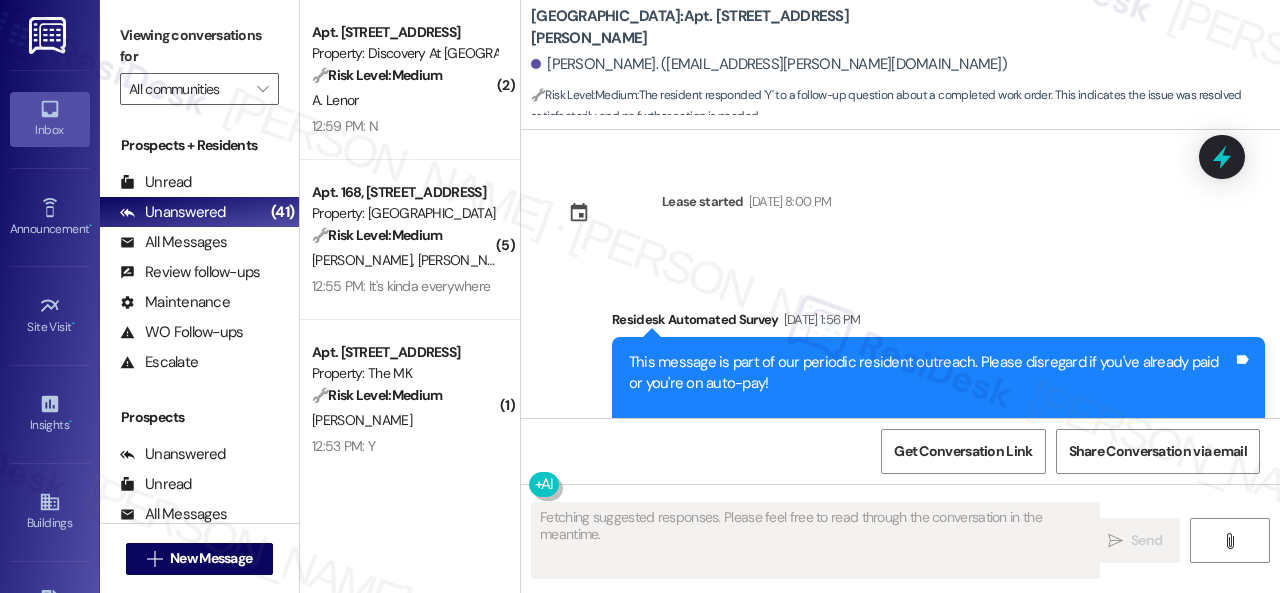 scroll, scrollTop: 0, scrollLeft: 0, axis: both 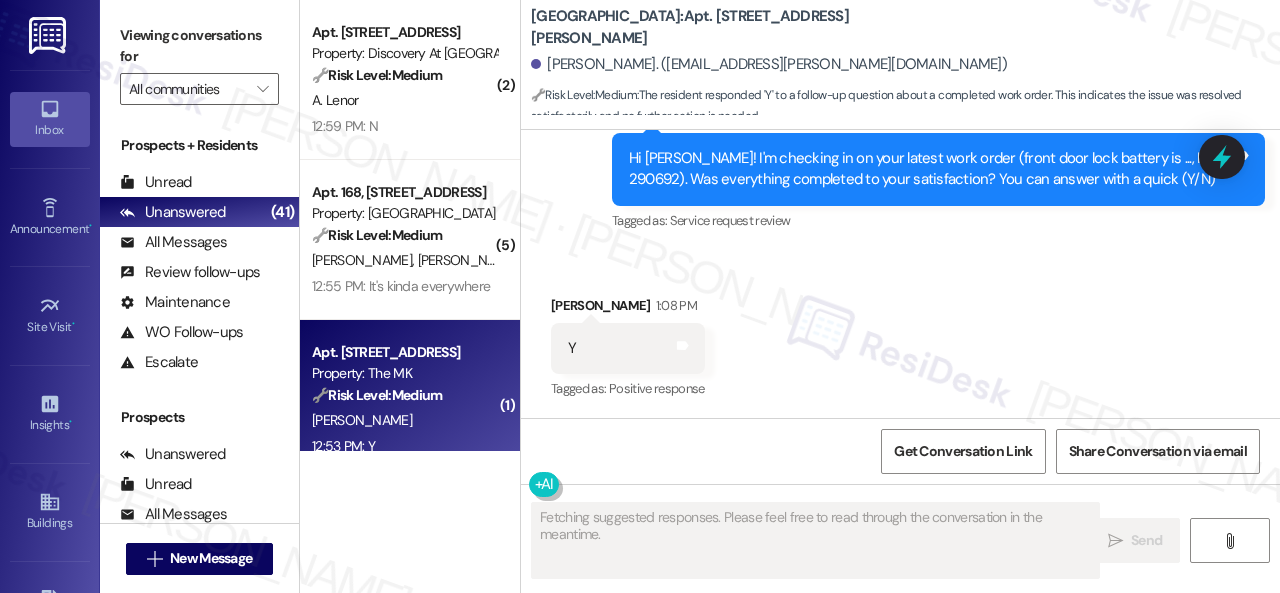 click on "[PERSON_NAME]" at bounding box center (404, 420) 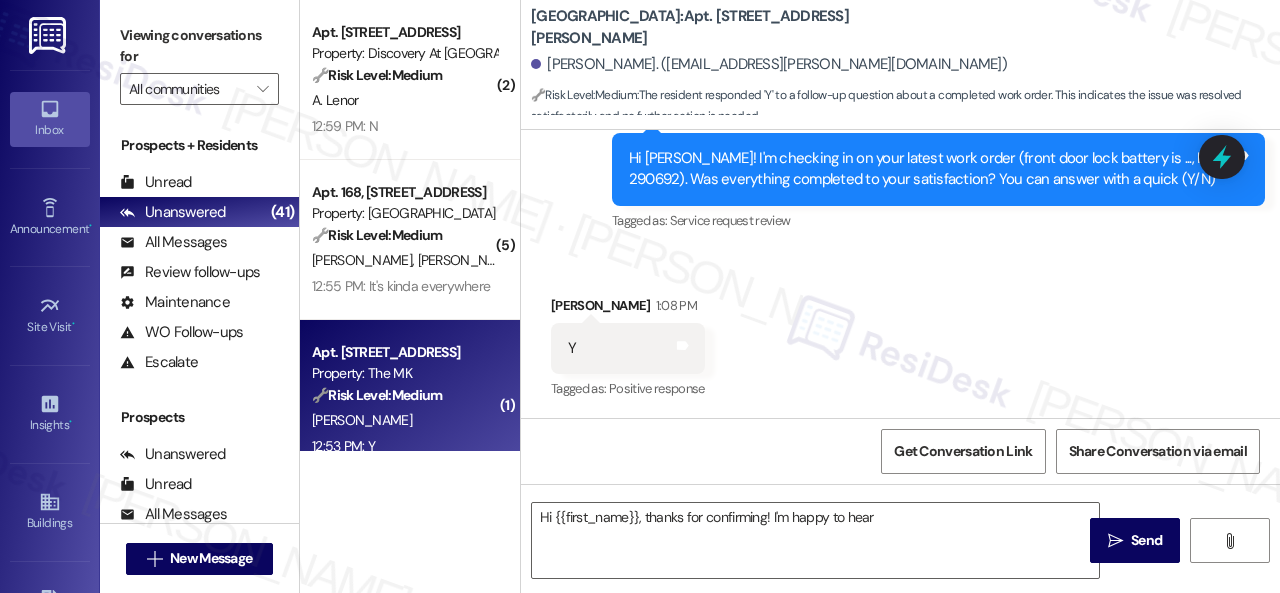 type on "Hi {{first_name}}, thanks for confirming! I'm happy to hear [PERSON_NAME]" 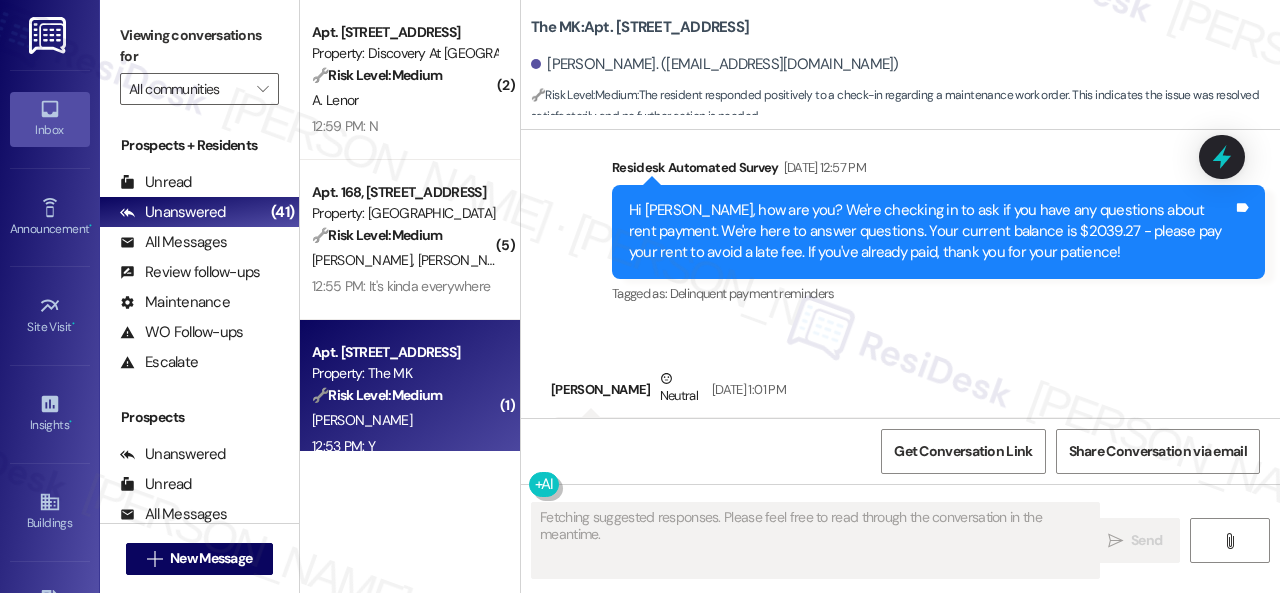 scroll, scrollTop: 6780, scrollLeft: 0, axis: vertical 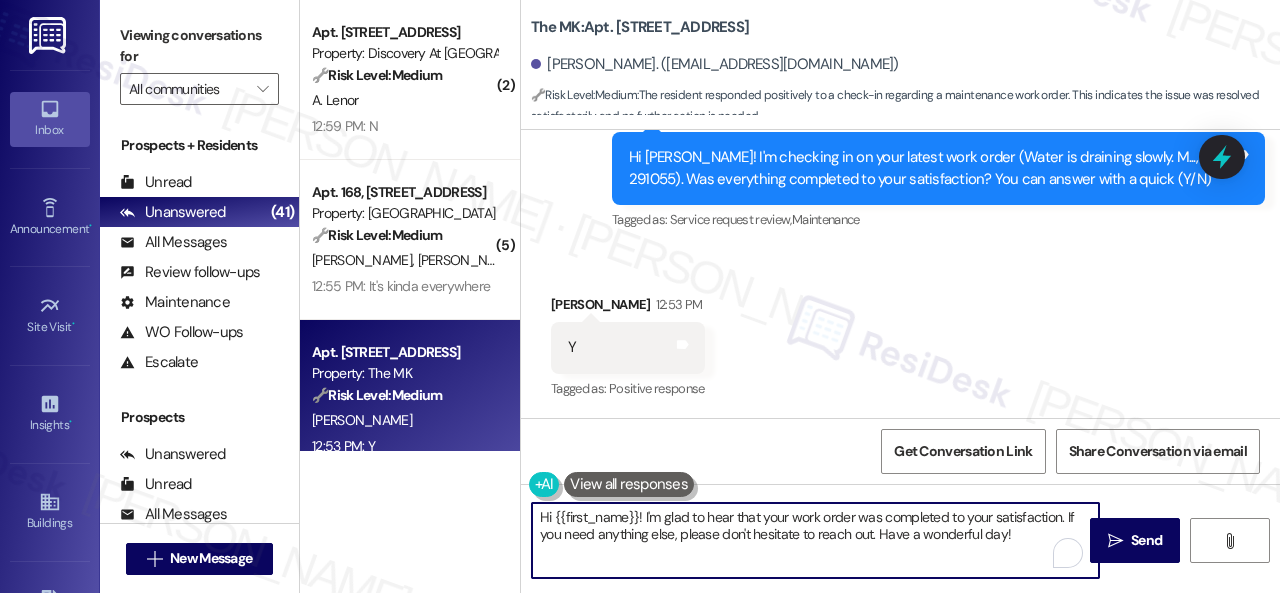 drag, startPoint x: 1022, startPoint y: 539, endPoint x: 447, endPoint y: 477, distance: 578.33295 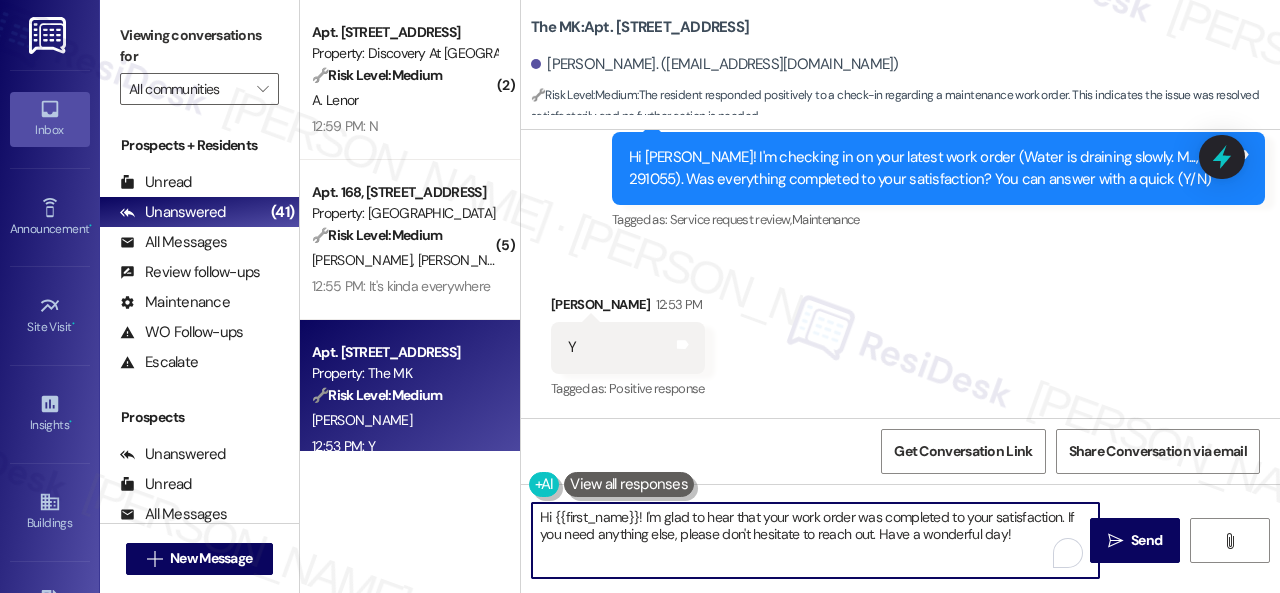 click on "( 2 ) Apt. 832, 150 Northpark Plaza Drive Property: Discovery At Kingwood 🔧  Risk Level:  Medium The resident responded negatively to a work order satisfaction check-in. This indicates the work order was not completed to their satisfaction, requiring further investigation and potential follow-up maintenance. This is a non-urgent maintenance issue. A. Lenor 12:59 PM: N 12:59 PM: N ( 5 ) Apt. 168, 6565 W Foxridge Dr Property: The Falls 🔧  Risk Level:  Medium The resident is reporting an ongoing trash issue outside their unit. While this is a community concern, it does not present an immediate threat to health, safety, or property. The maintenance request is still in progress, but the resident acknowledges the quick response. The trash issue is a recurring nuisance, but not an emergency. C. Evans S. Hayes 12:55 PM: It's kinda everywhere  12:55 PM: It's kinda everywhere  Apt. 320, 5858 North College Avenue Property: The MK 🔧  Risk Level:  Medium J. Thorn 12:53 PM: Y 12:53 PM: Y ( 1 ) 🔧  Risk Level:  (" at bounding box center [790, 296] 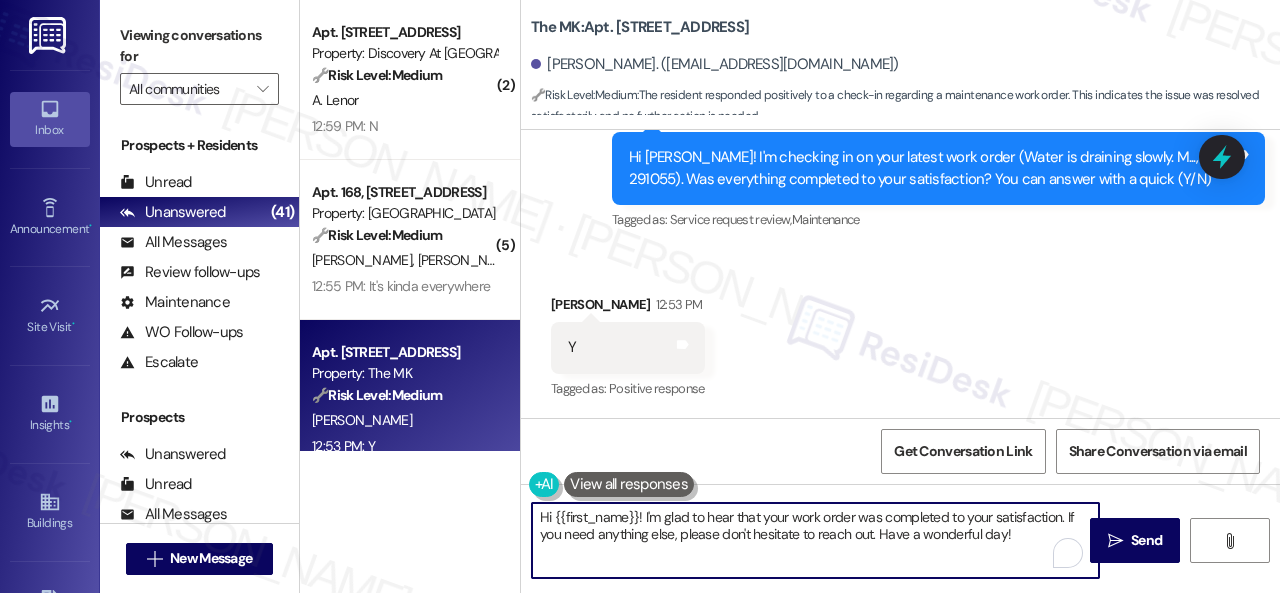 paste on "Glad everything’s all set! If {{property}} met your expectations, just reply with “Yes.” If not, no problem — we’d love to hear your feedback so we can keep improving. Thank you" 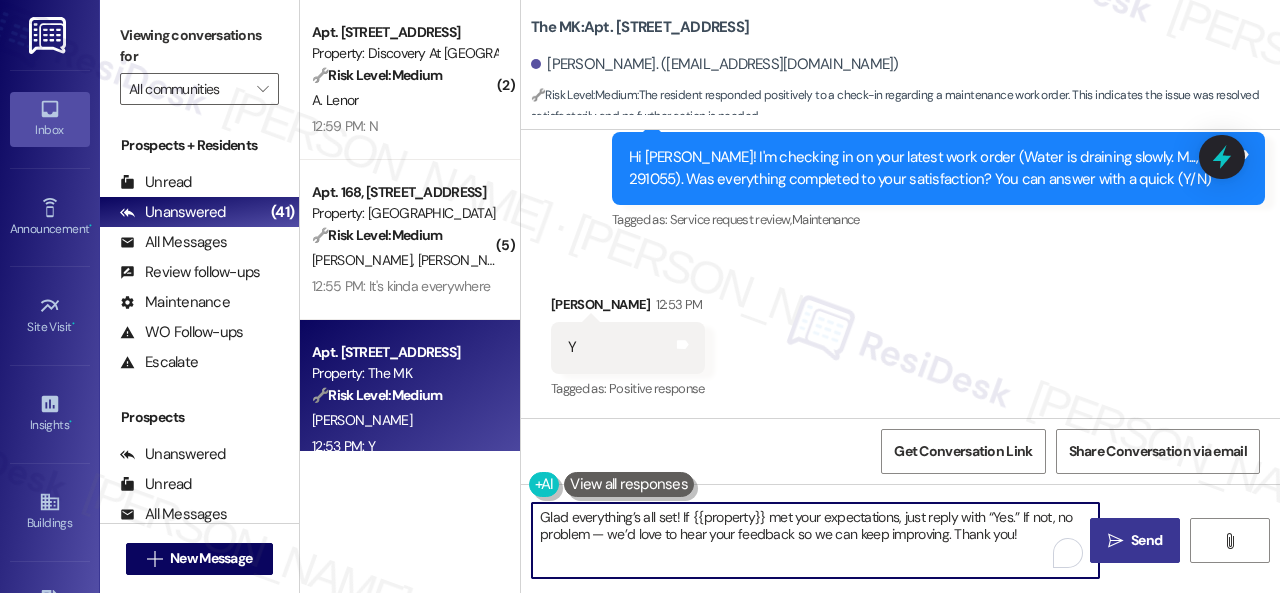 type on "Glad everything’s all set! If {{property}} met your expectations, just reply with “Yes.” If not, no problem — we’d love to hear your feedback so we can keep improving. Thank you!" 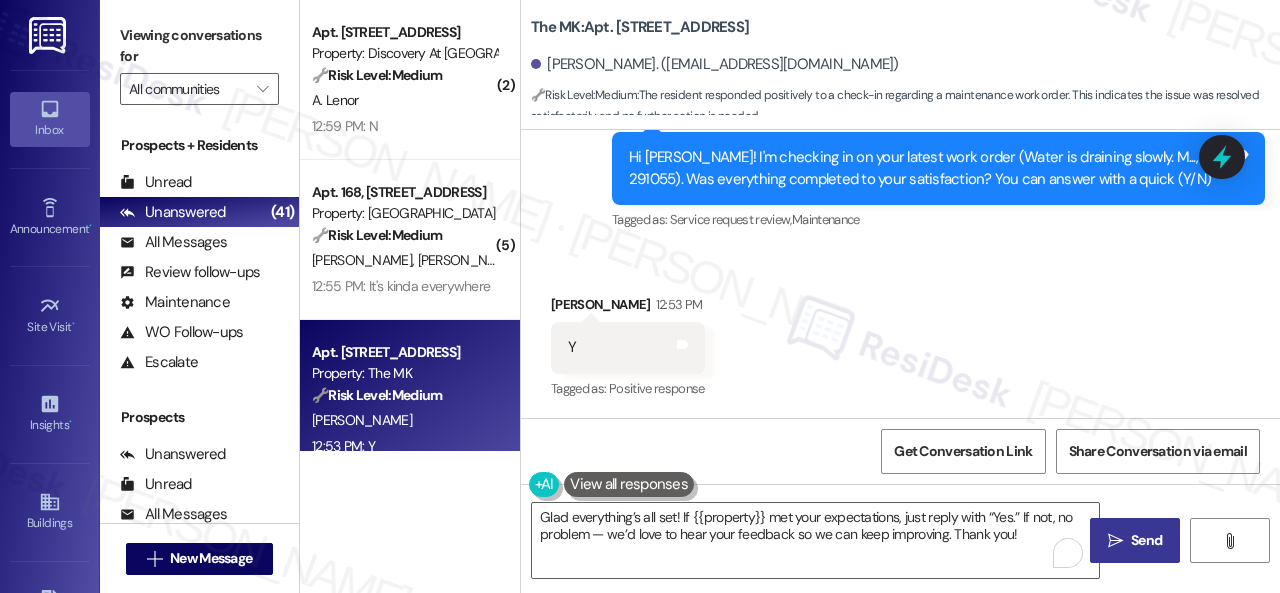 click on " Send" at bounding box center (1135, 540) 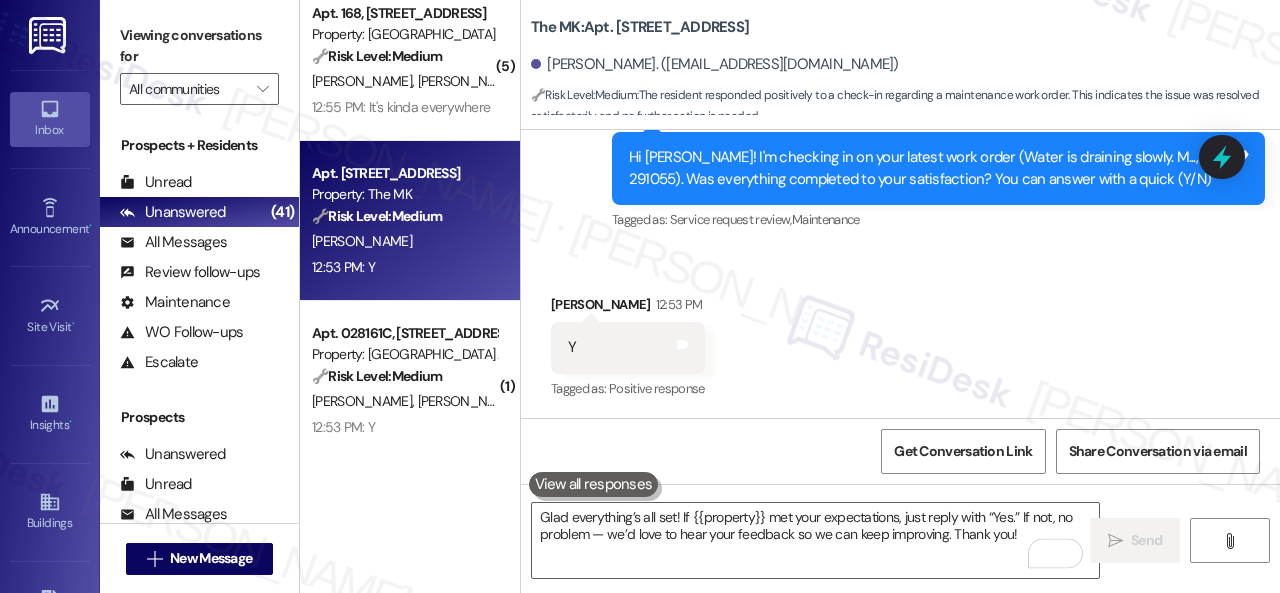 type 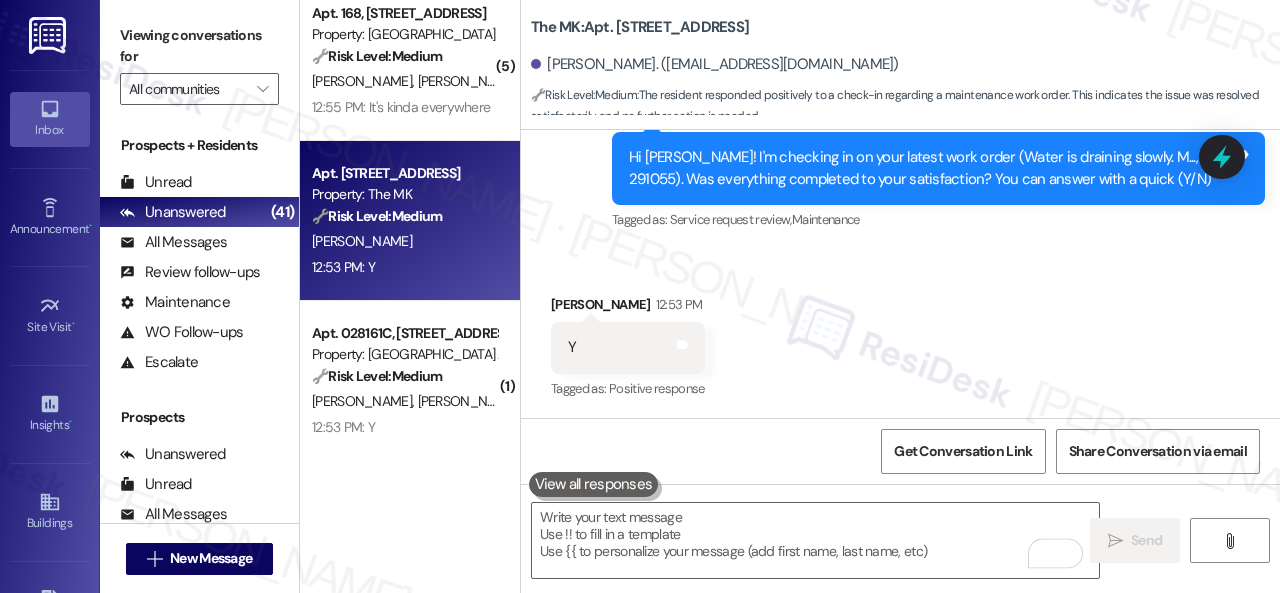 scroll, scrollTop: 300, scrollLeft: 0, axis: vertical 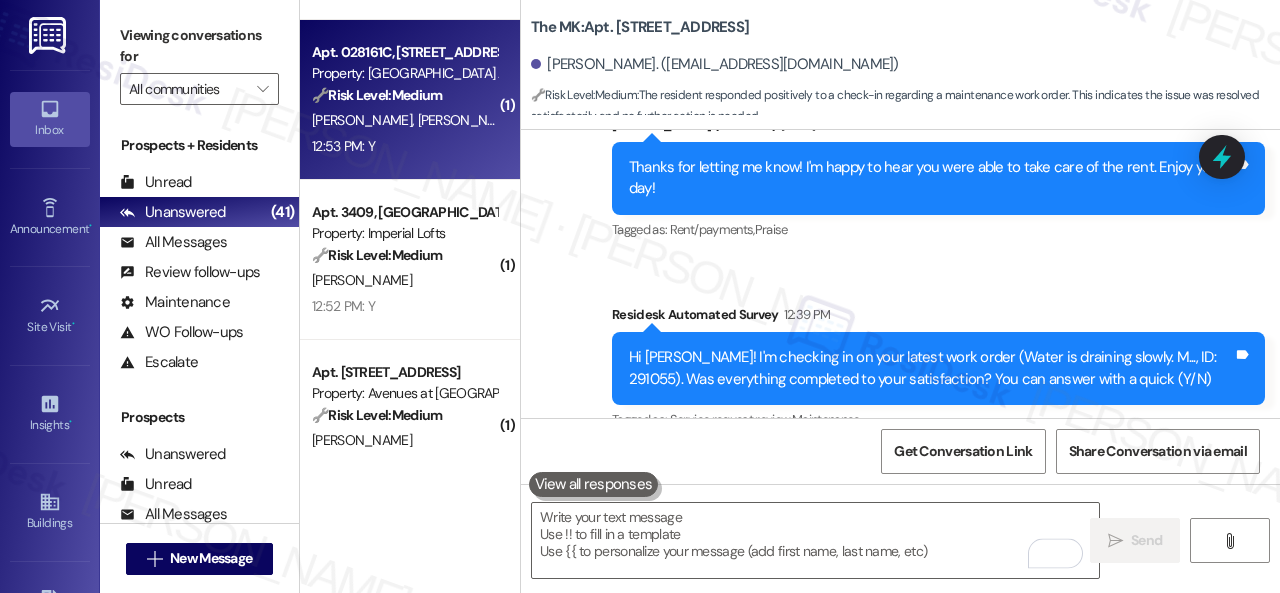 click on "12:53 PM: Y 12:53 PM: Y" at bounding box center (404, 146) 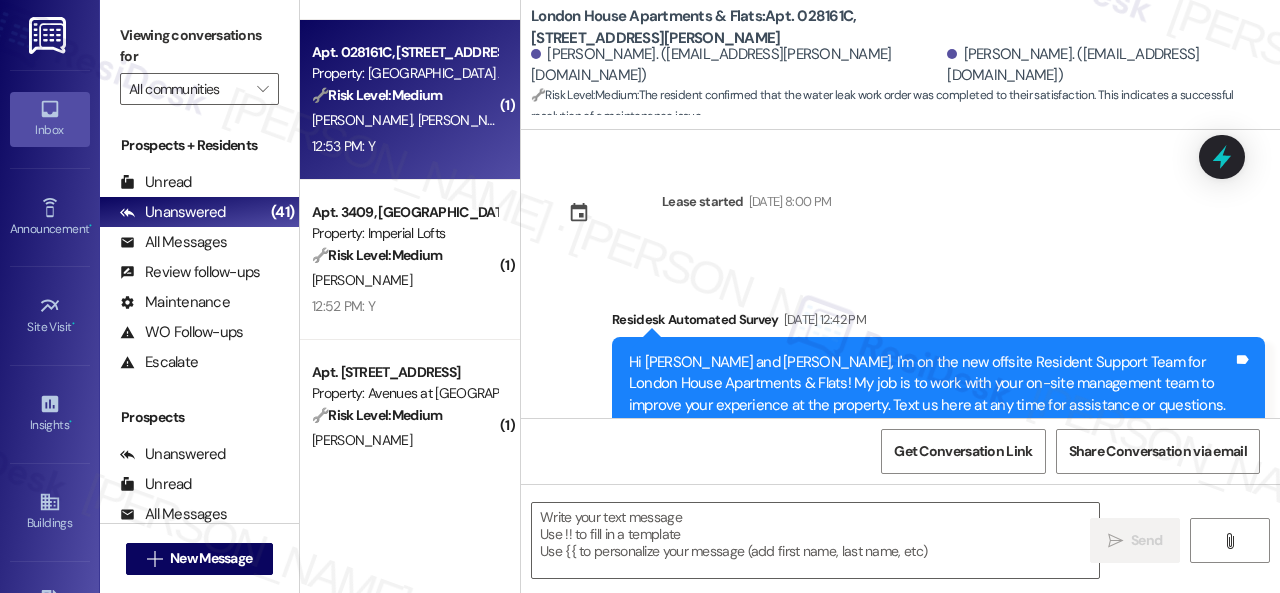 type on "Fetching suggested responses. Please feel free to read through the conversation in the meantime." 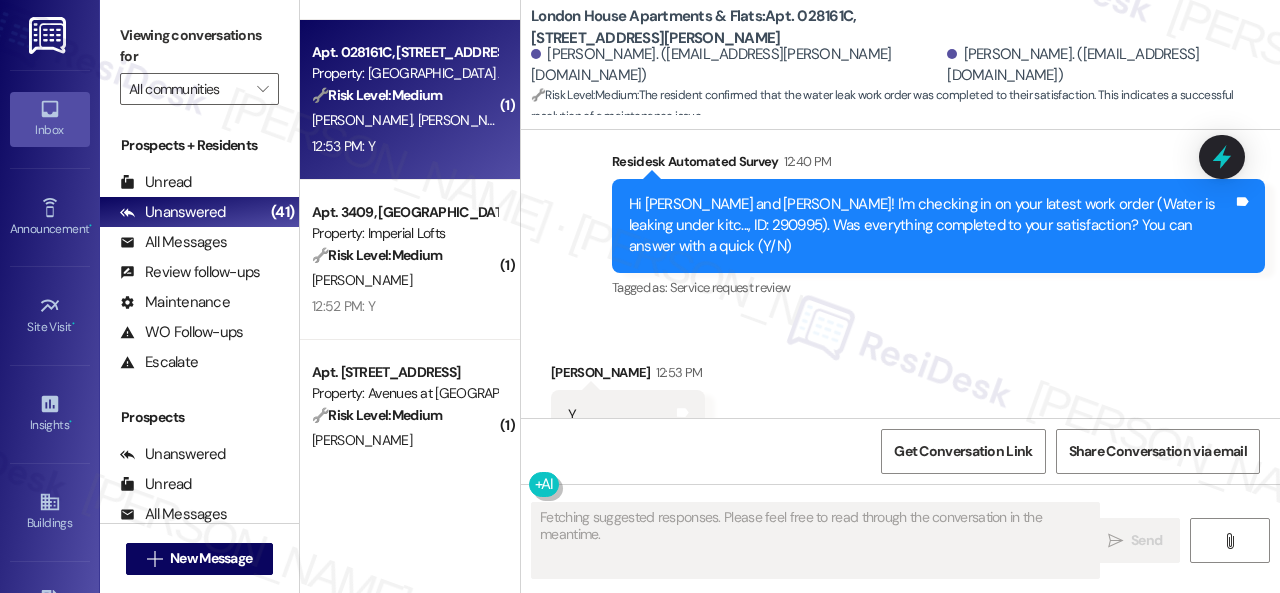 scroll, scrollTop: 3112, scrollLeft: 0, axis: vertical 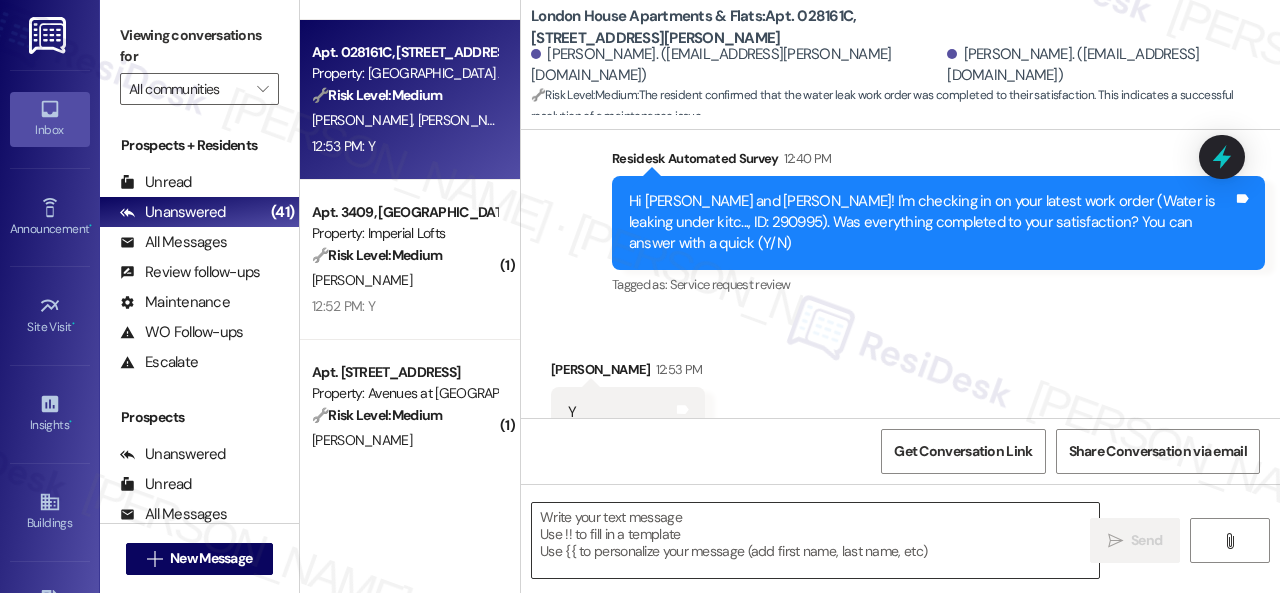 click at bounding box center [815, 540] 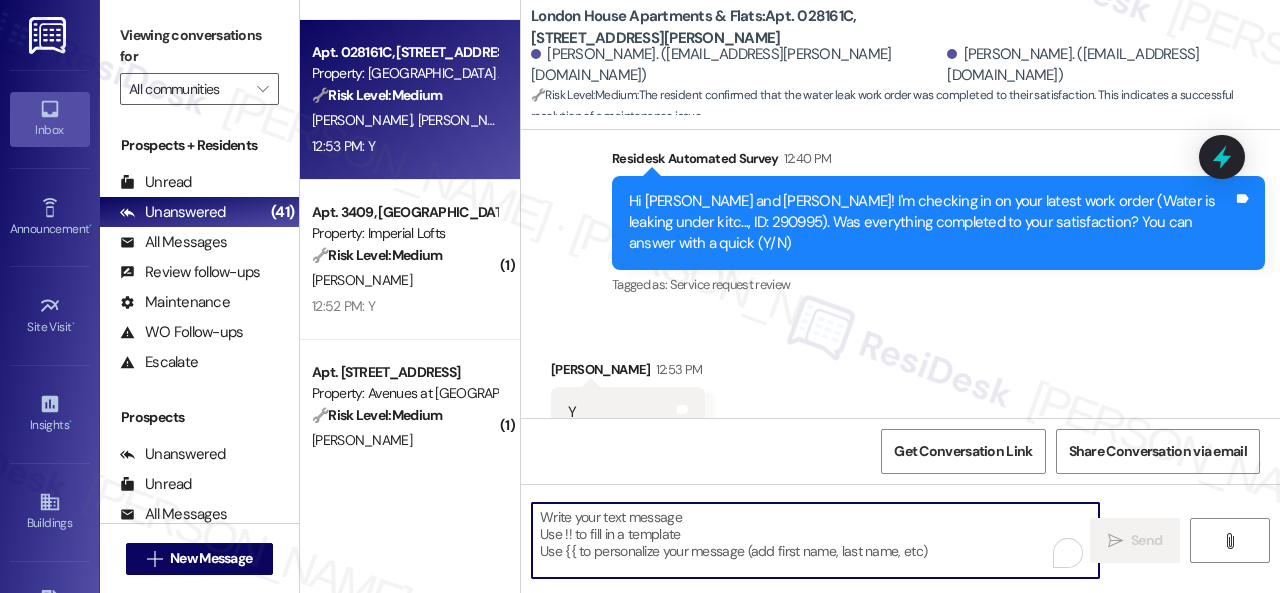 paste on "Glad everything’s all set! If {{property}} met your expectations, just reply with “Yes.” If not, no problem — we’d love to hear your feedback so we can keep improving. Thank you!" 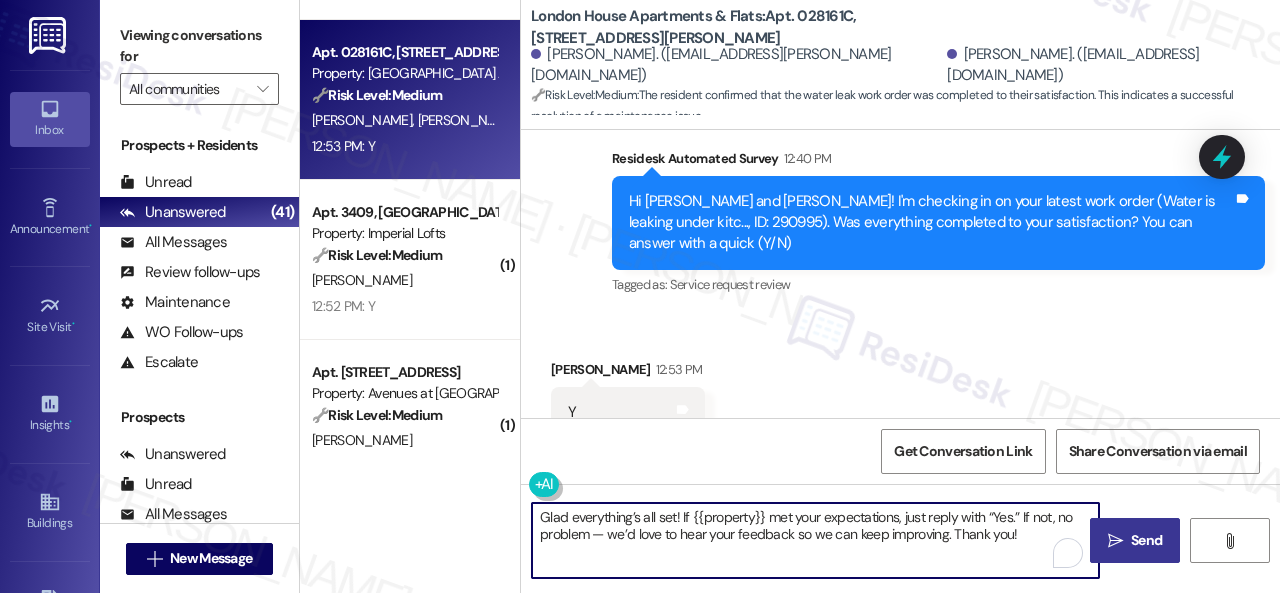 type on "Glad everything’s all set! If {{property}} met your expectations, just reply with “Yes.” If not, no problem — we’d love to hear your feedback so we can keep improving. Thank you!" 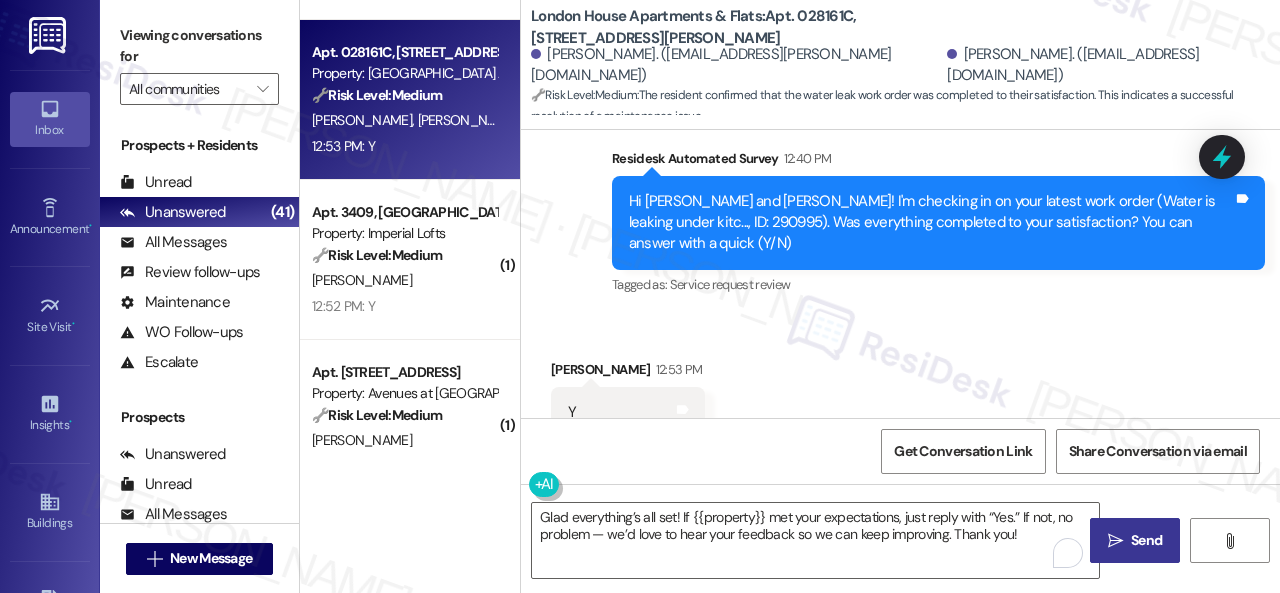 click on "" at bounding box center [1115, 541] 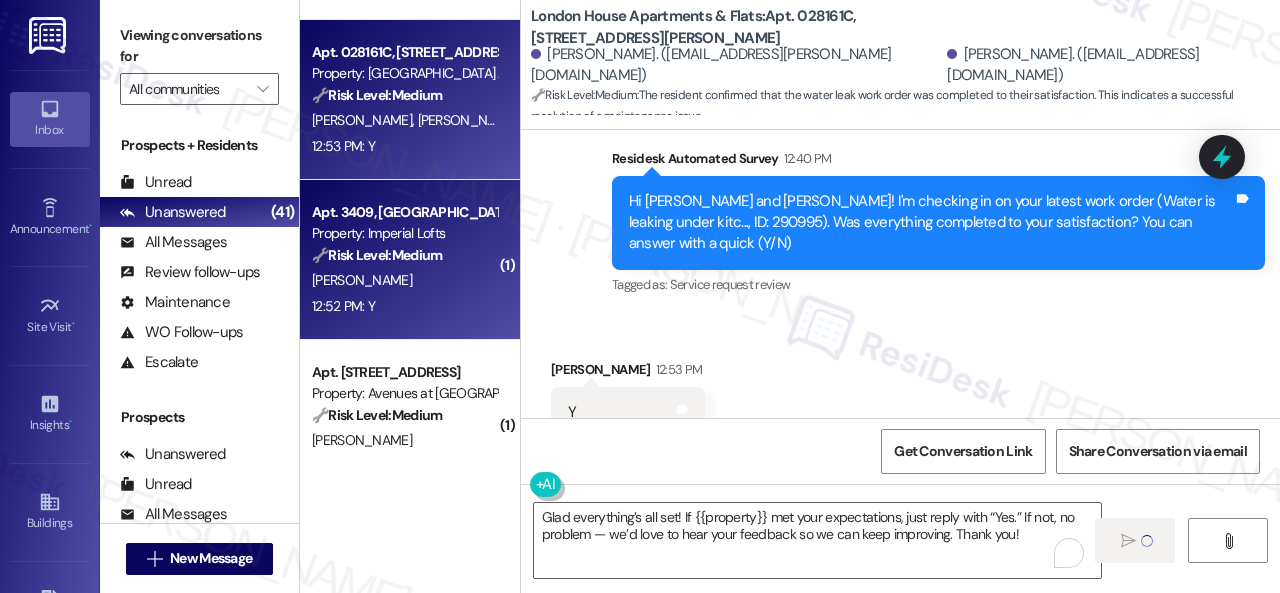 type 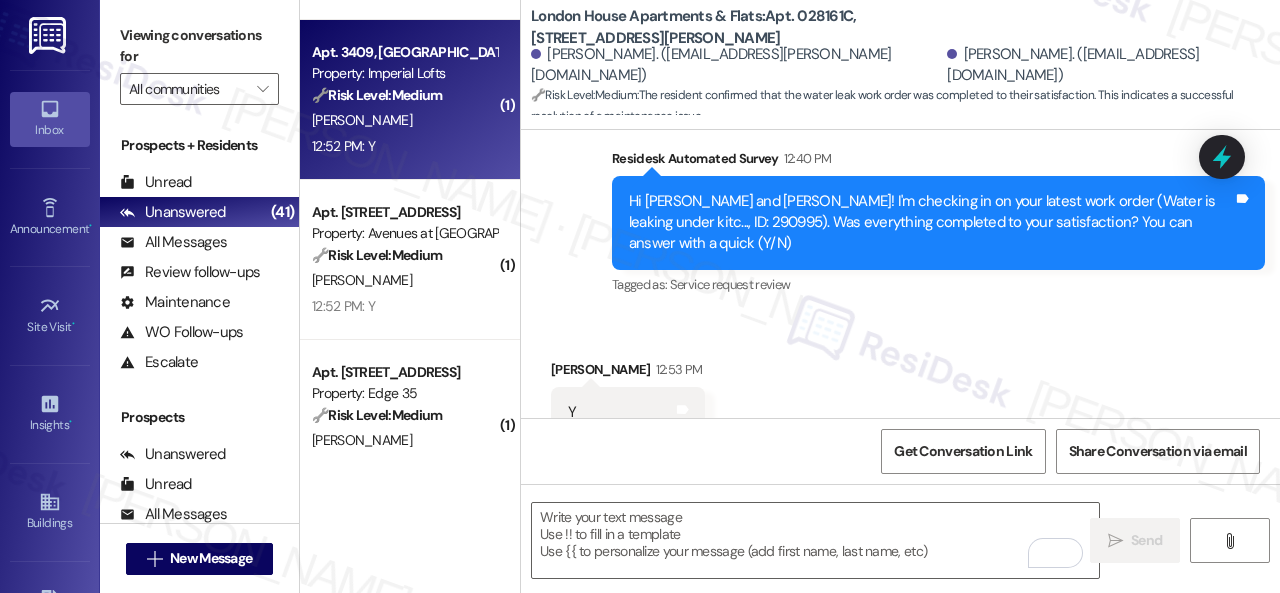 click on "12:52 PM: Y 12:52 PM: Y" at bounding box center (404, 146) 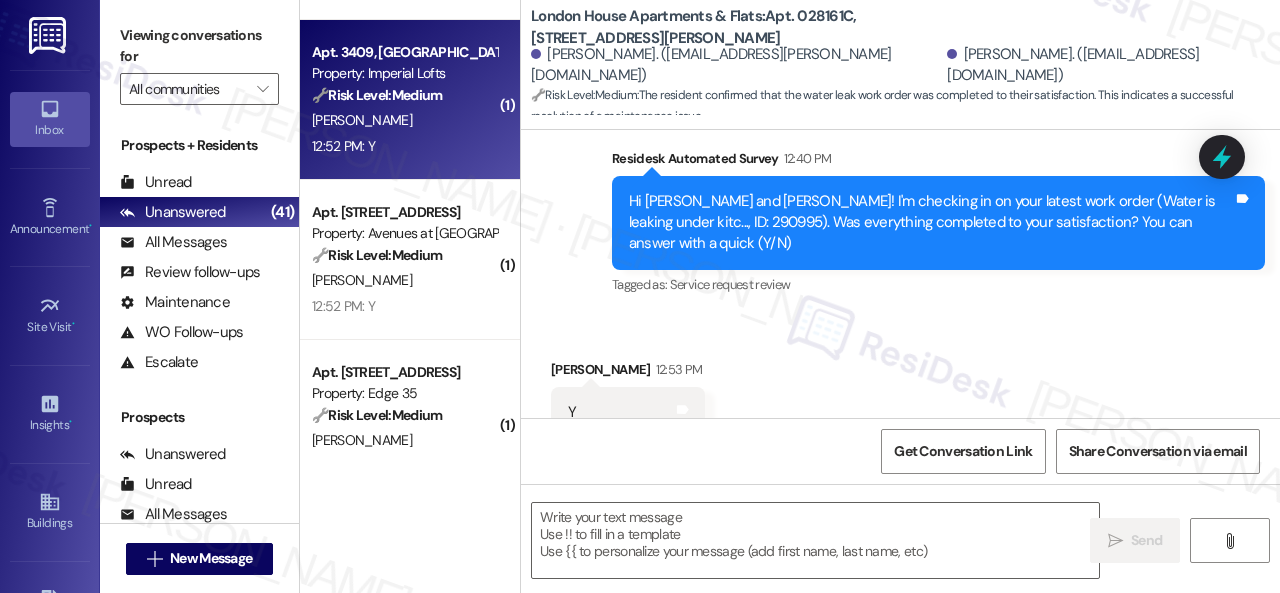 type on "Fetching suggested responses. Please feel free to read through the conversation in the meantime." 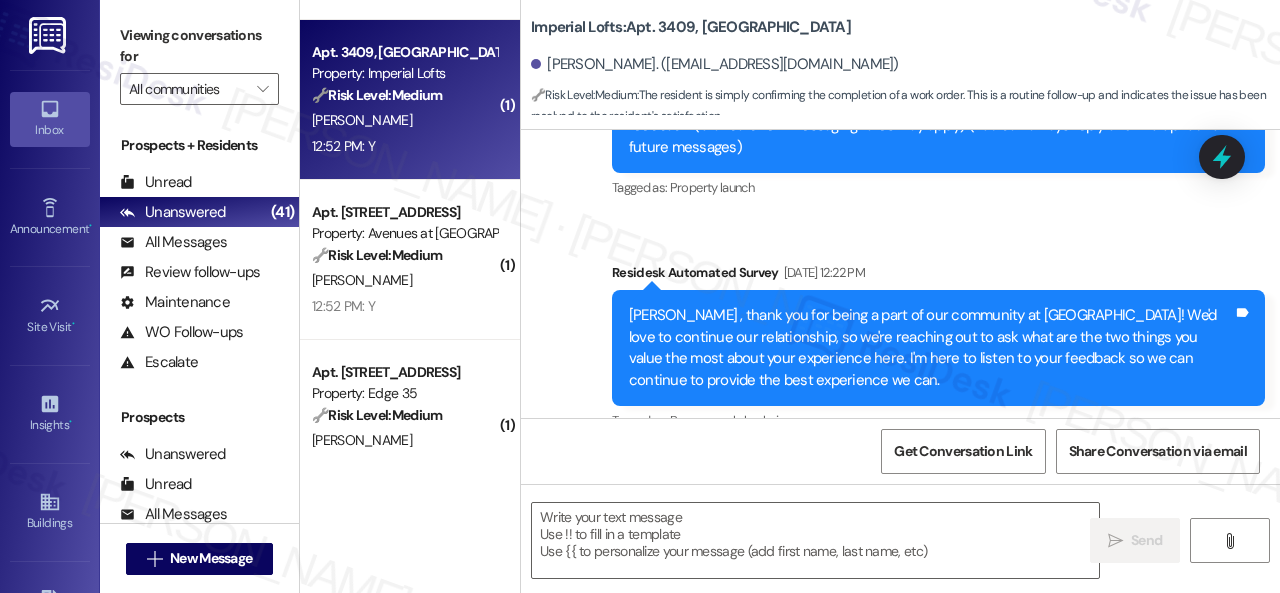 type on "Fetching suggested responses. Please feel free to read through the conversation in the meantime." 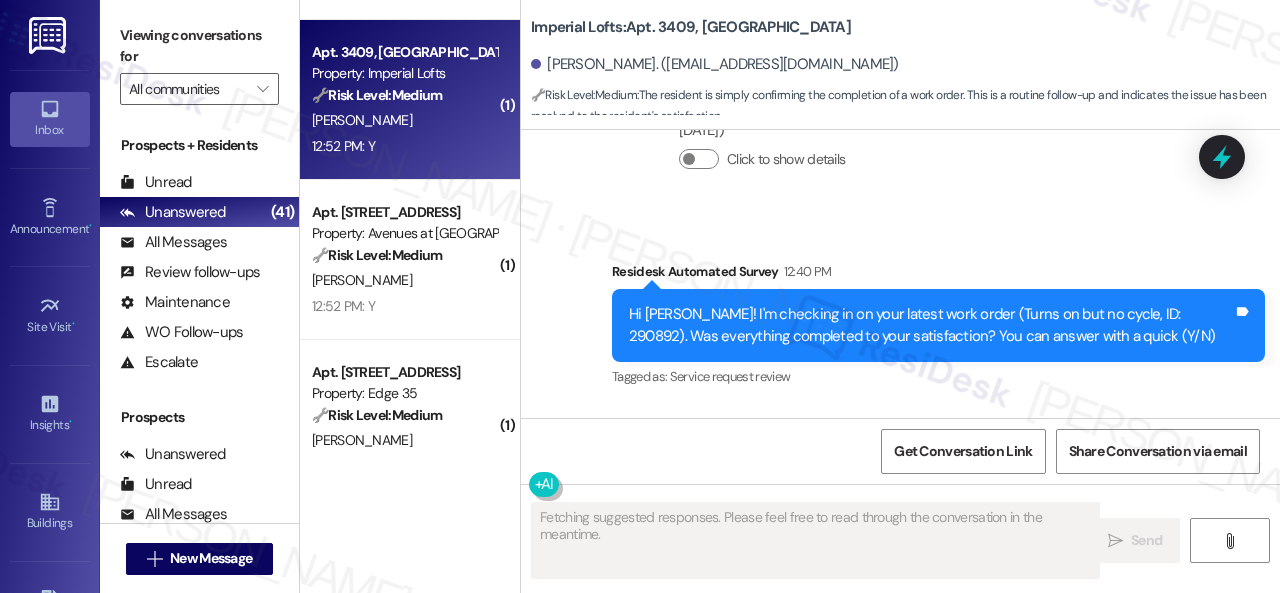 scroll, scrollTop: 3265, scrollLeft: 0, axis: vertical 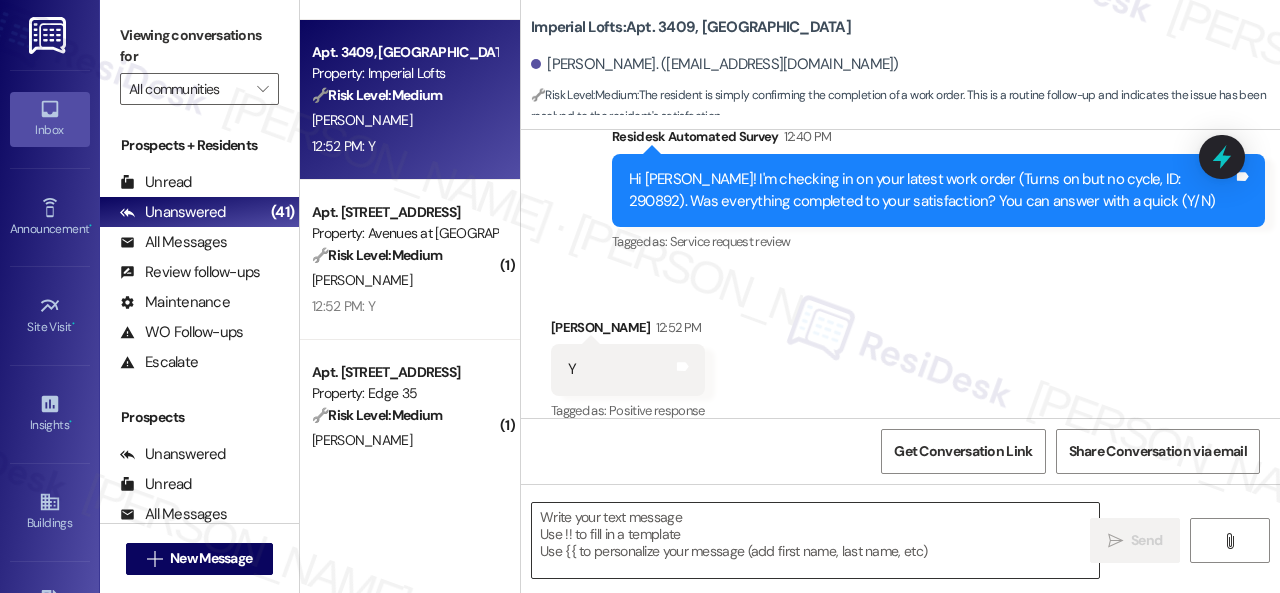 click at bounding box center (815, 540) 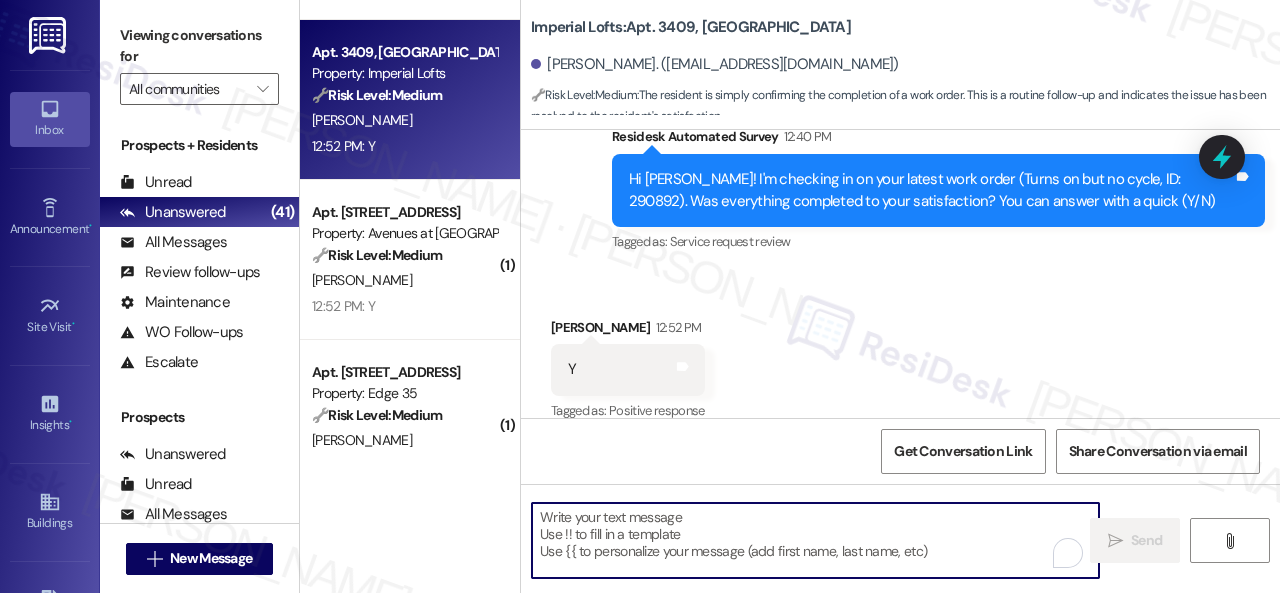 paste on "Glad everything’s all set! If {{property}} met your expectations, just reply with “Yes.” If not, no problem — we’d love to hear your feedback so we can keep improving. Thank you!" 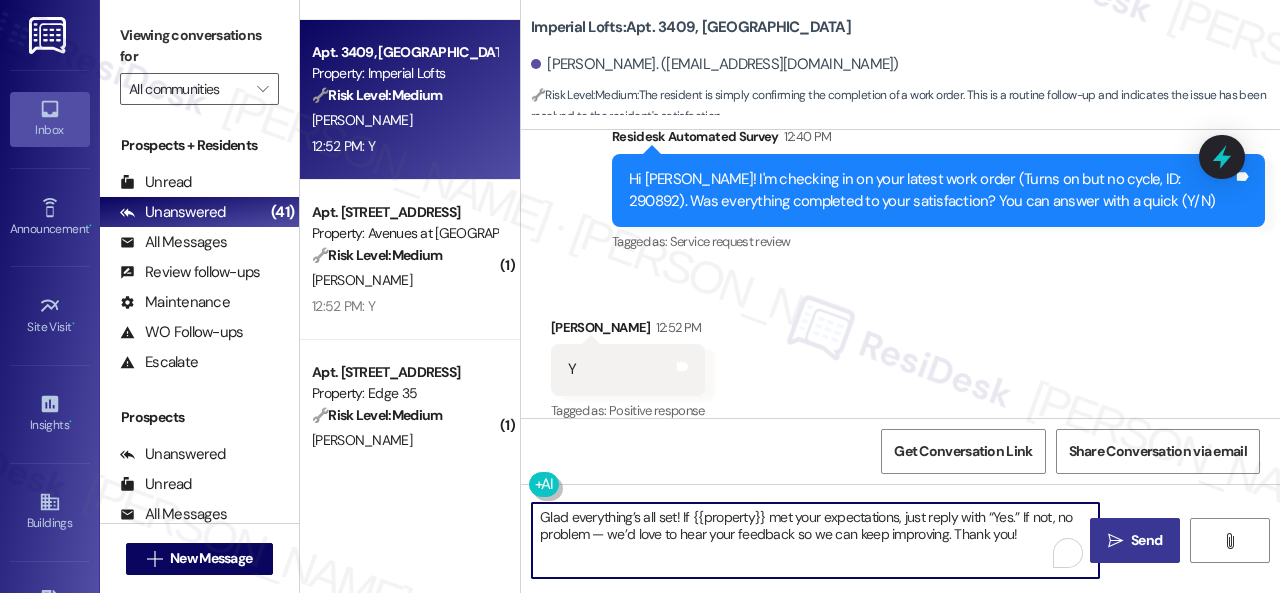 type on "Glad everything’s all set! If {{property}} met your expectations, just reply with “Yes.” If not, no problem — we’d love to hear your feedback so we can keep improving. Thank you!" 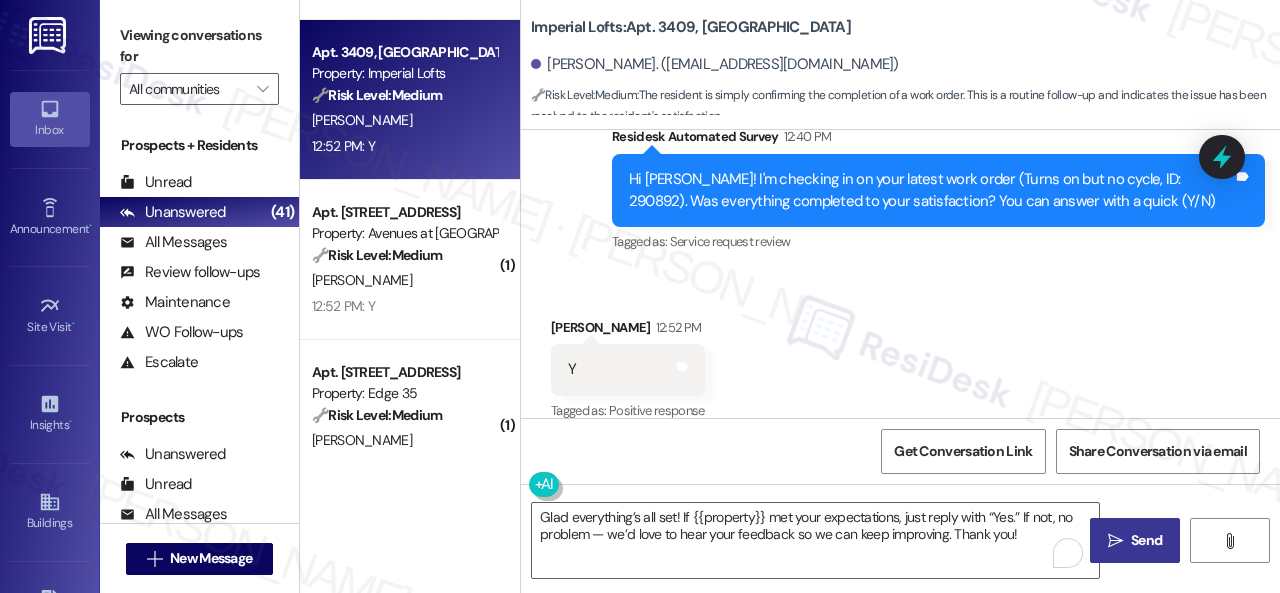 click on "Send" at bounding box center [1146, 540] 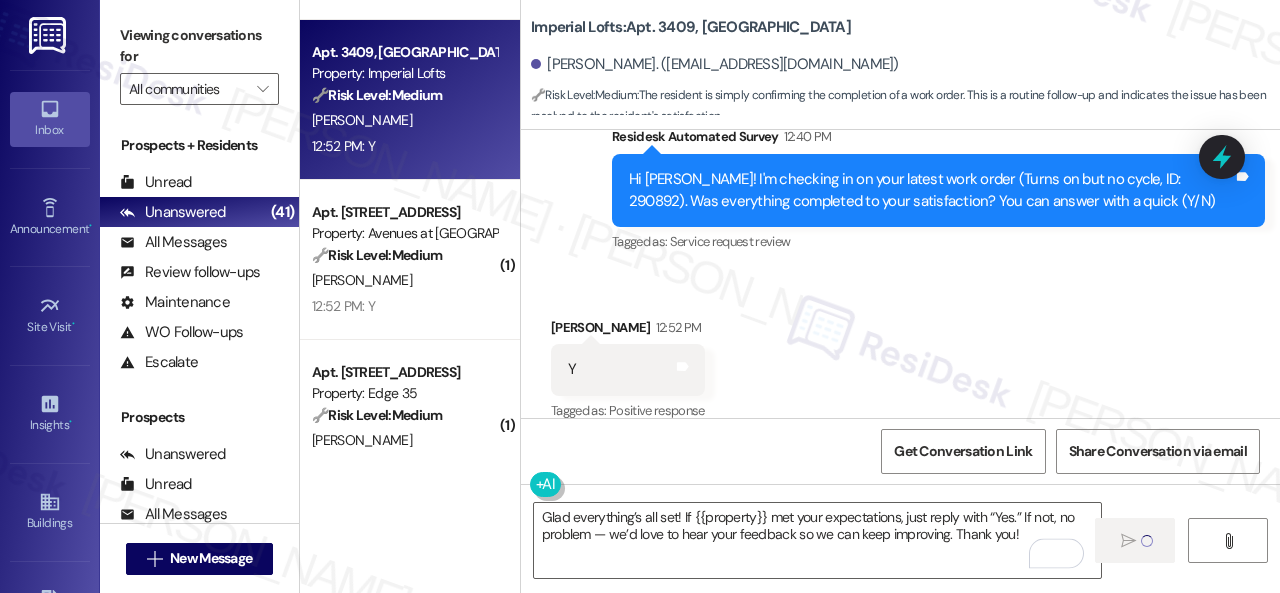 type 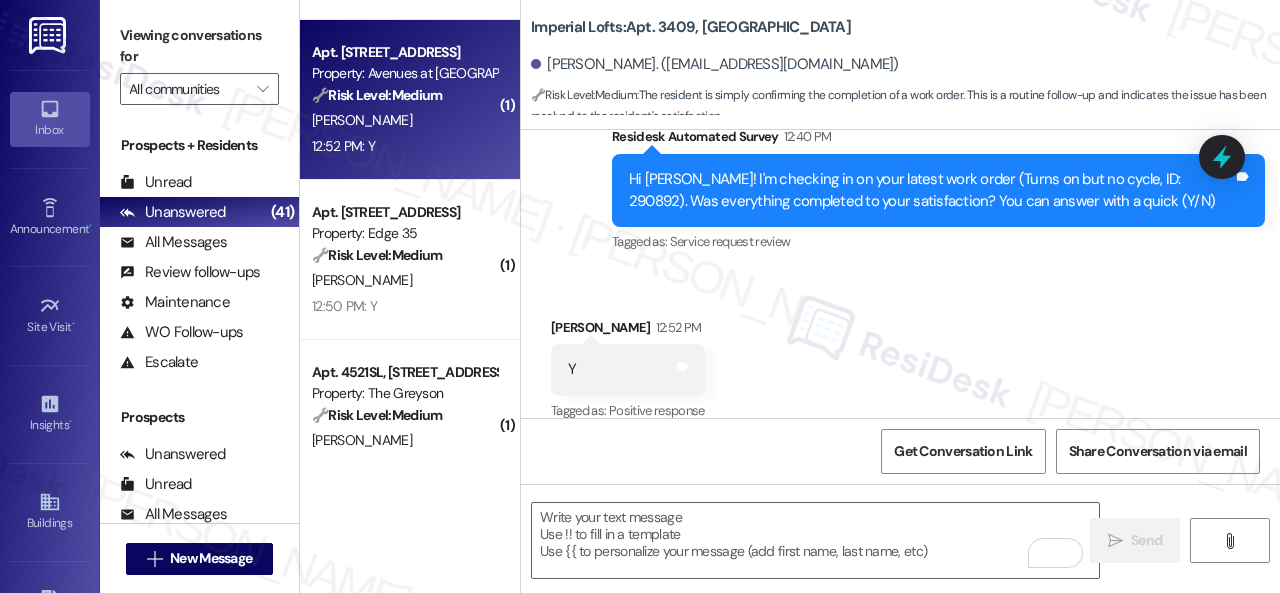 click on "12:52 PM: Y 12:52 PM: Y" at bounding box center [404, 146] 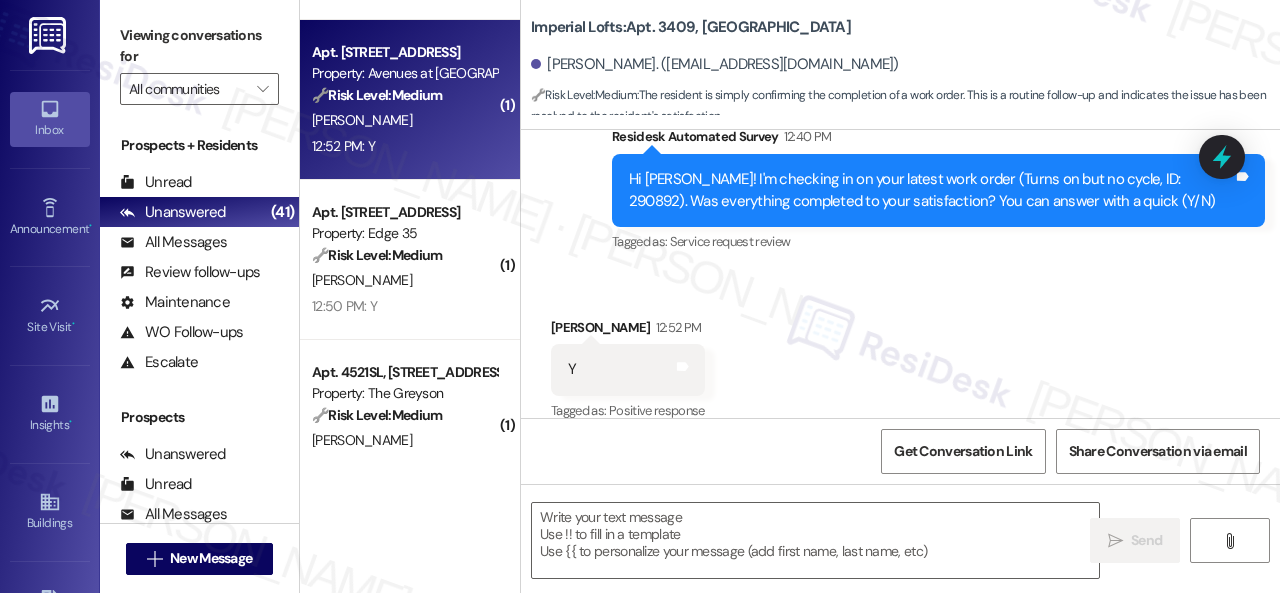 type on "Fetching suggested responses. Please feel free to read through the conversation in the meantime." 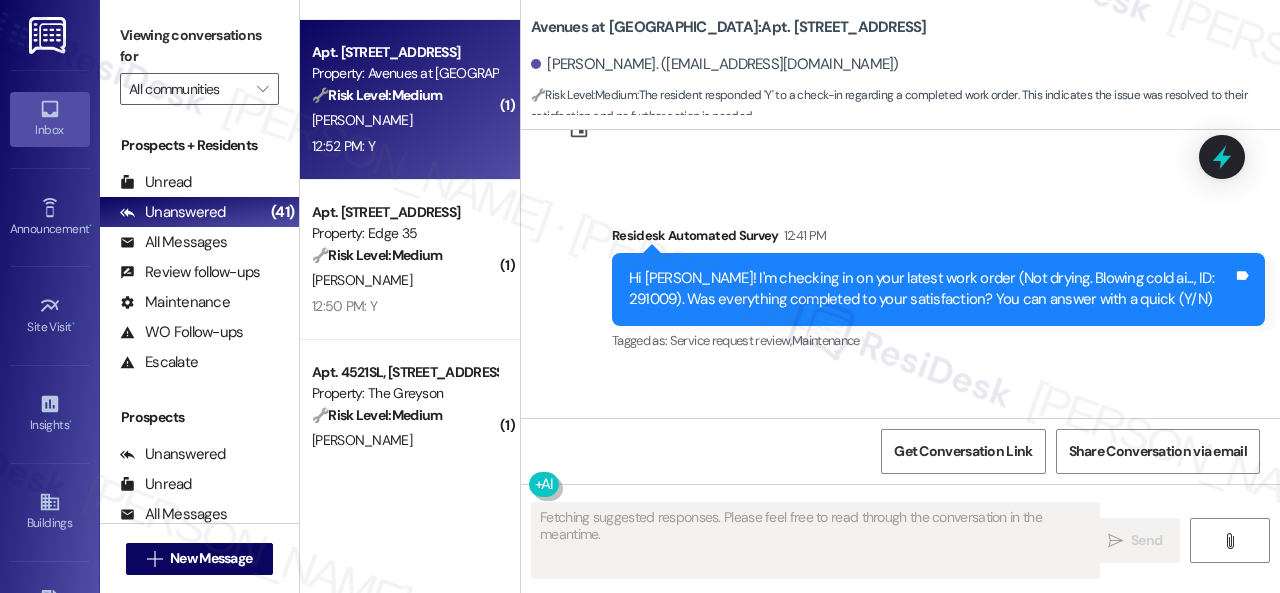 scroll, scrollTop: 2126, scrollLeft: 0, axis: vertical 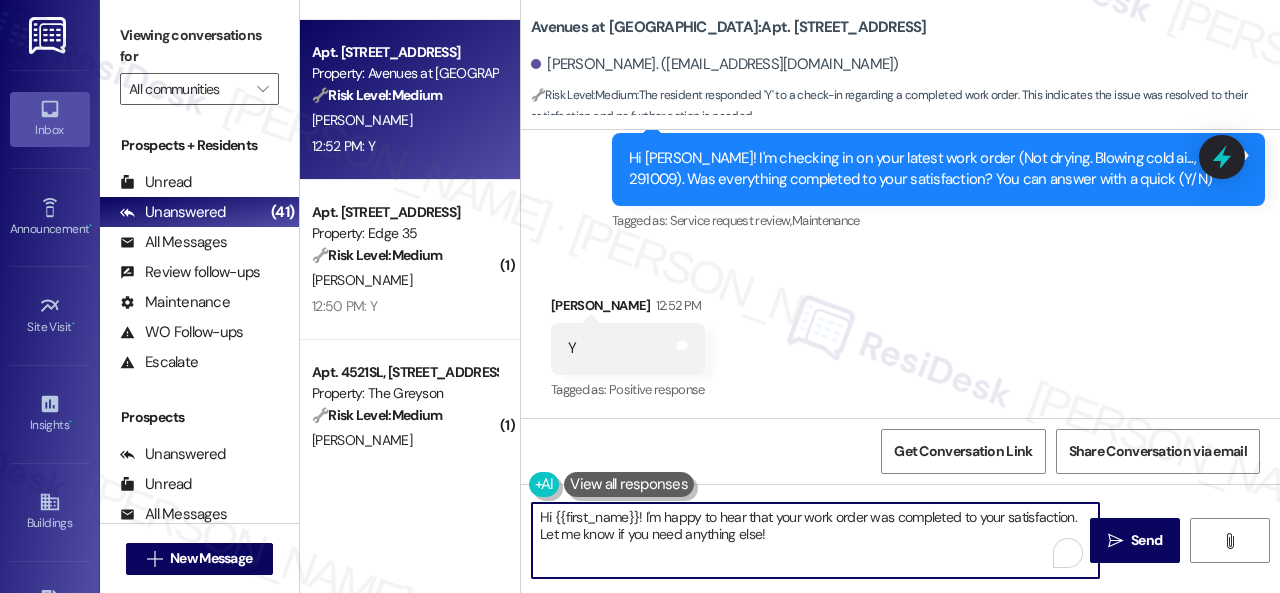 drag, startPoint x: 789, startPoint y: 535, endPoint x: 436, endPoint y: 499, distance: 354.83093 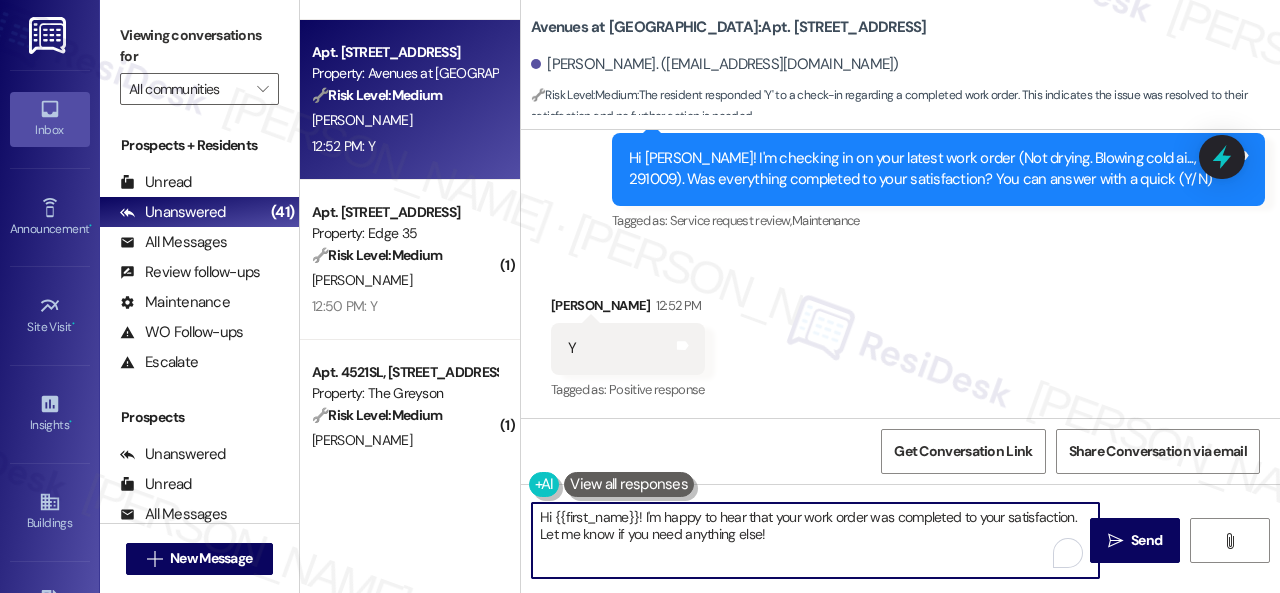 click on "( 2 ) Apt. 832, 150 Northpark Plaza Drive Property: Discovery At Kingwood 🔧  Risk Level:  Medium The resident responded negatively to a work order satisfaction check-in. This indicates the work order was not completed to their satisfaction, requiring further investigation and potential follow-up maintenance. This is a non-urgent maintenance issue. A. Lenor 12:59 PM: N 12:59 PM: N ( 5 ) Apt. 168, 6565 W Foxridge Dr Property: The Falls 🔧  Risk Level:  Medium The resident is reporting an ongoing trash issue outside their unit. While this is a community concern, it does not present an immediate threat to health, safety, or property. The maintenance request is still in progress, but the resident acknowledges the quick response. The trash issue is a recurring nuisance, but not an emergency. C. Evans S. Hayes 12:55 PM: It's kinda everywhere  12:55 PM: It's kinda everywhere  Apt. 12107, 12501 Broadway St Property: Avenues at Shadow Creek 🔧  Risk Level:  Medium C. Cisneros 12:52 PM: Y 12:52 PM: Y ( 1 ) 🔧 (" at bounding box center (790, 296) 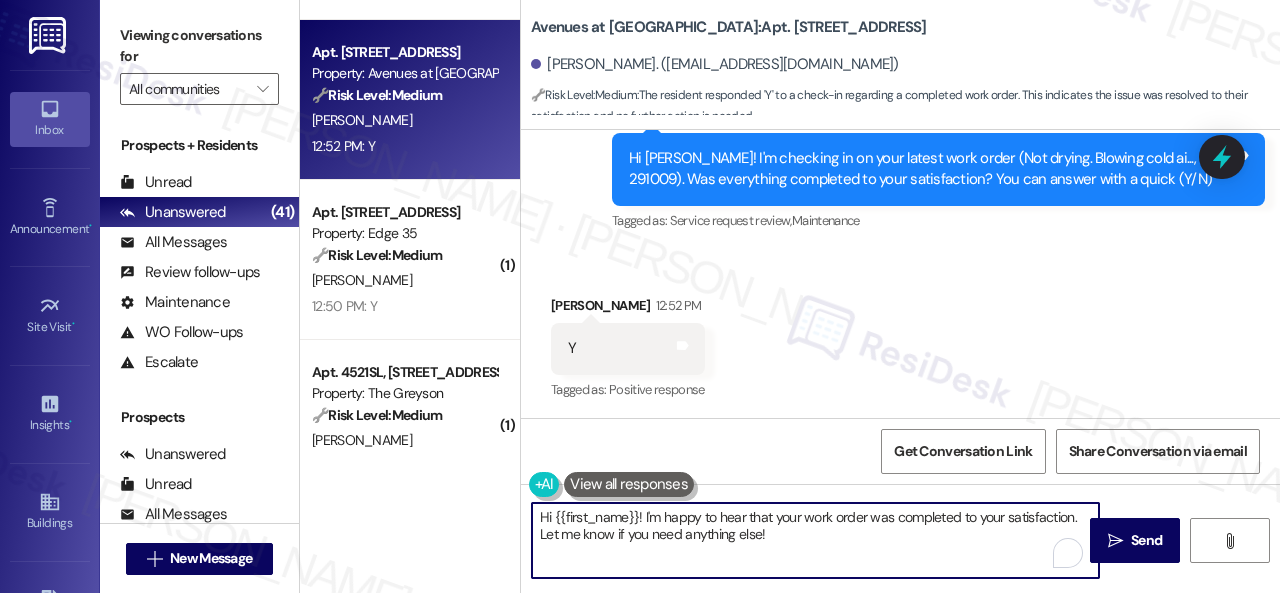 paste on "Glad everything’s all set! If {{property}} met your expectations, just reply with “Yes.” If not, no problem — we’d love to hear your feedback so we can keep improving. Thank you" 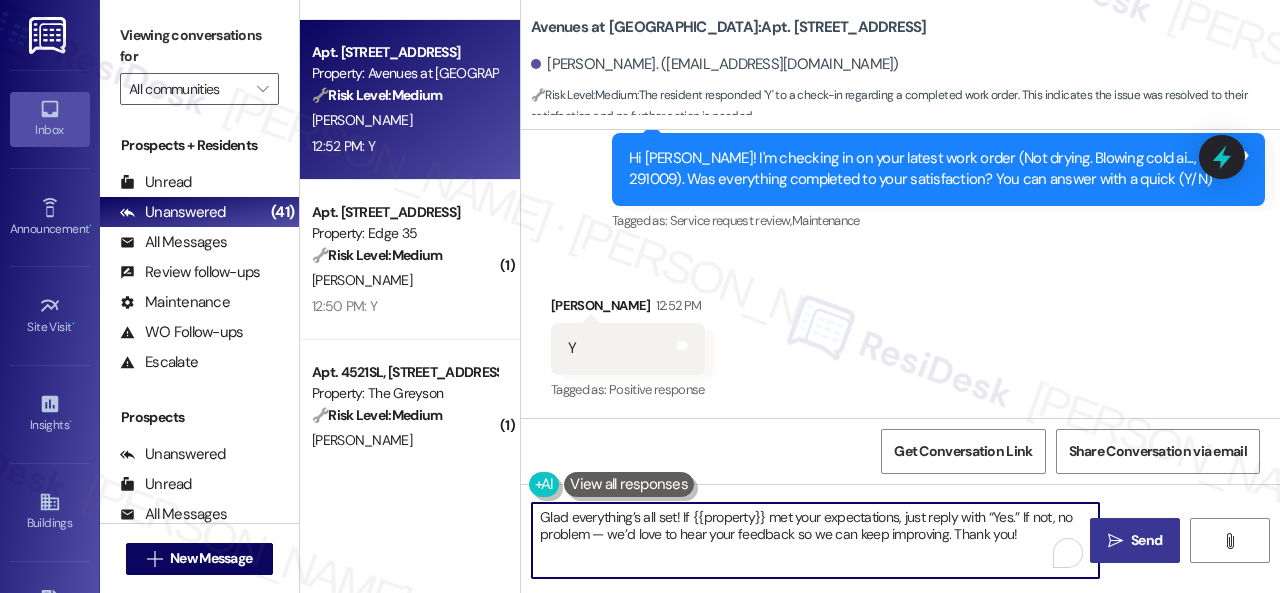 type on "Glad everything’s all set! If {{property}} met your expectations, just reply with “Yes.” If not, no problem — we’d love to hear your feedback so we can keep improving. Thank you!" 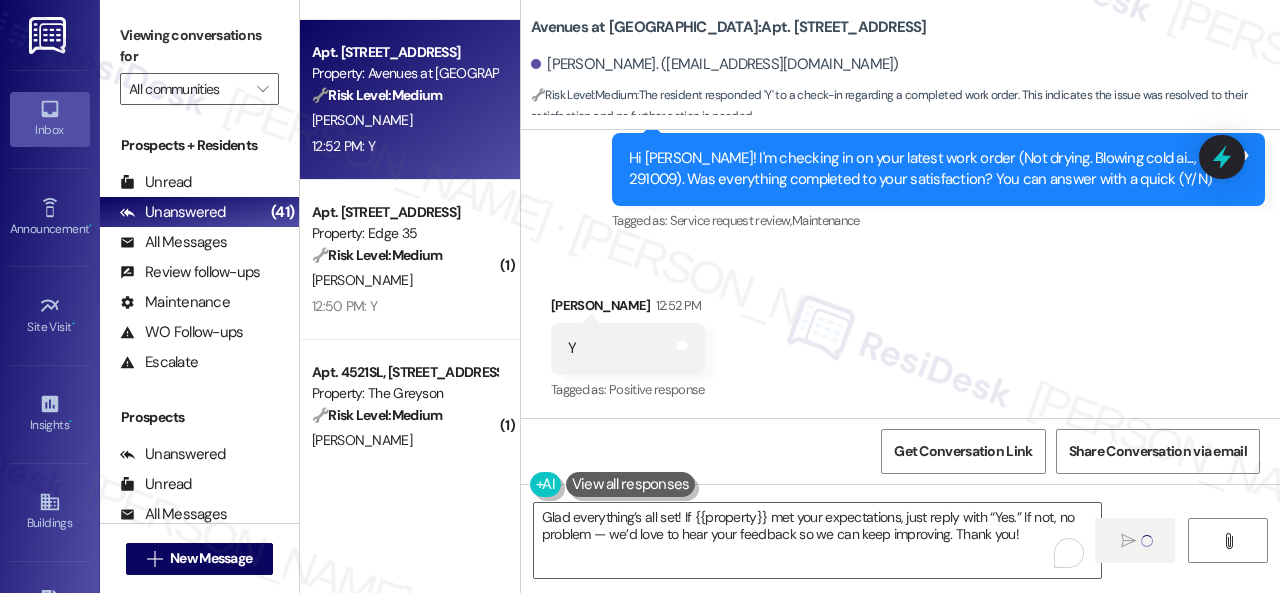 type 